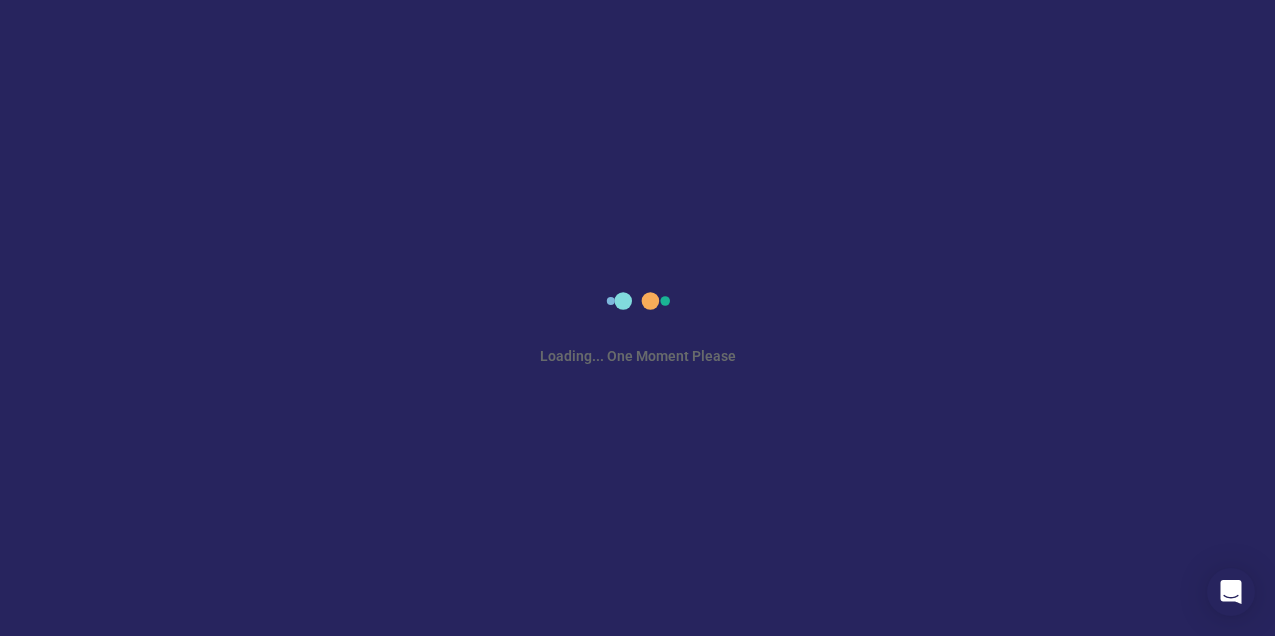 scroll, scrollTop: 0, scrollLeft: 0, axis: both 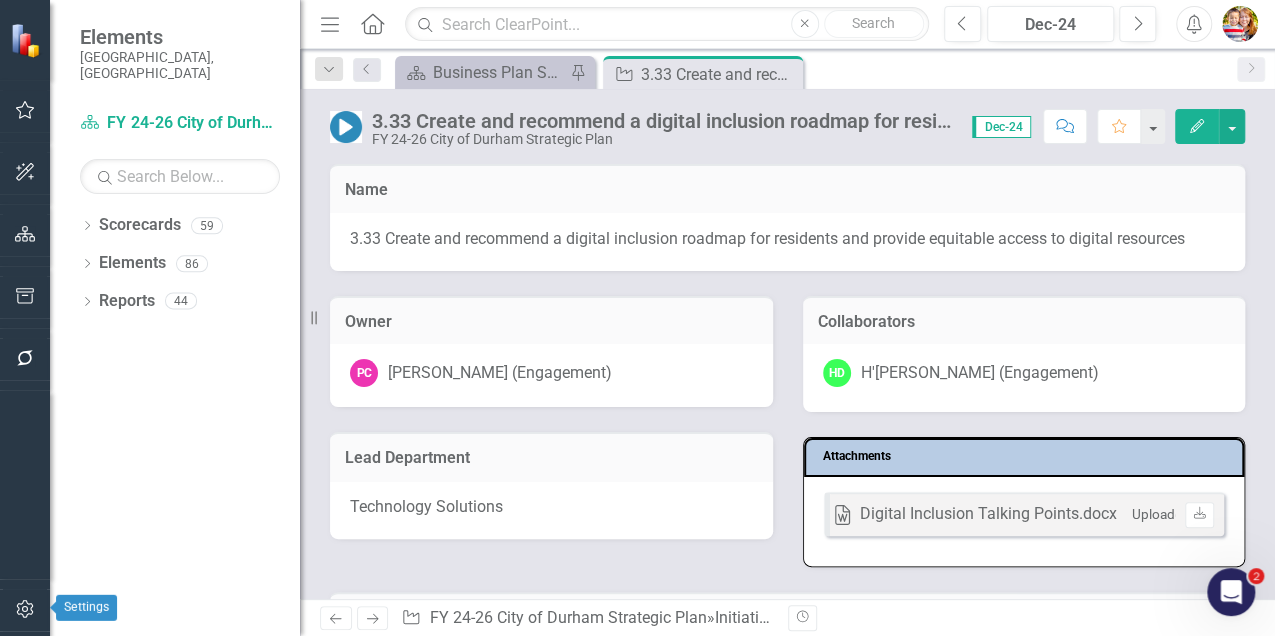 click 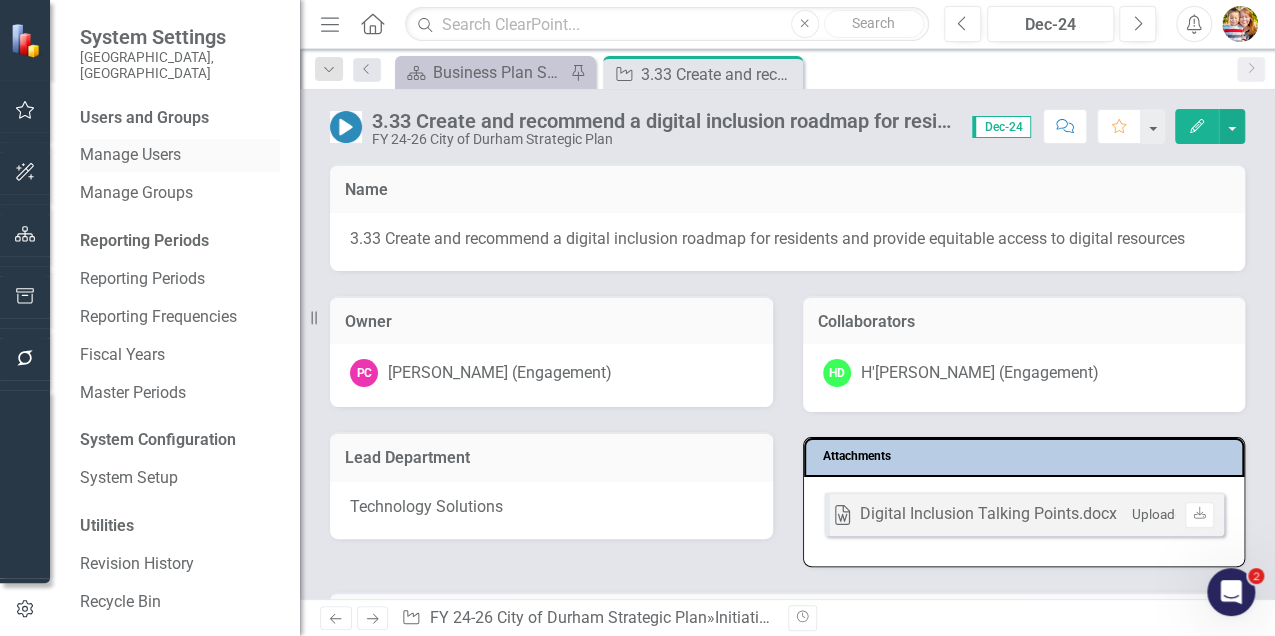 click on "Manage Users" at bounding box center (180, 155) 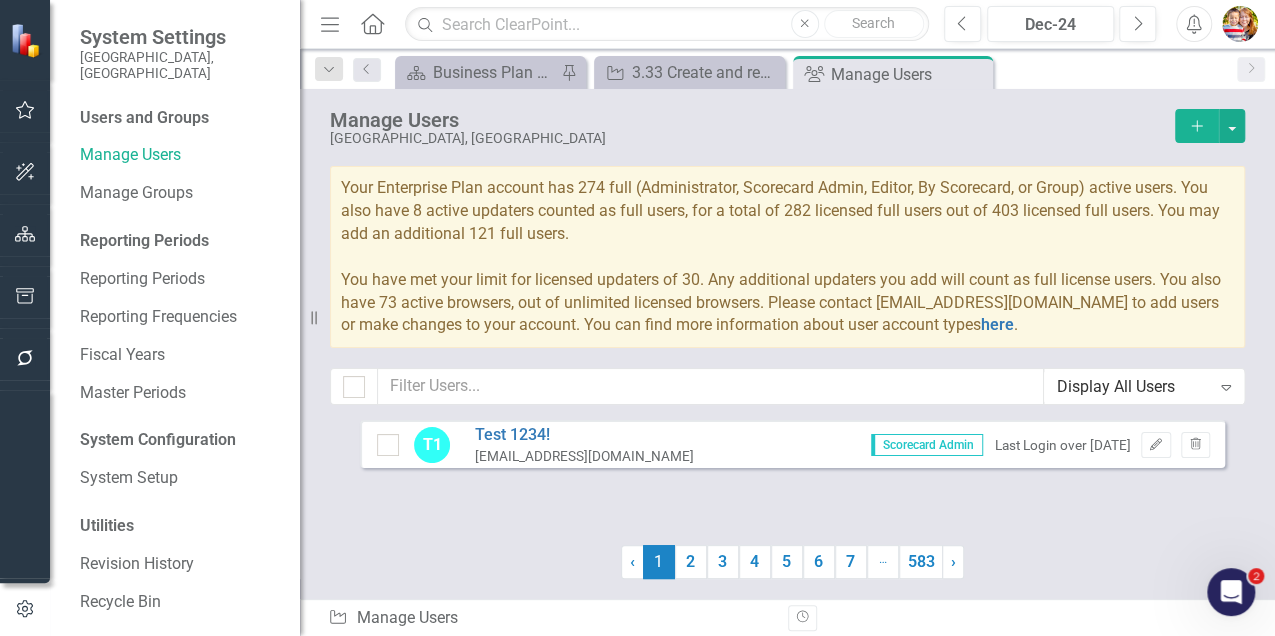 click on "Add" 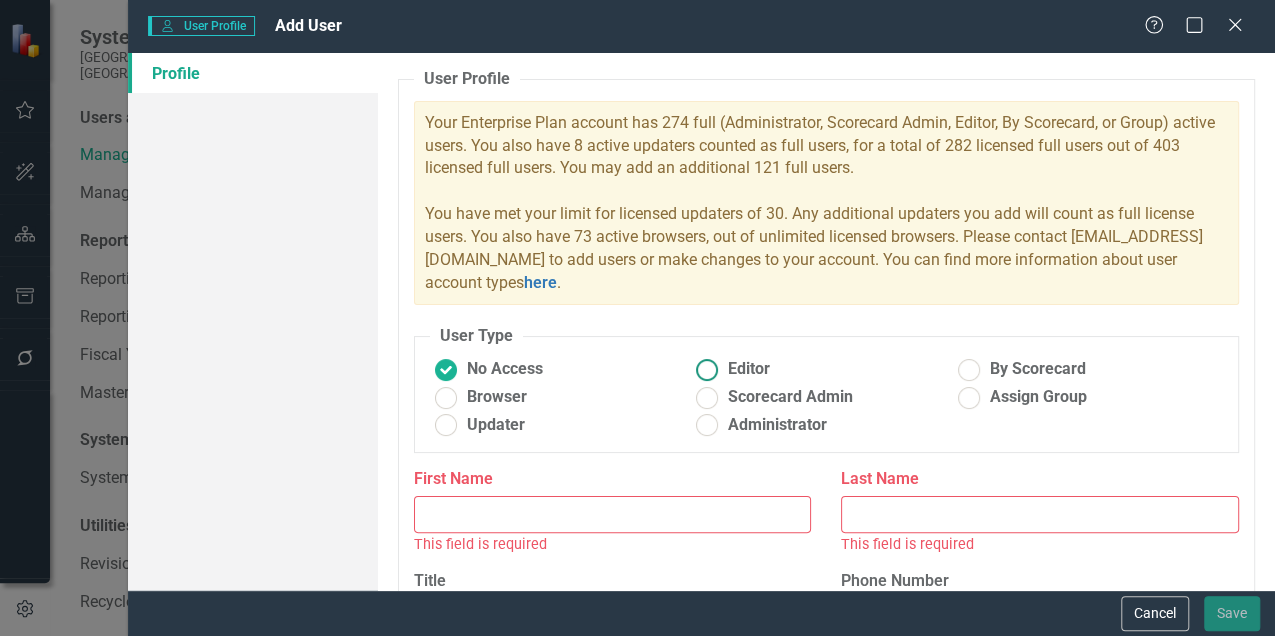 click at bounding box center [707, 369] 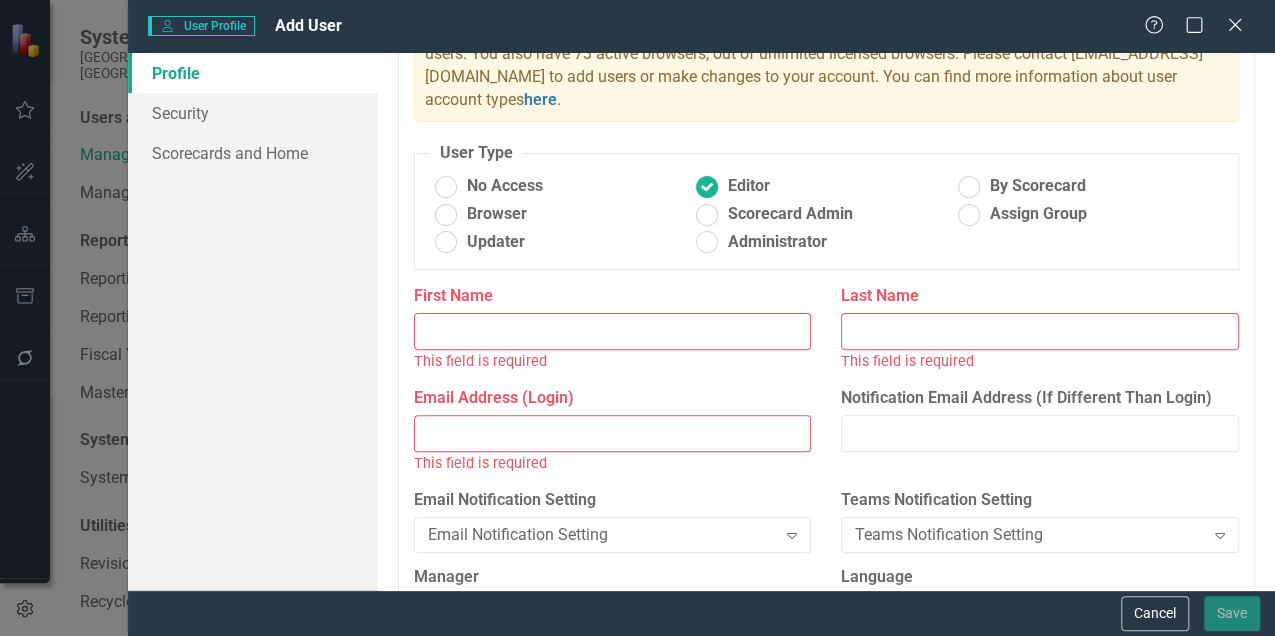 scroll, scrollTop: 200, scrollLeft: 0, axis: vertical 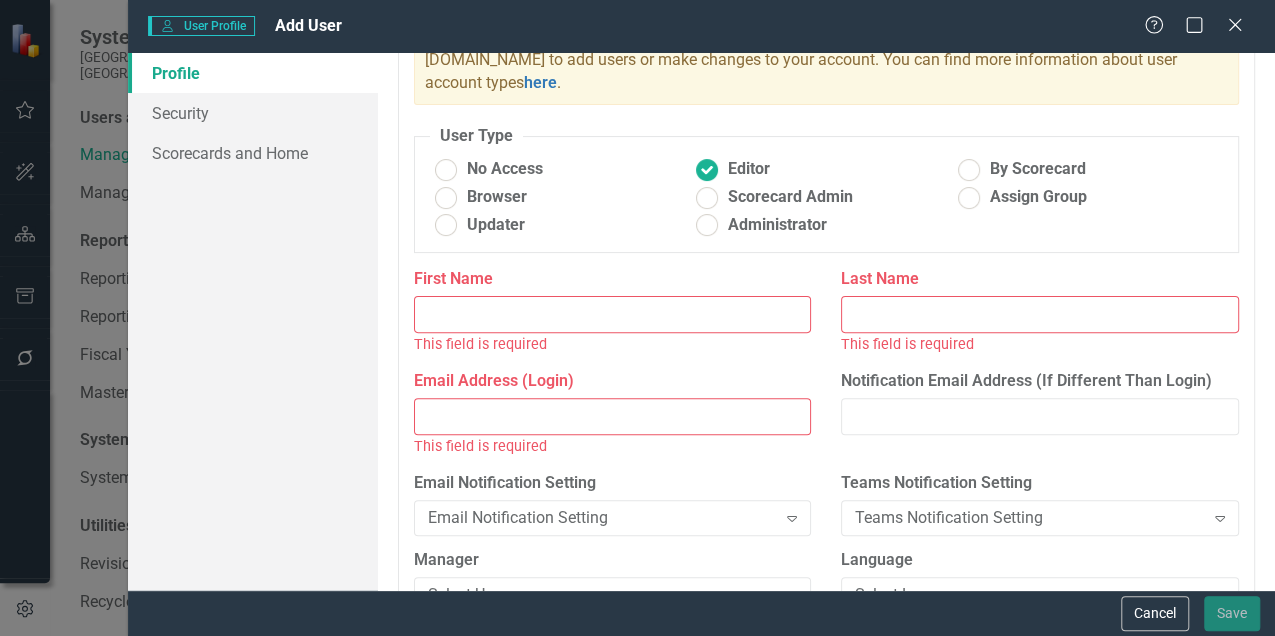 click on "First Name" at bounding box center (613, 314) 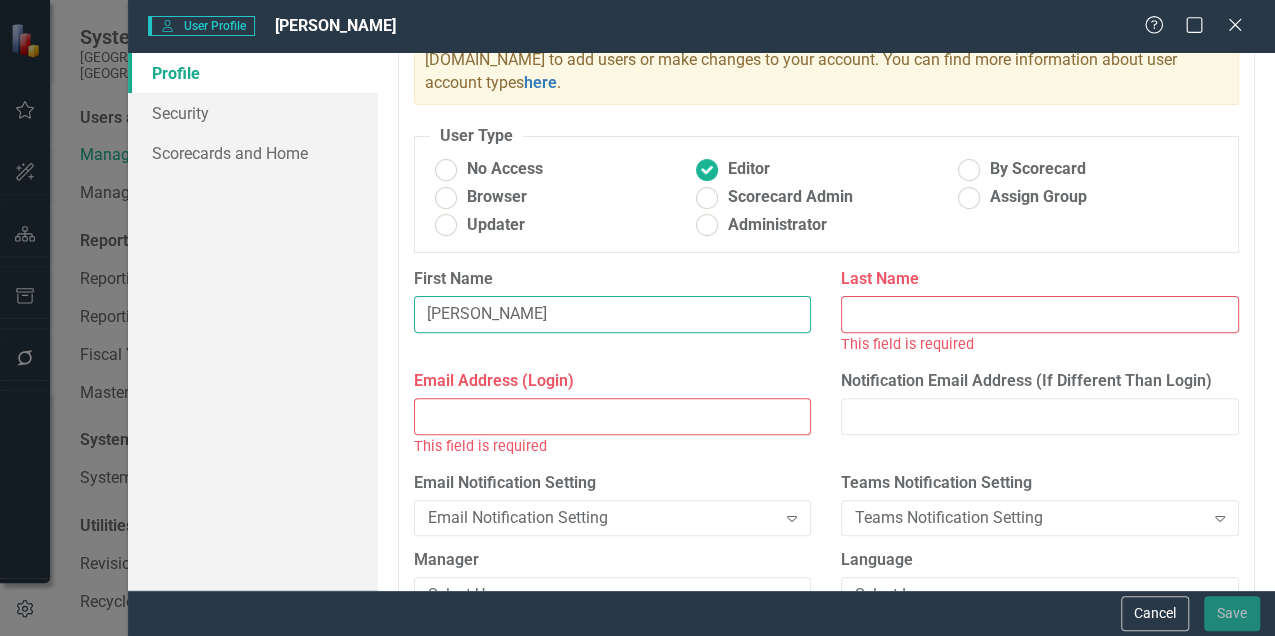 type on "Joshua" 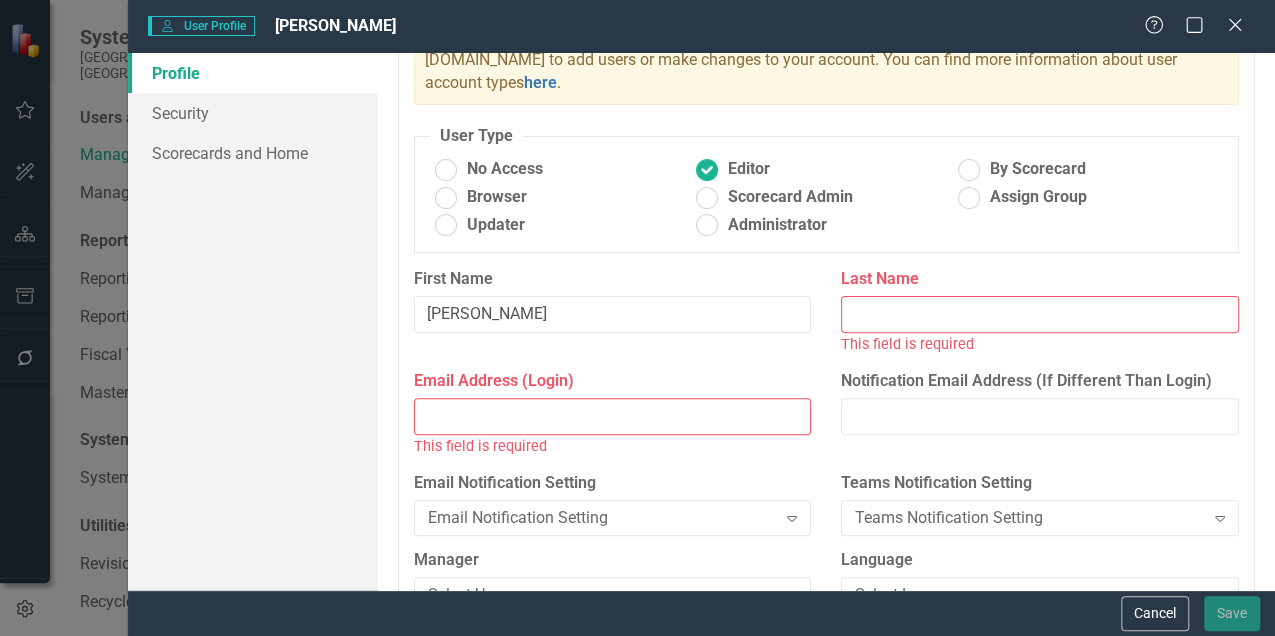 click on "Last Name" at bounding box center (1040, 314) 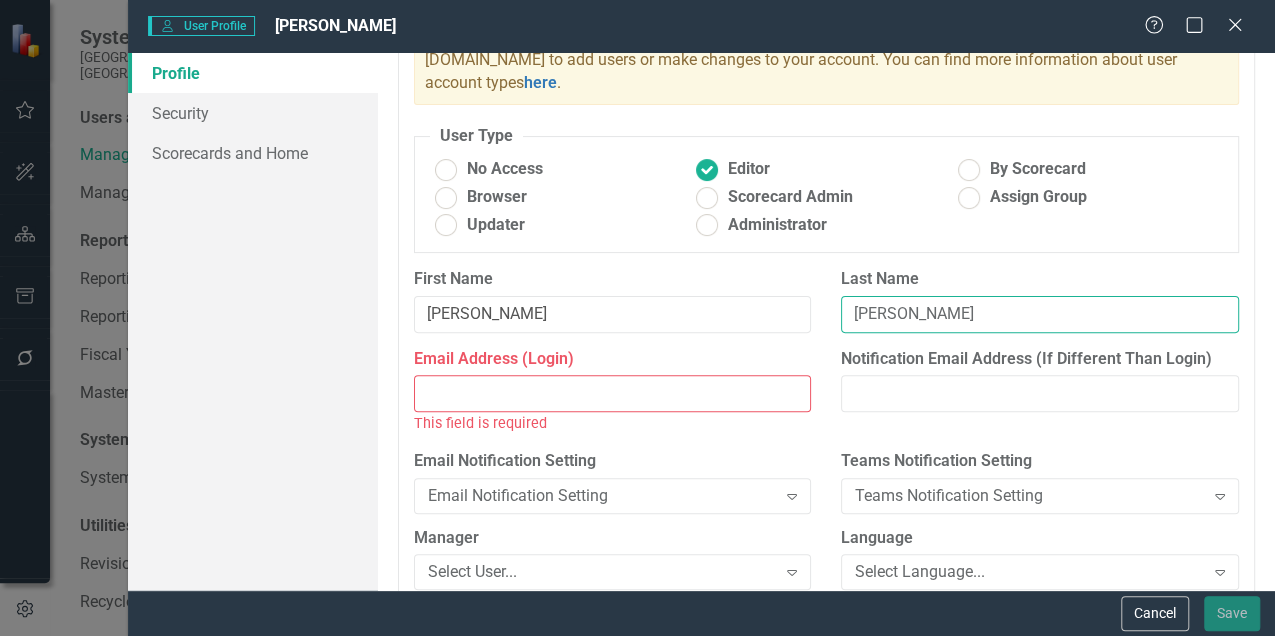 type on "Gunn" 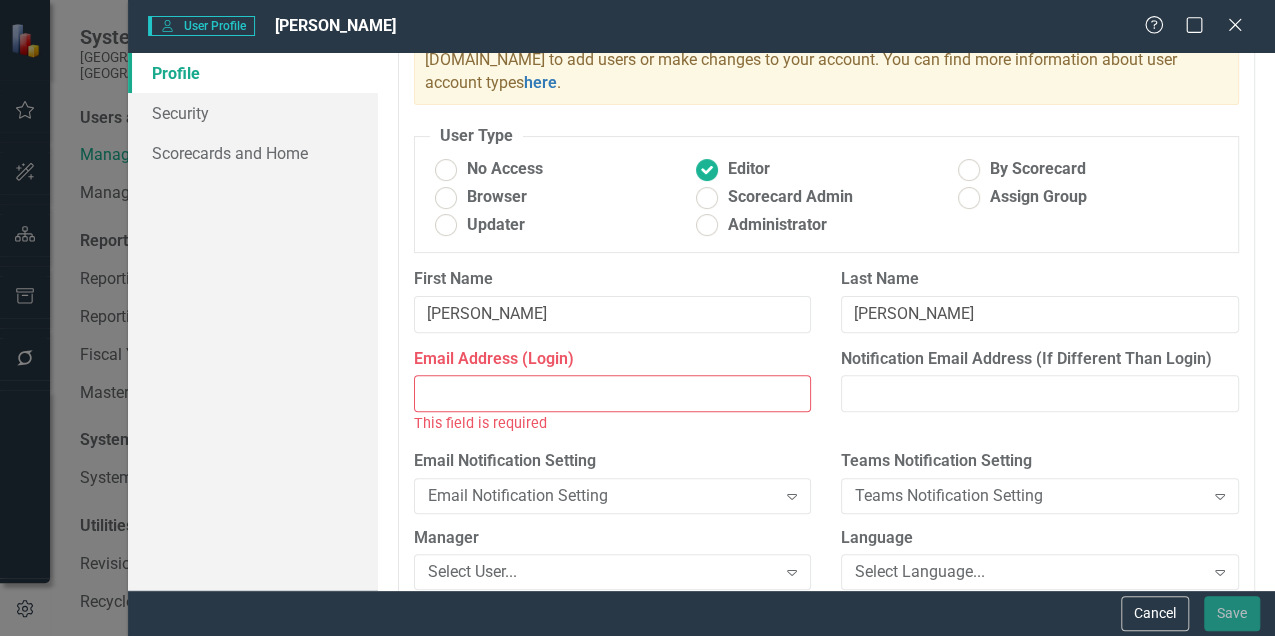 click on "Email Address (Login)" at bounding box center [613, 393] 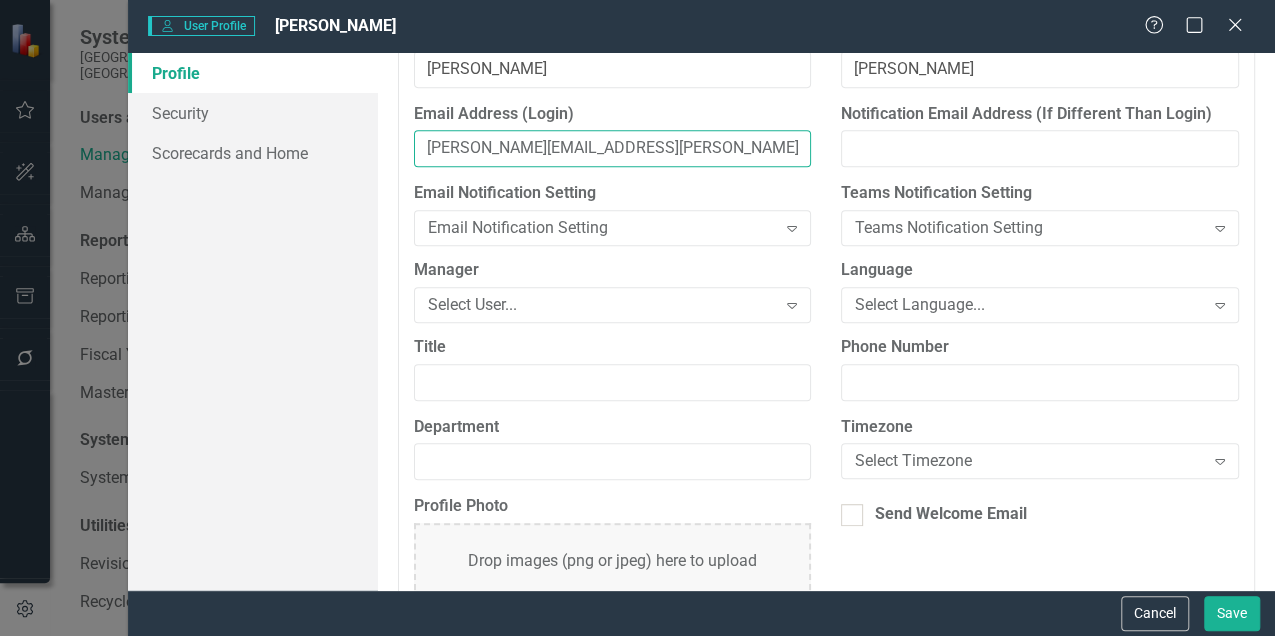 scroll, scrollTop: 466, scrollLeft: 0, axis: vertical 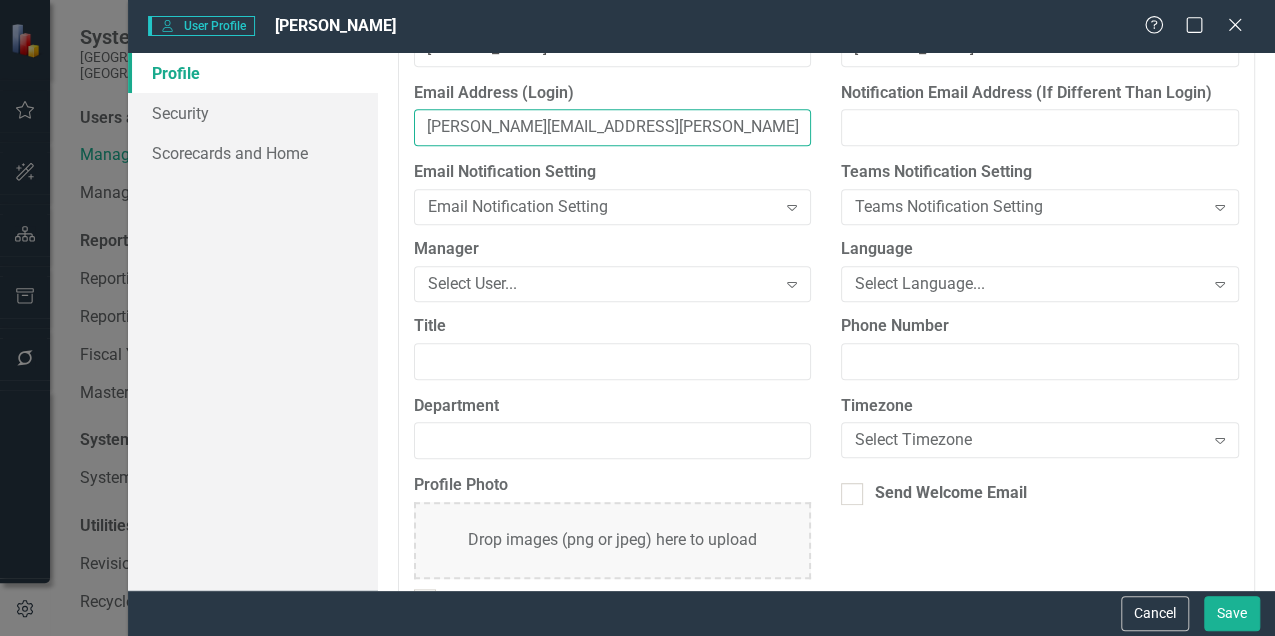 type on "Joshua.gunn@durhamnc.gov" 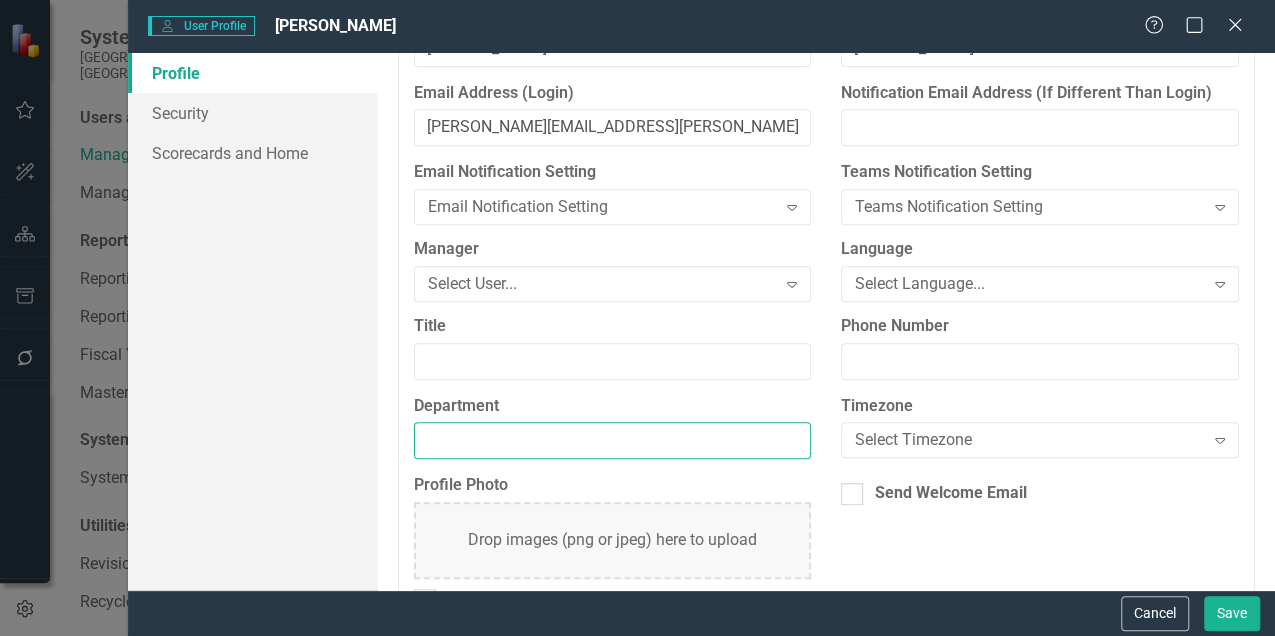 click on "Department" at bounding box center (613, 440) 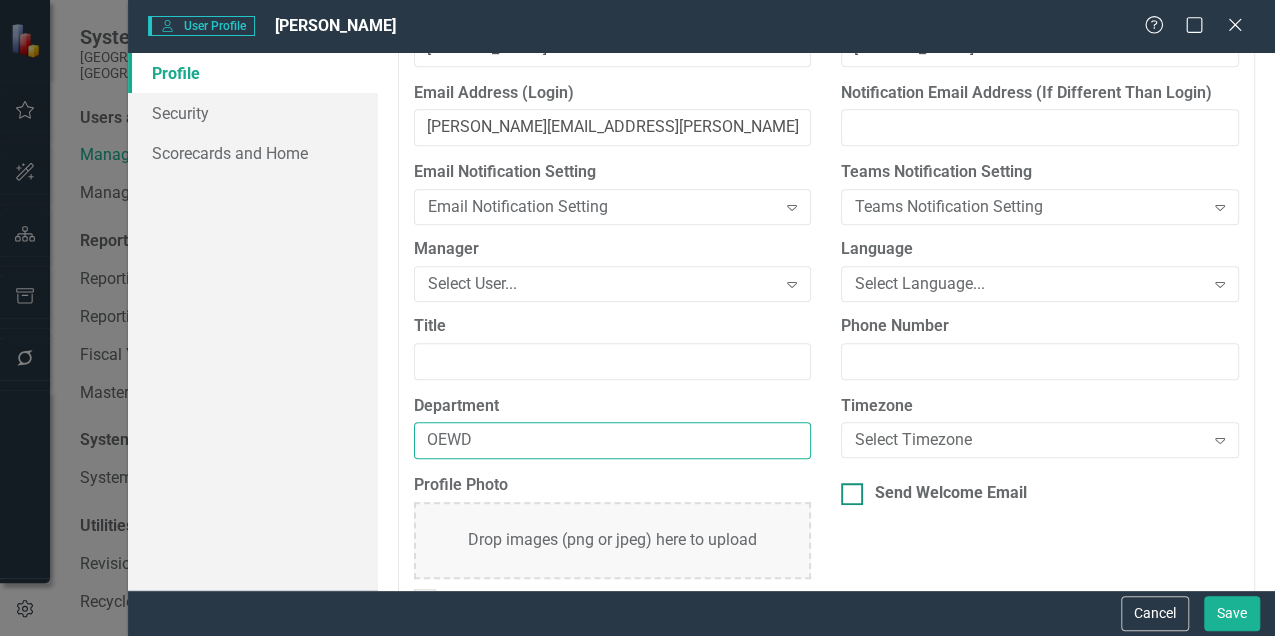 type on "OEWD" 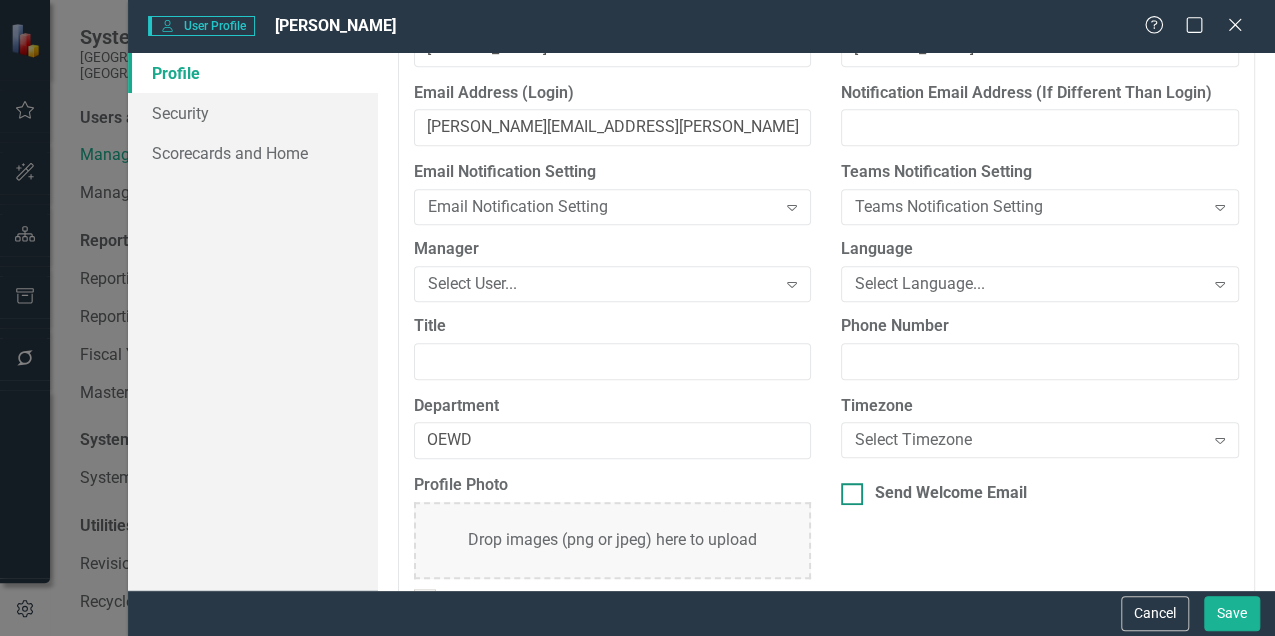click on "Send Welcome Email" at bounding box center (847, 489) 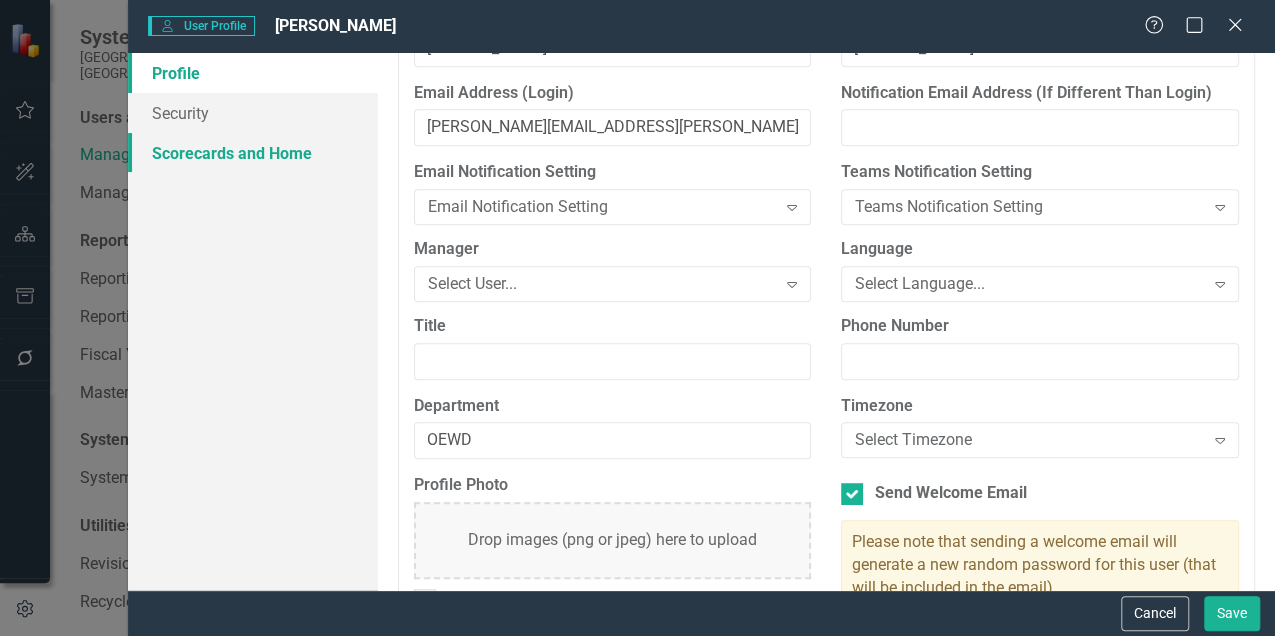 click on "Scorecards and Home" at bounding box center (253, 153) 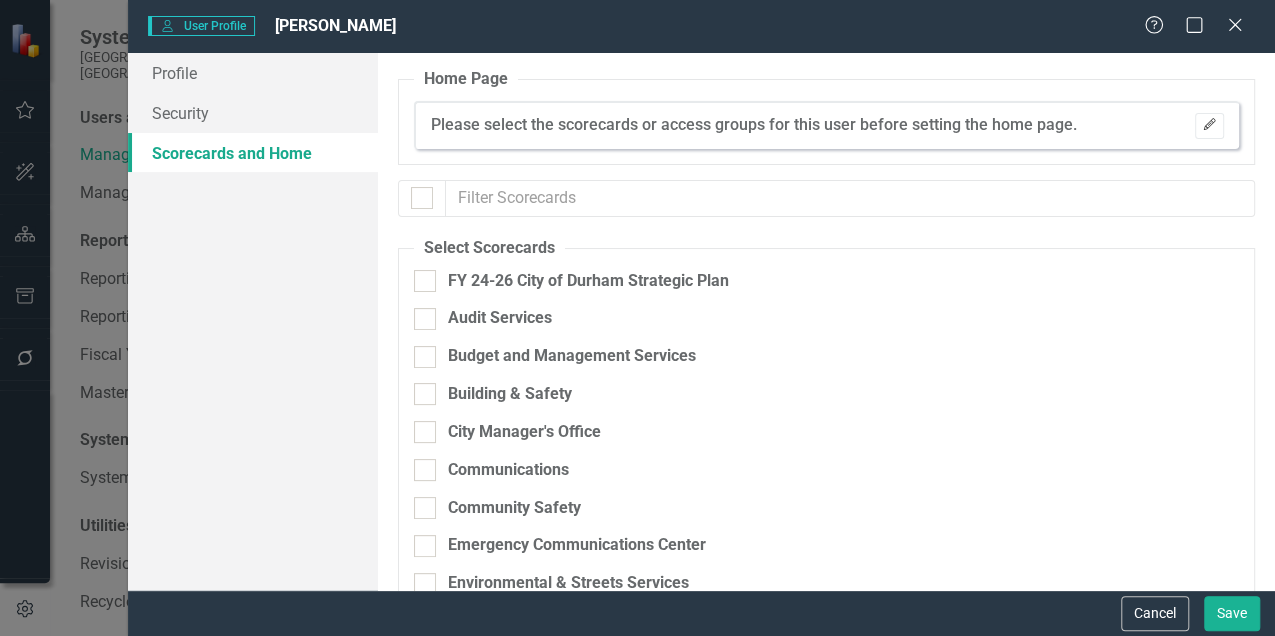 click 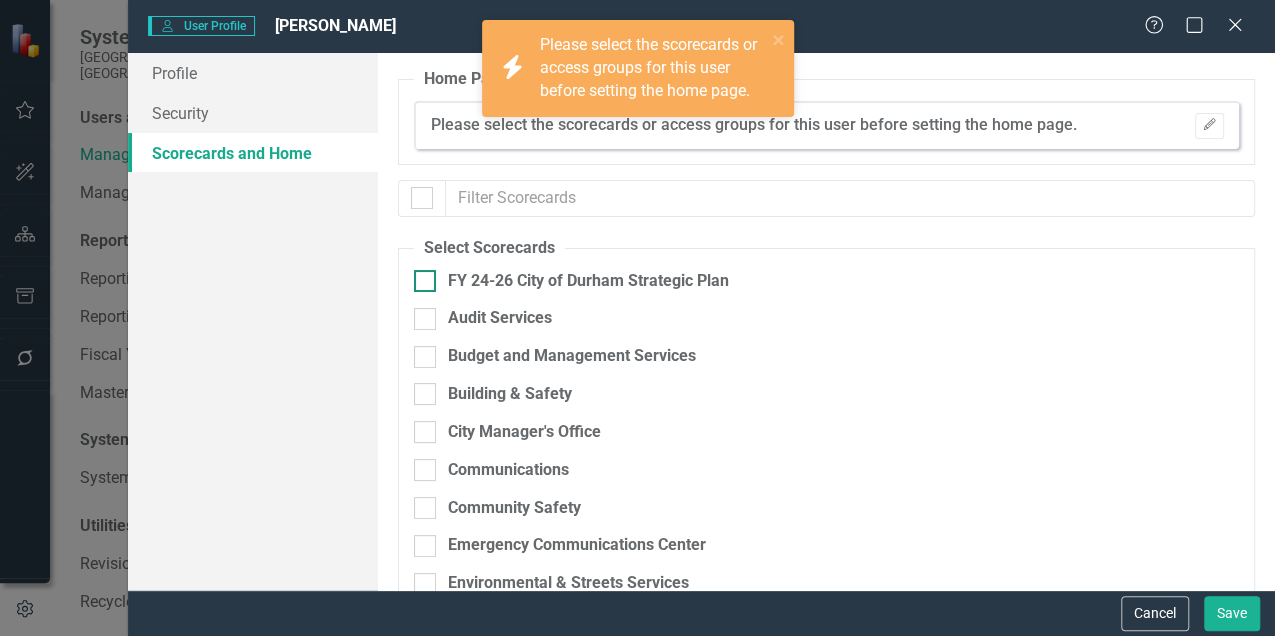 click at bounding box center (425, 281) 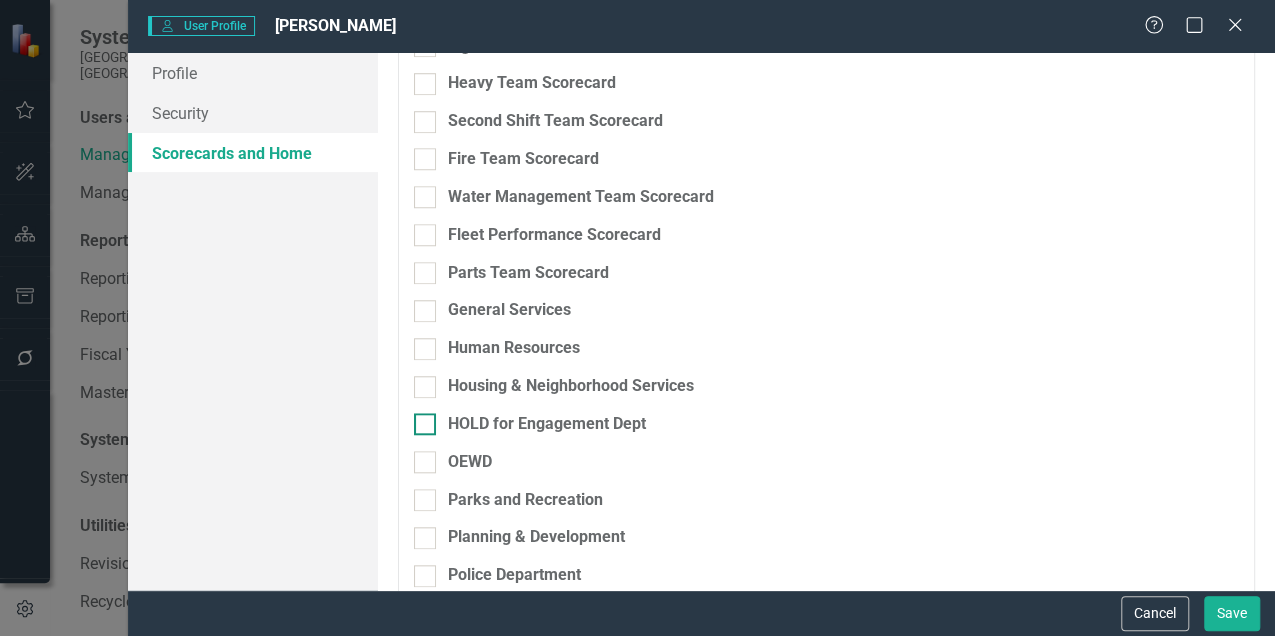 scroll, scrollTop: 733, scrollLeft: 0, axis: vertical 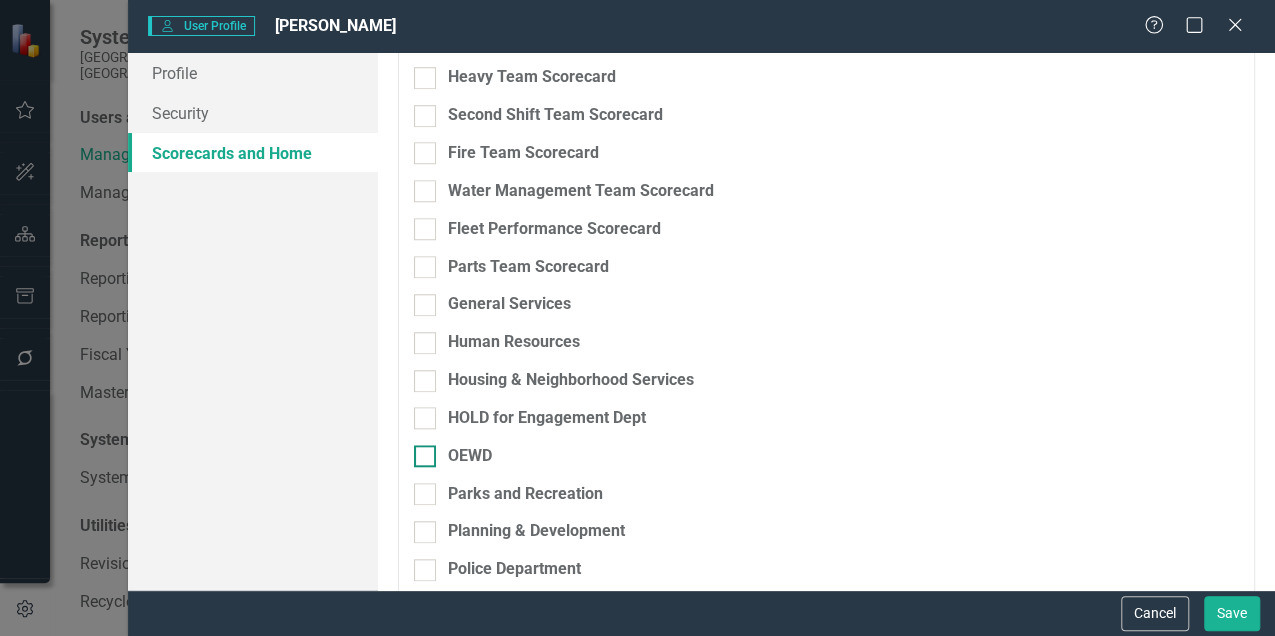 click at bounding box center (425, 456) 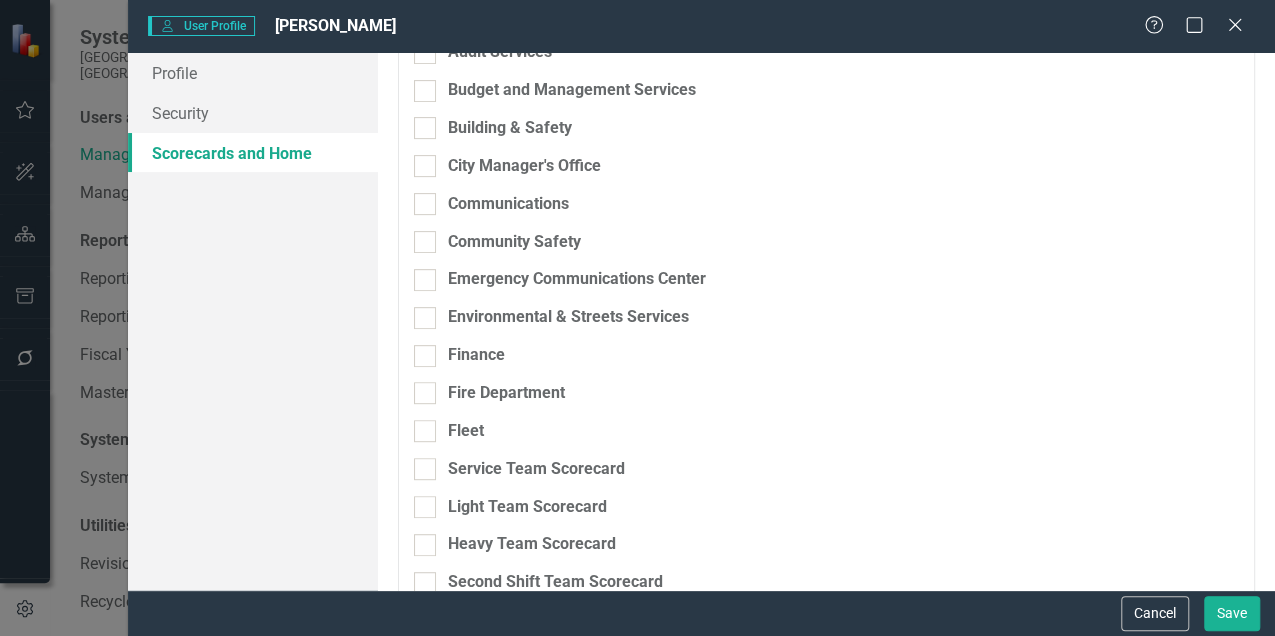 scroll, scrollTop: 0, scrollLeft: 0, axis: both 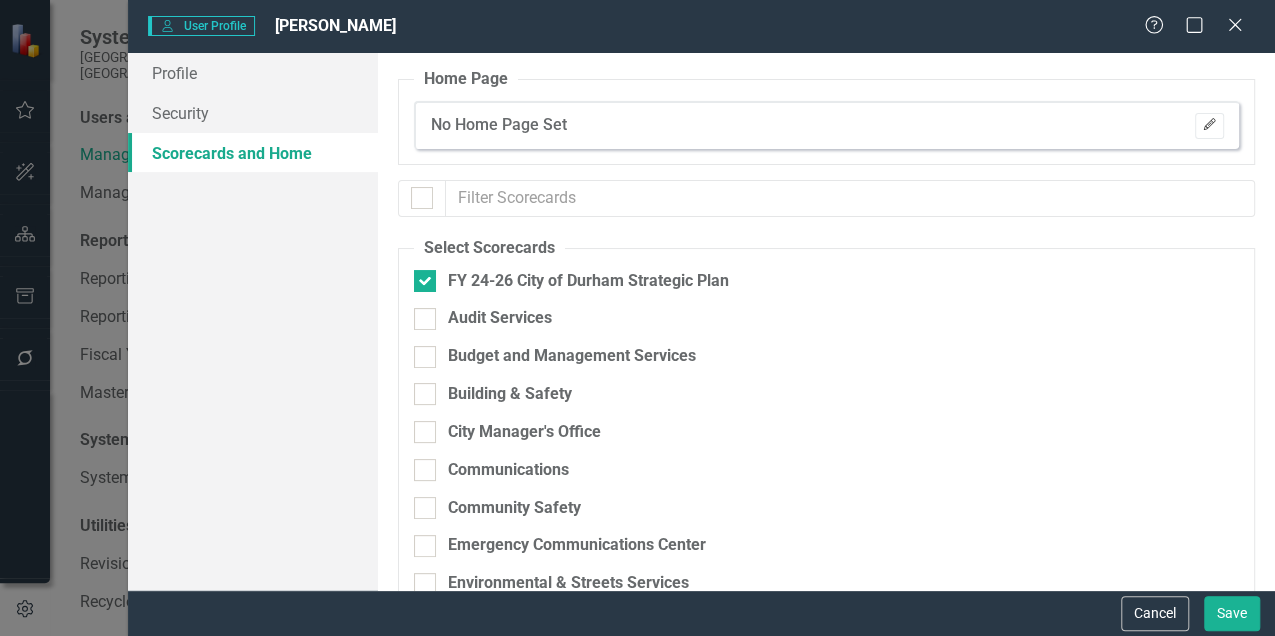 click on "Edit" at bounding box center (1209, 126) 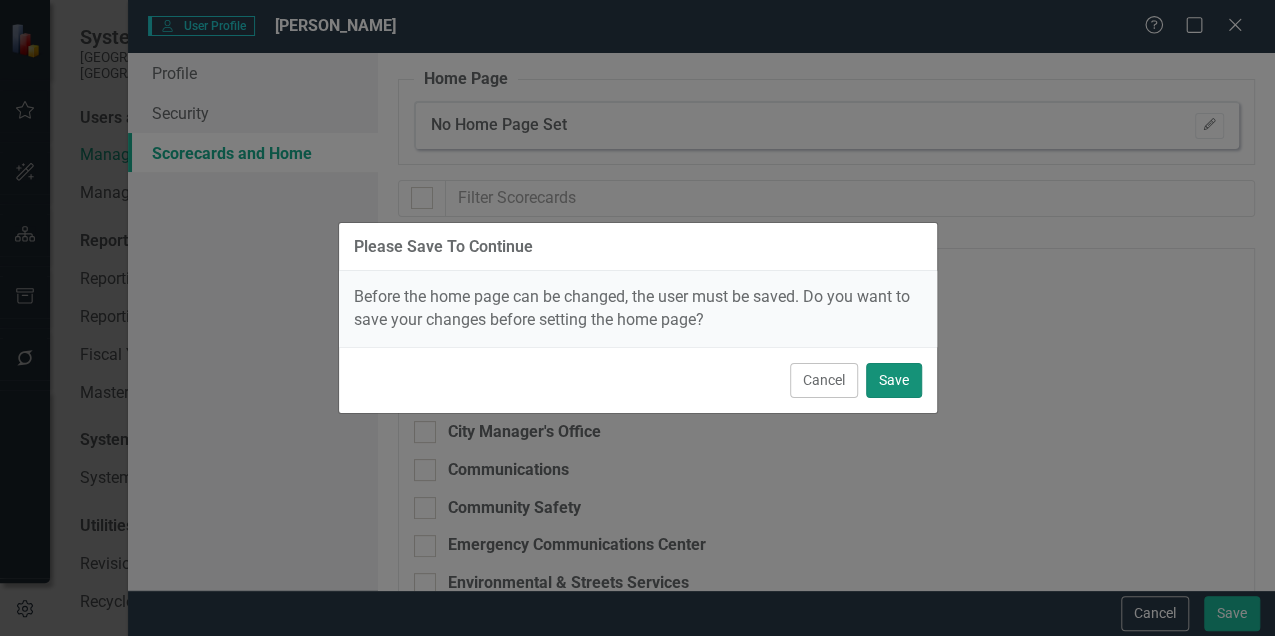 click on "Save" at bounding box center (894, 380) 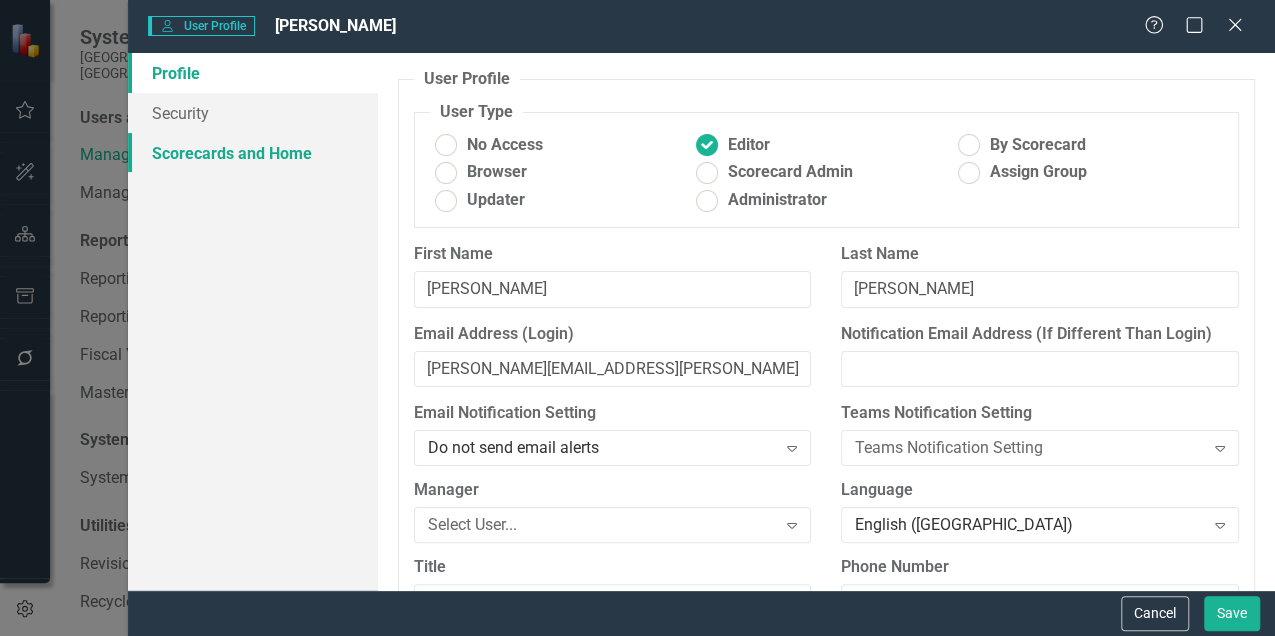 click on "Scorecards and Home" at bounding box center [253, 153] 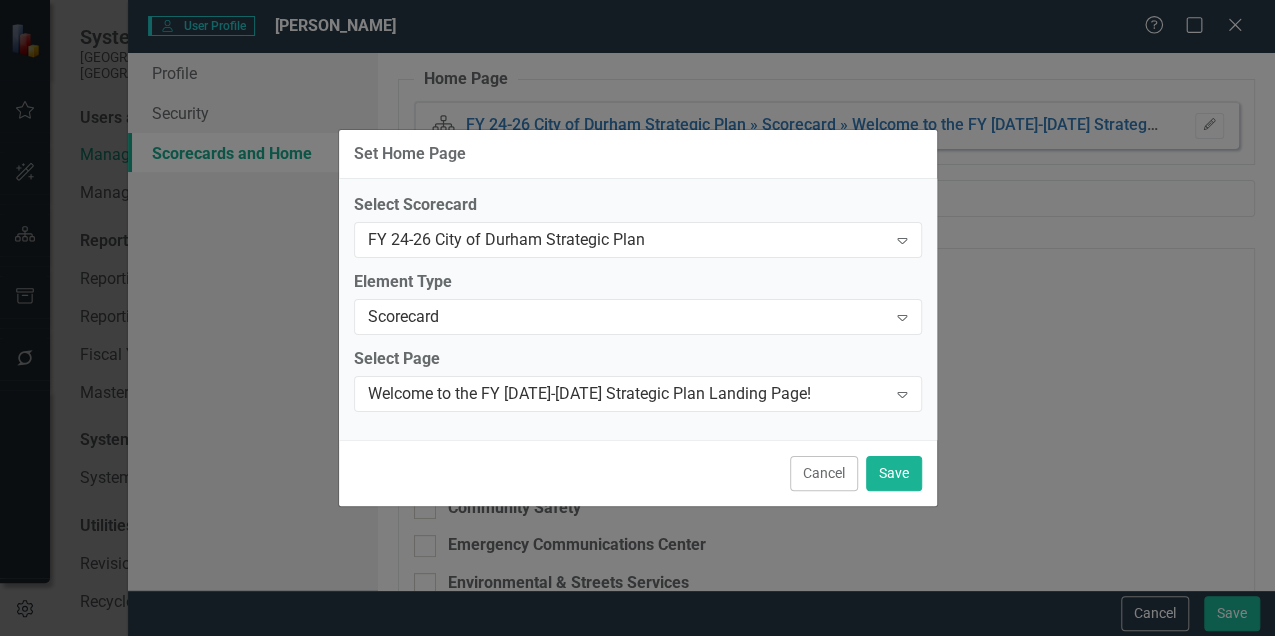 checkbox on "false" 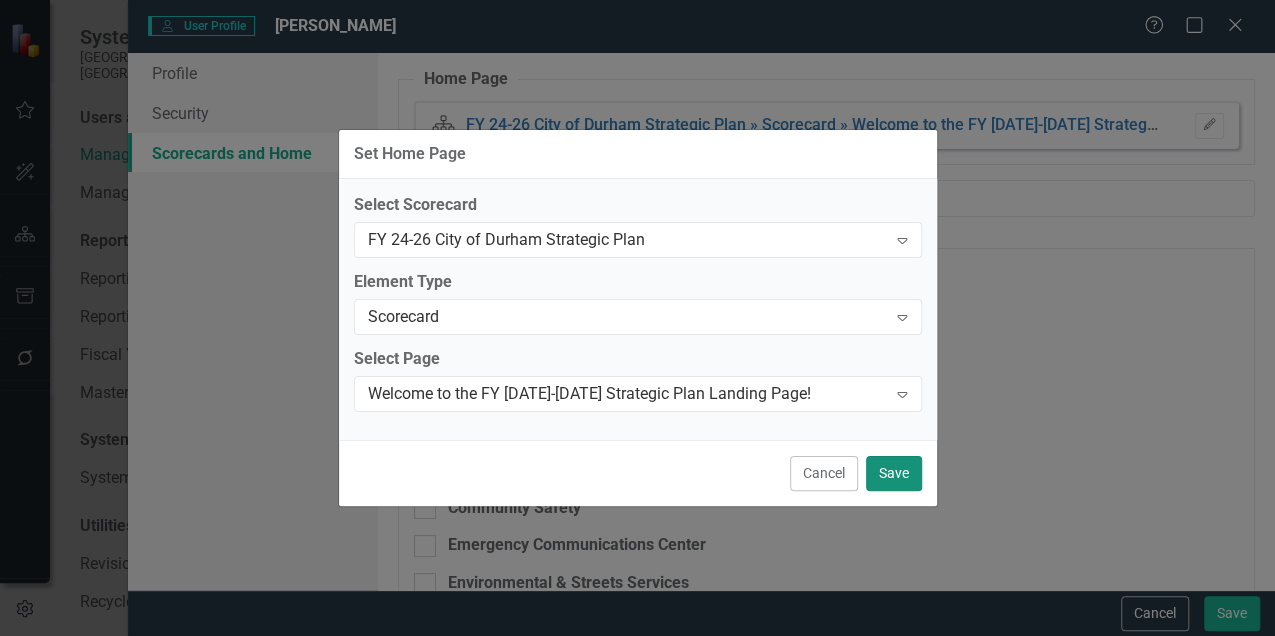 click on "Save" at bounding box center (894, 473) 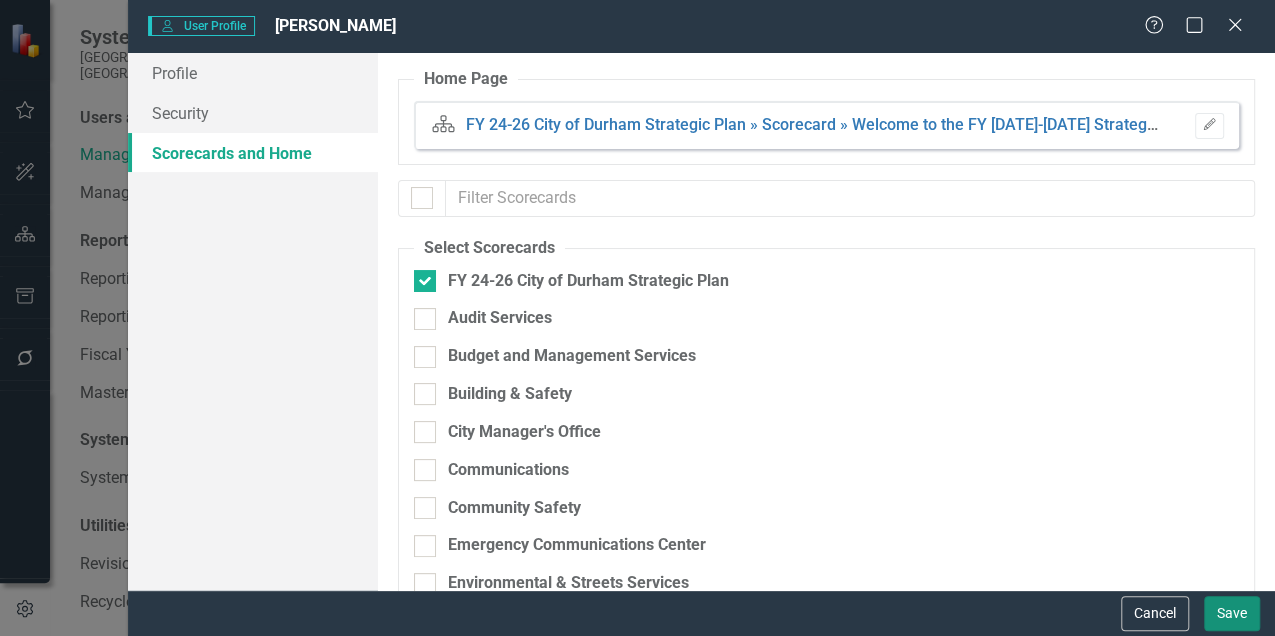click on "Save" at bounding box center (1232, 613) 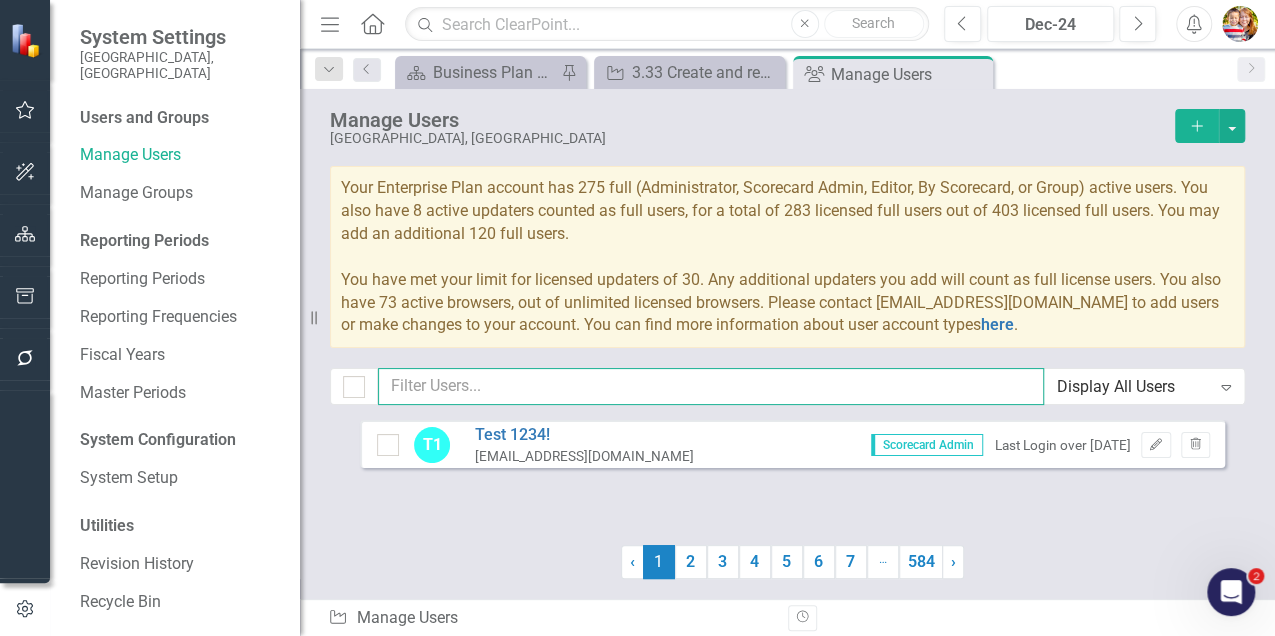 click at bounding box center [711, 386] 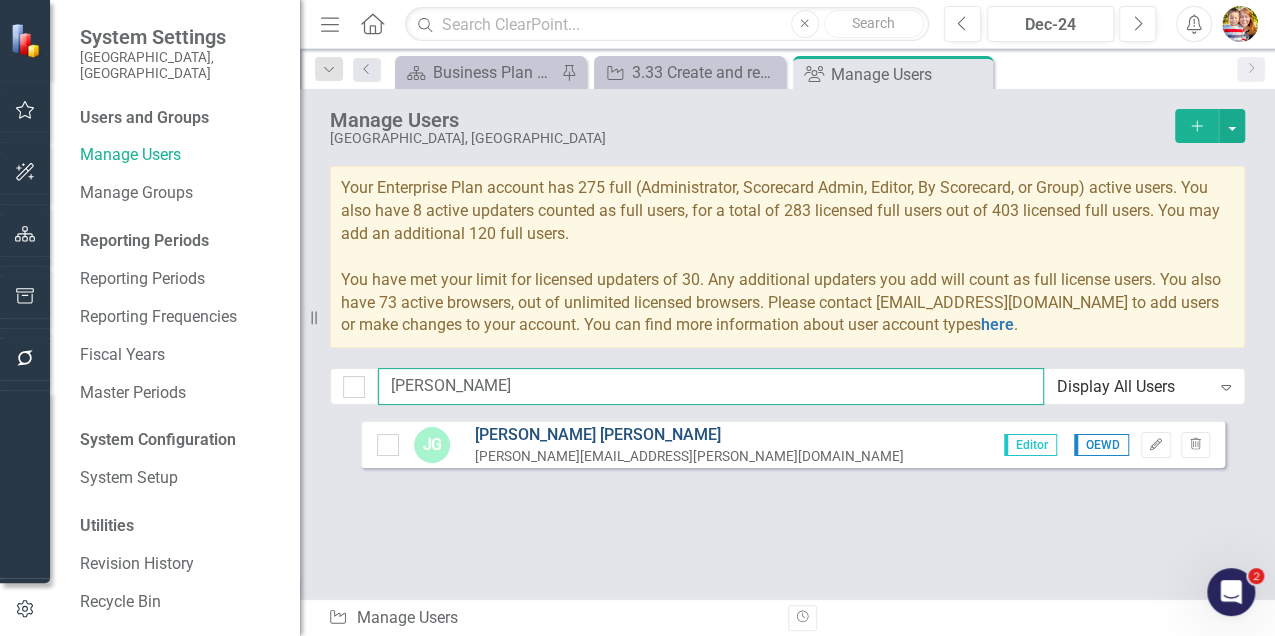 type on "gunn" 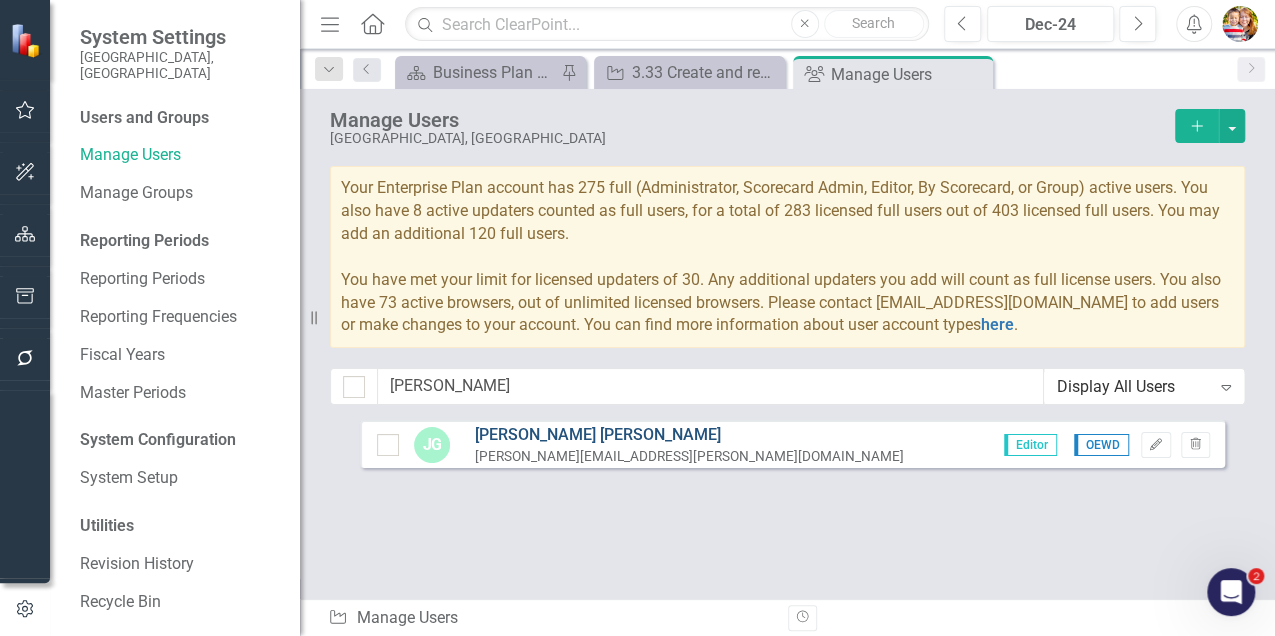 click on "Joshua   Gunn" at bounding box center (689, 435) 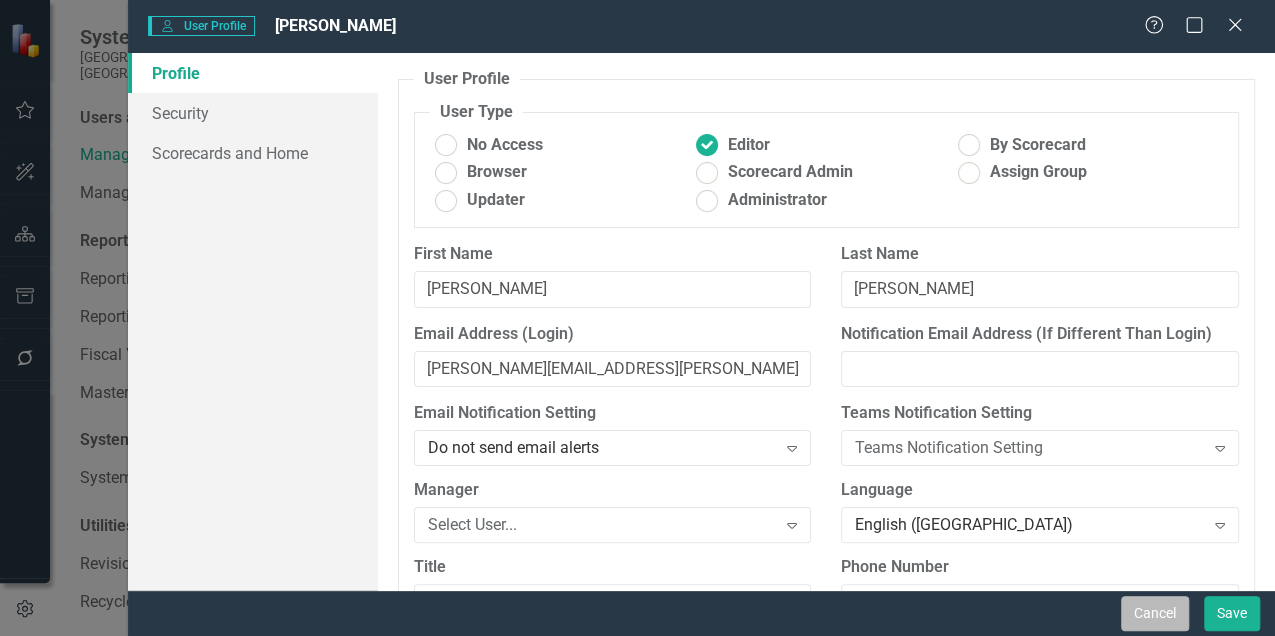 click on "Cancel" at bounding box center (1155, 613) 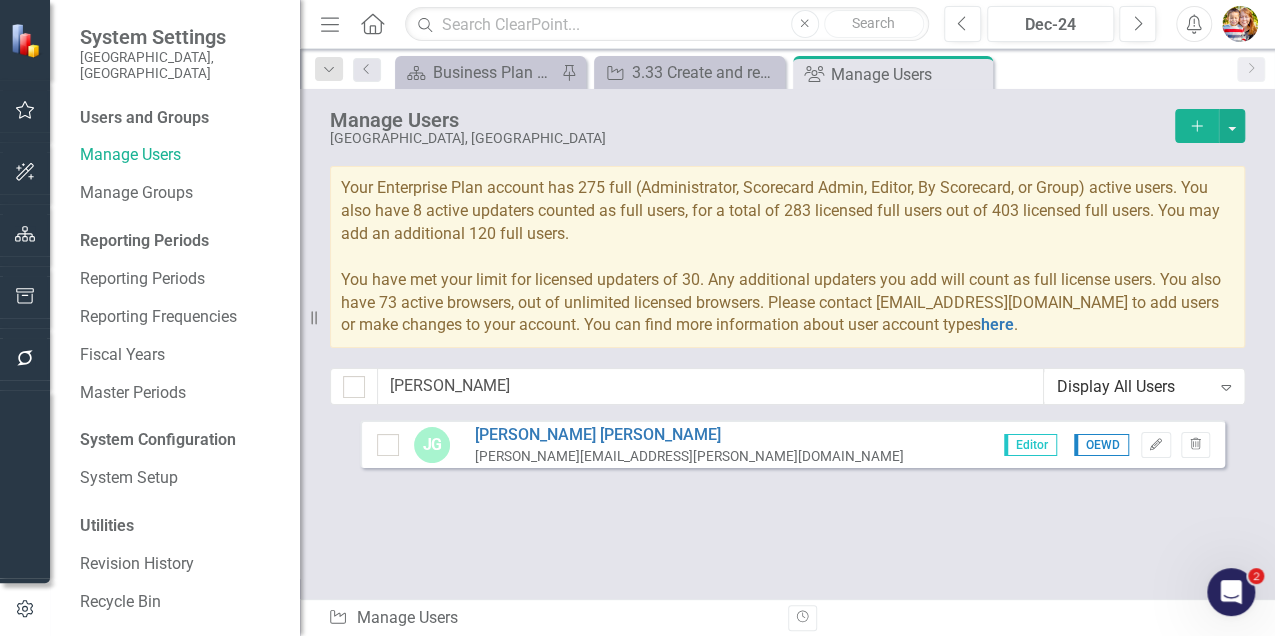 click 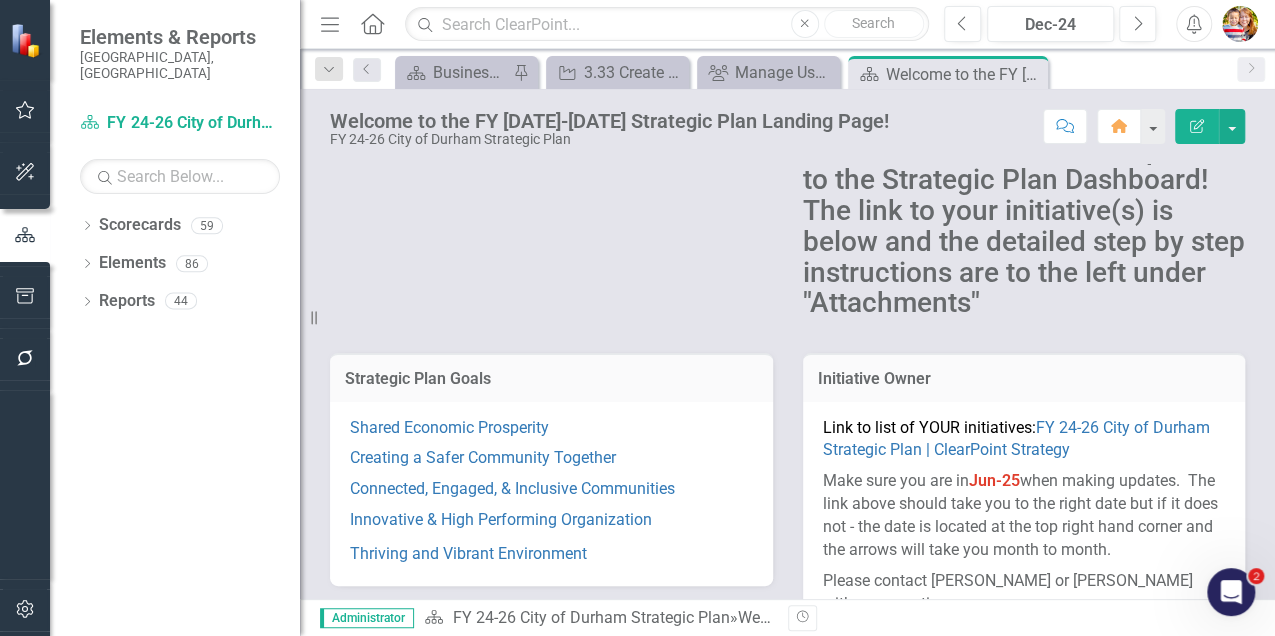 scroll, scrollTop: 133, scrollLeft: 0, axis: vertical 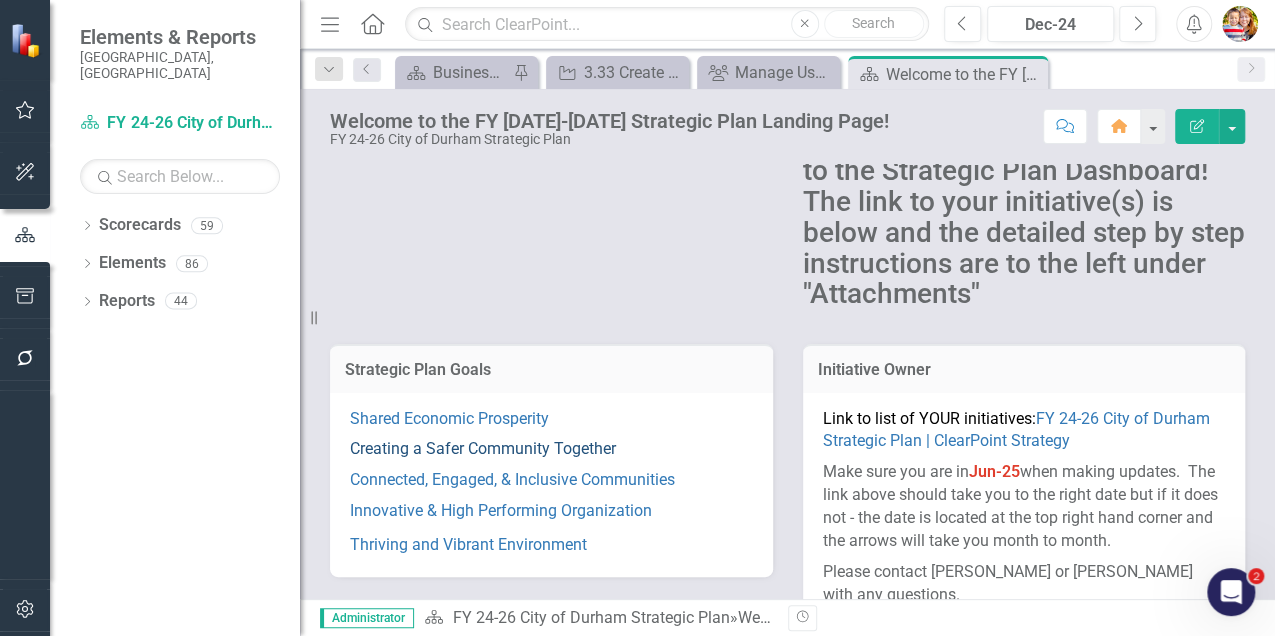click on "Creating a Safer Community Together" at bounding box center (483, 448) 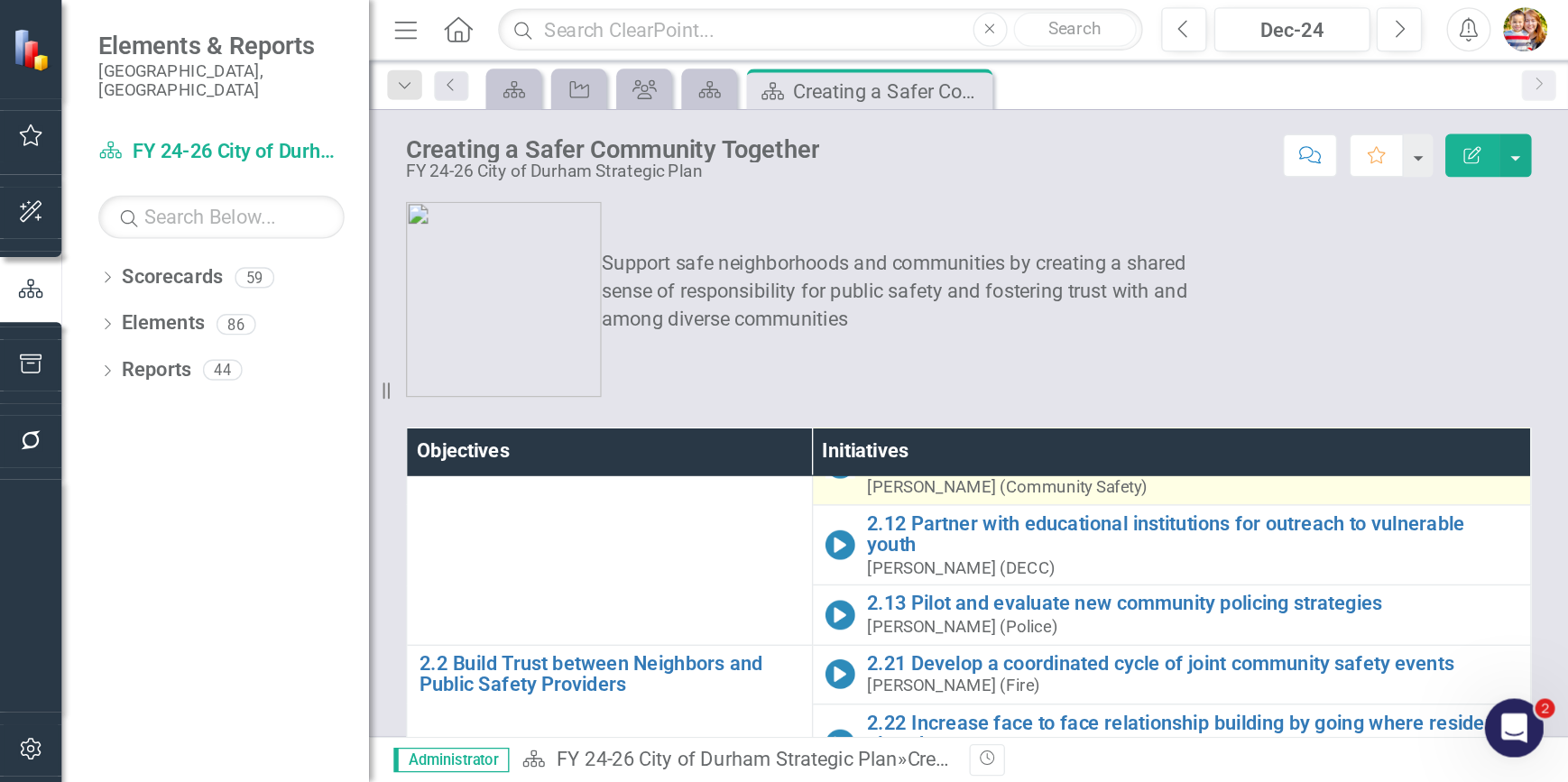 scroll, scrollTop: 60, scrollLeft: 0, axis: vertical 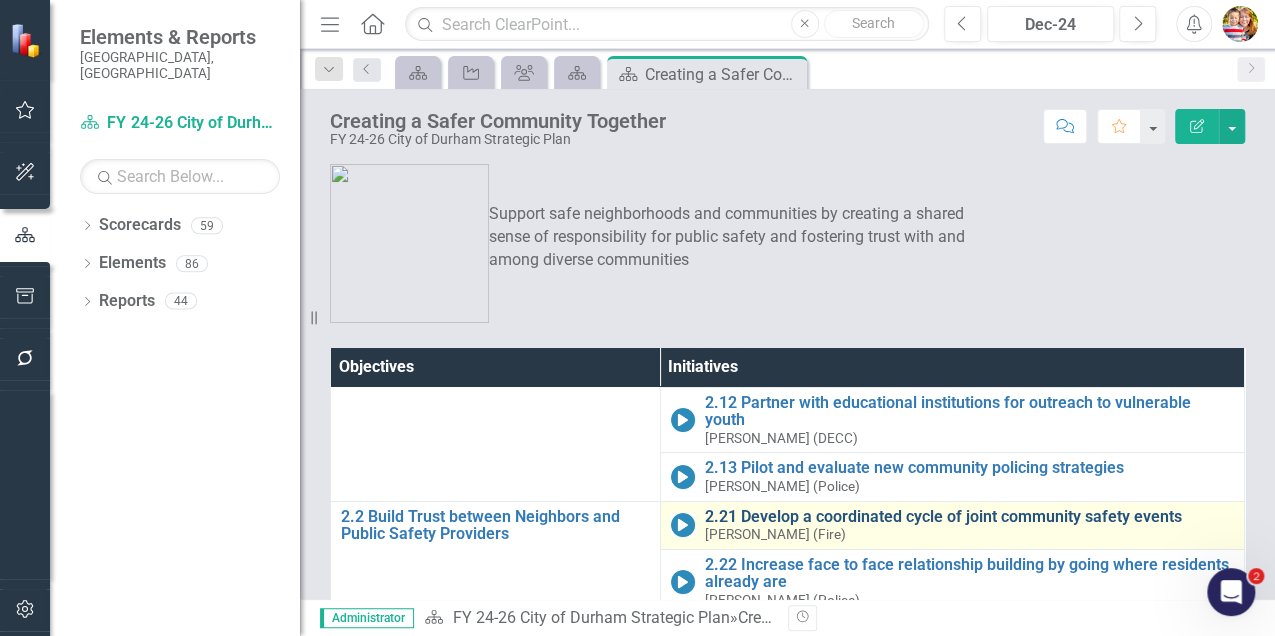 click on "2.21 Develop a coordinated cycle of joint community safety events" at bounding box center (969, 517) 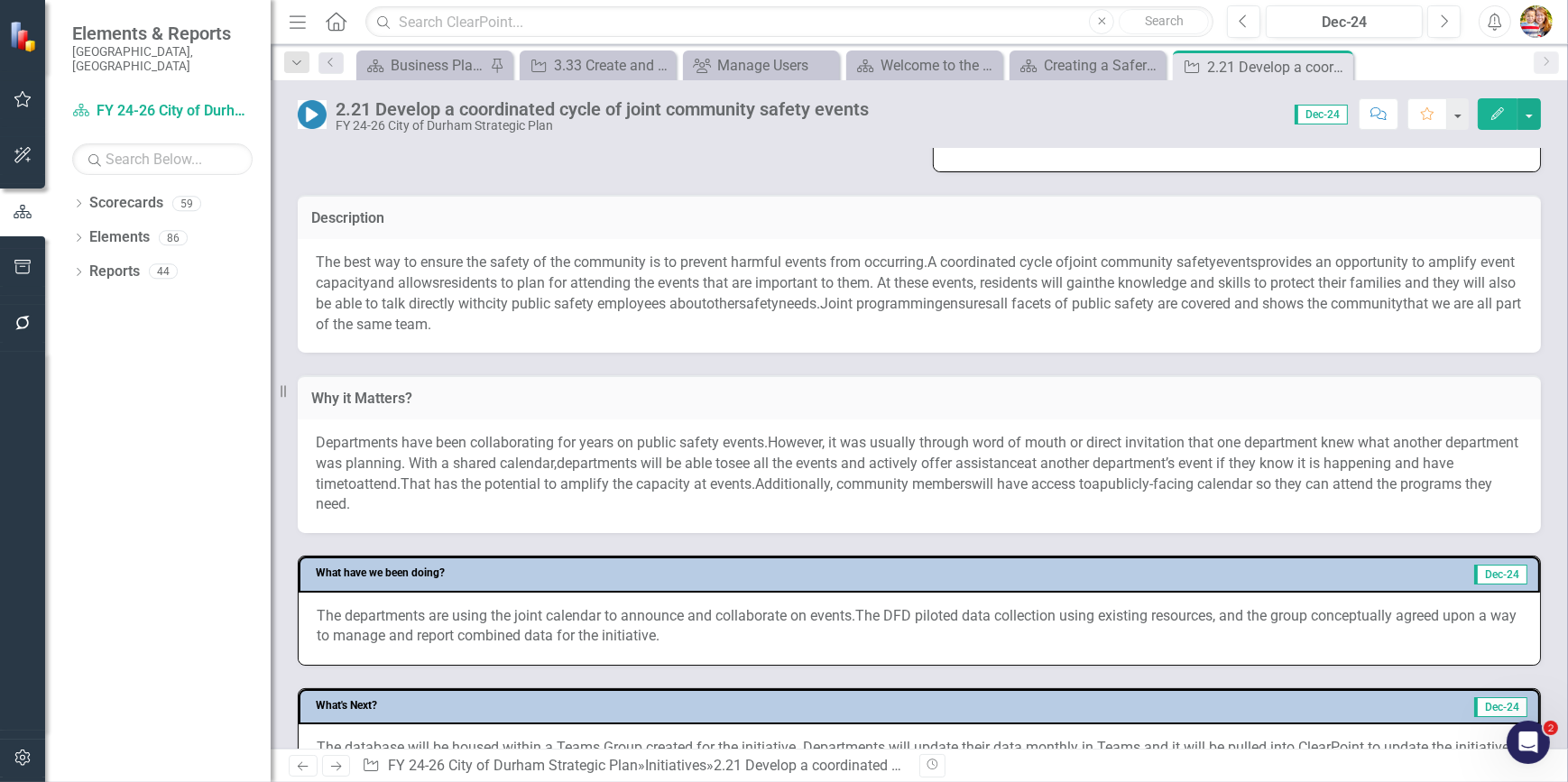 scroll, scrollTop: 409, scrollLeft: 0, axis: vertical 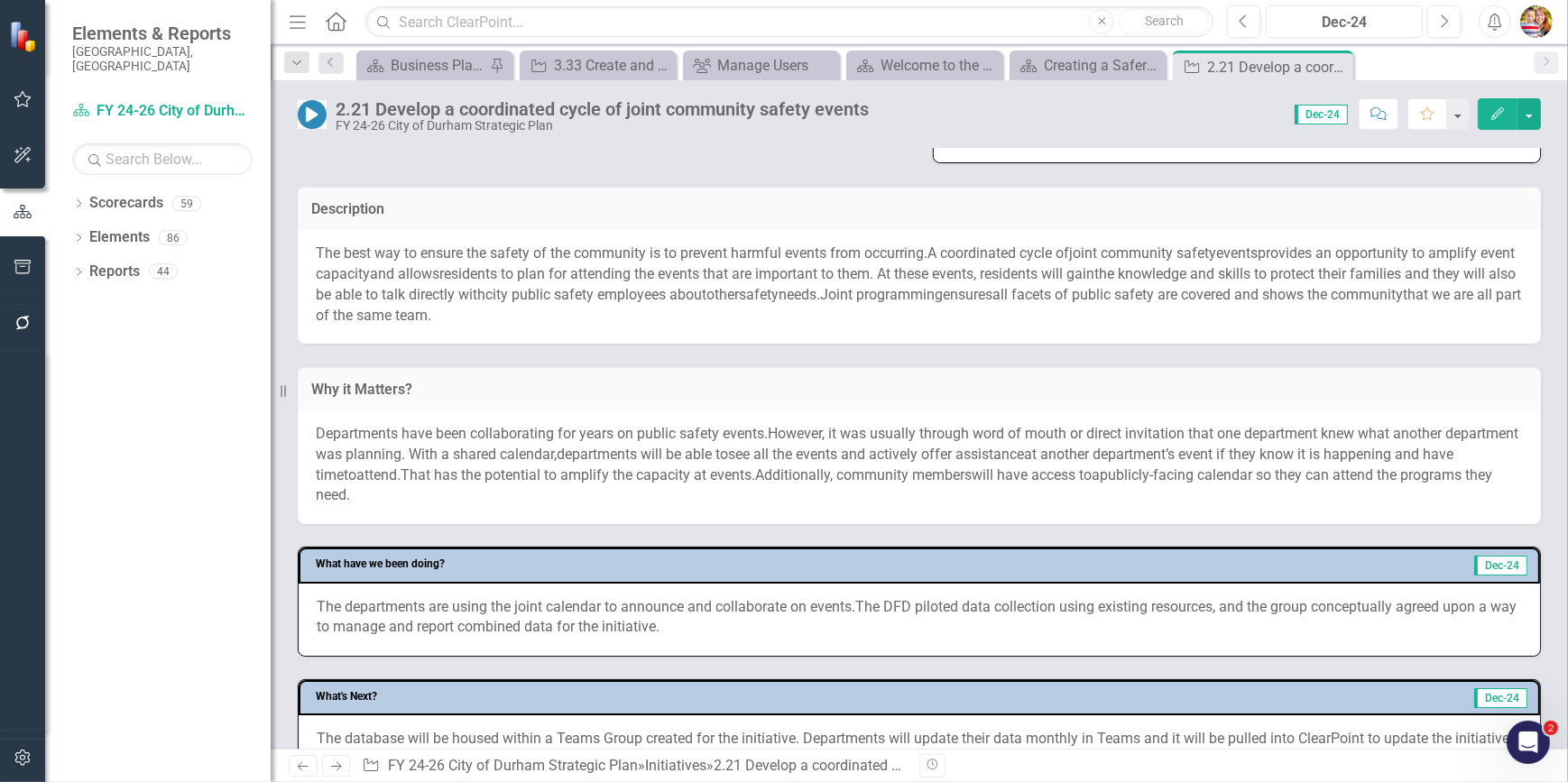 click on "Dec-24" at bounding box center (1344, 23) 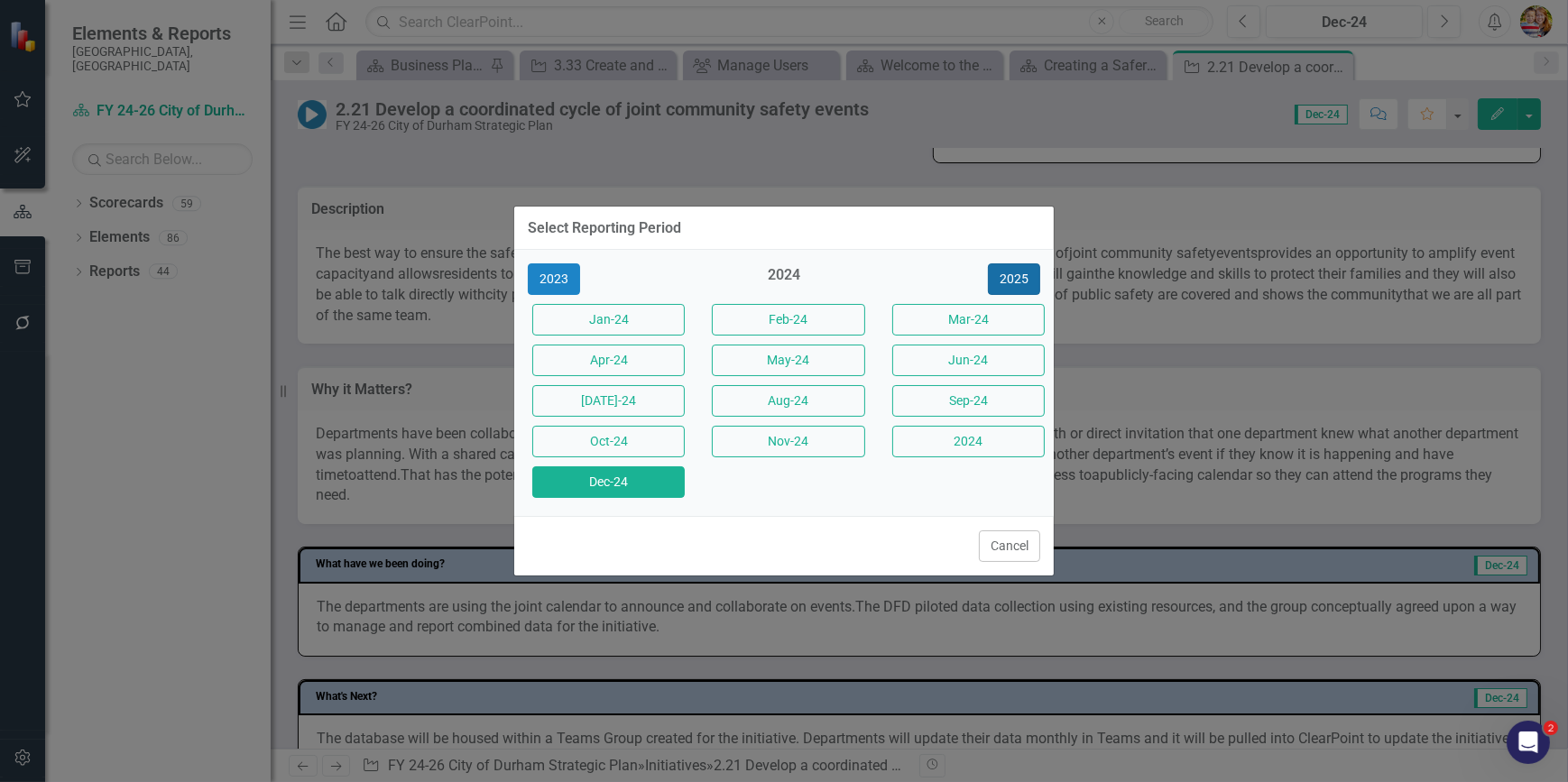 click on "2025" at bounding box center (1014, 279) 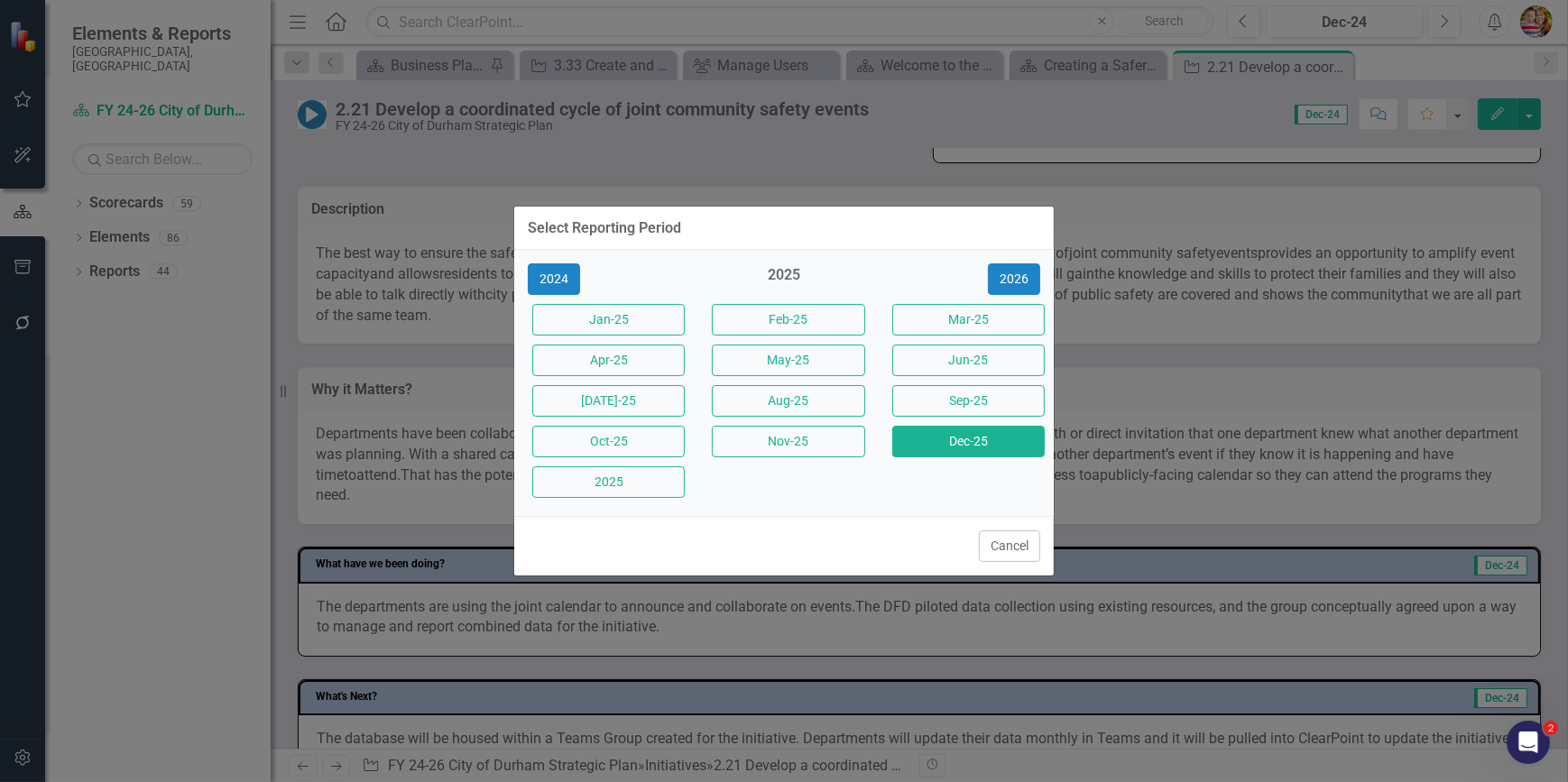 click on "Dec-25" at bounding box center [968, 441] 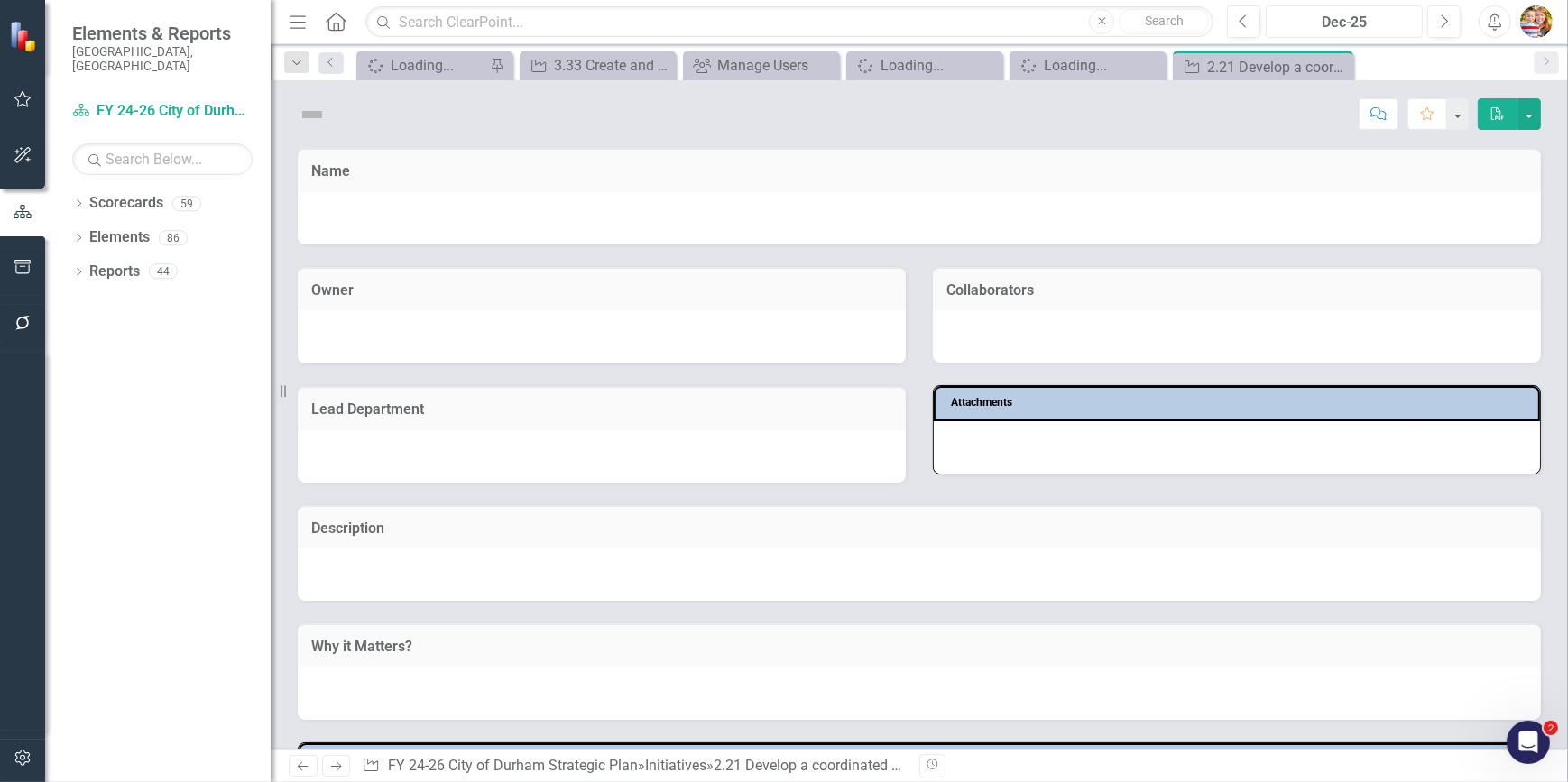 click on "Dec-25" at bounding box center (1344, 23) 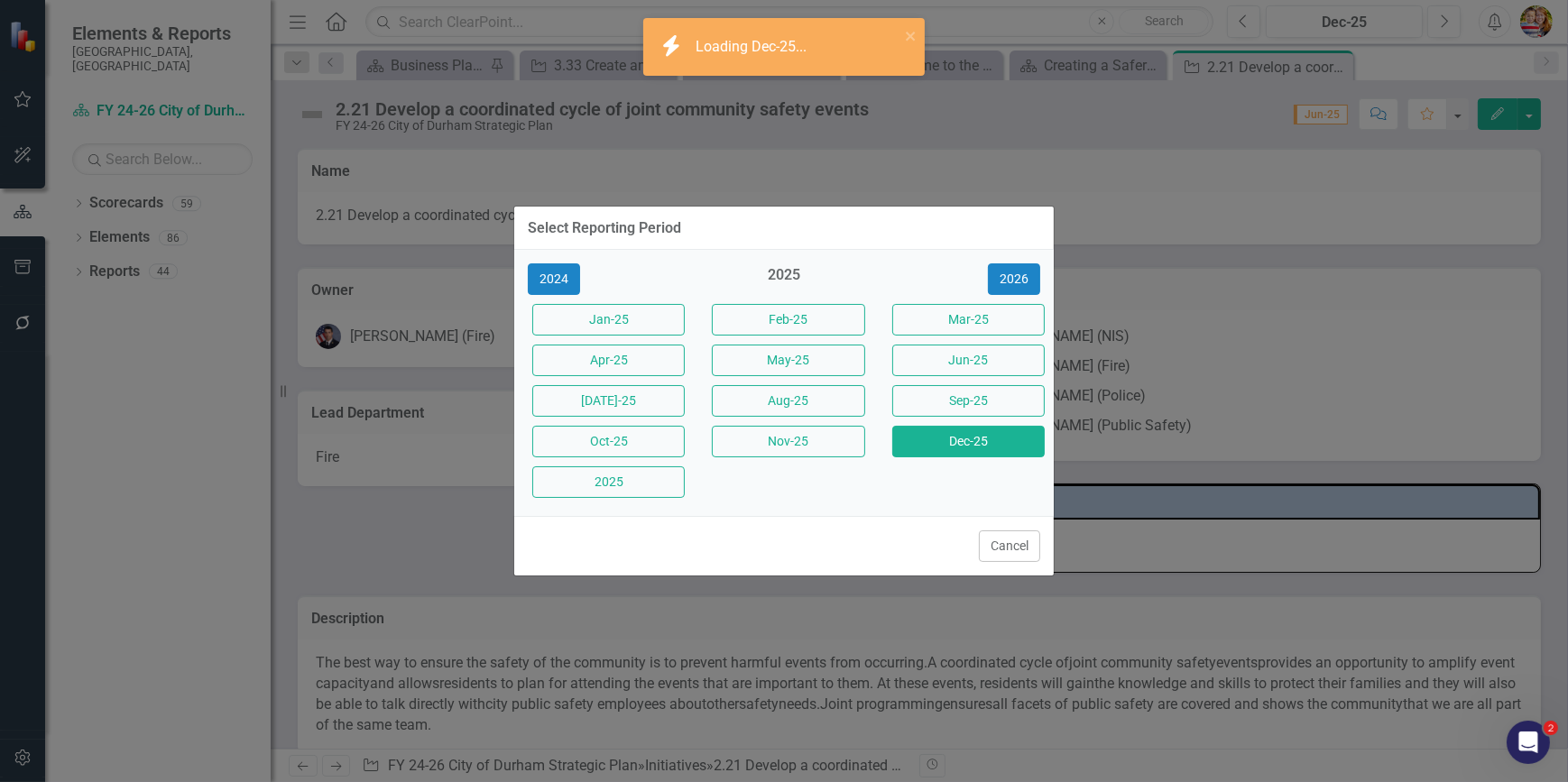 click on "Jun-25" at bounding box center (968, 360) 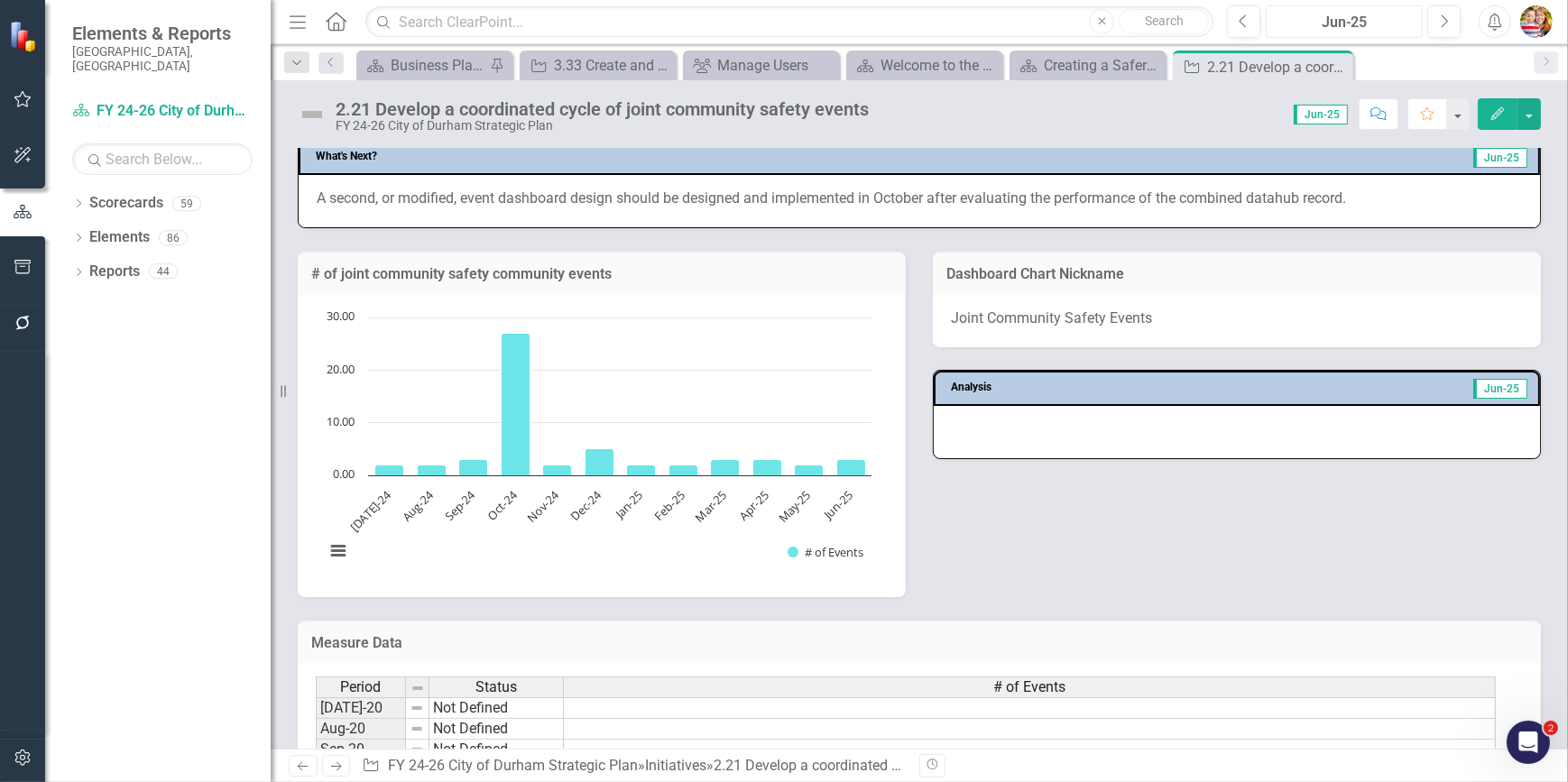 scroll, scrollTop: 983, scrollLeft: 0, axis: vertical 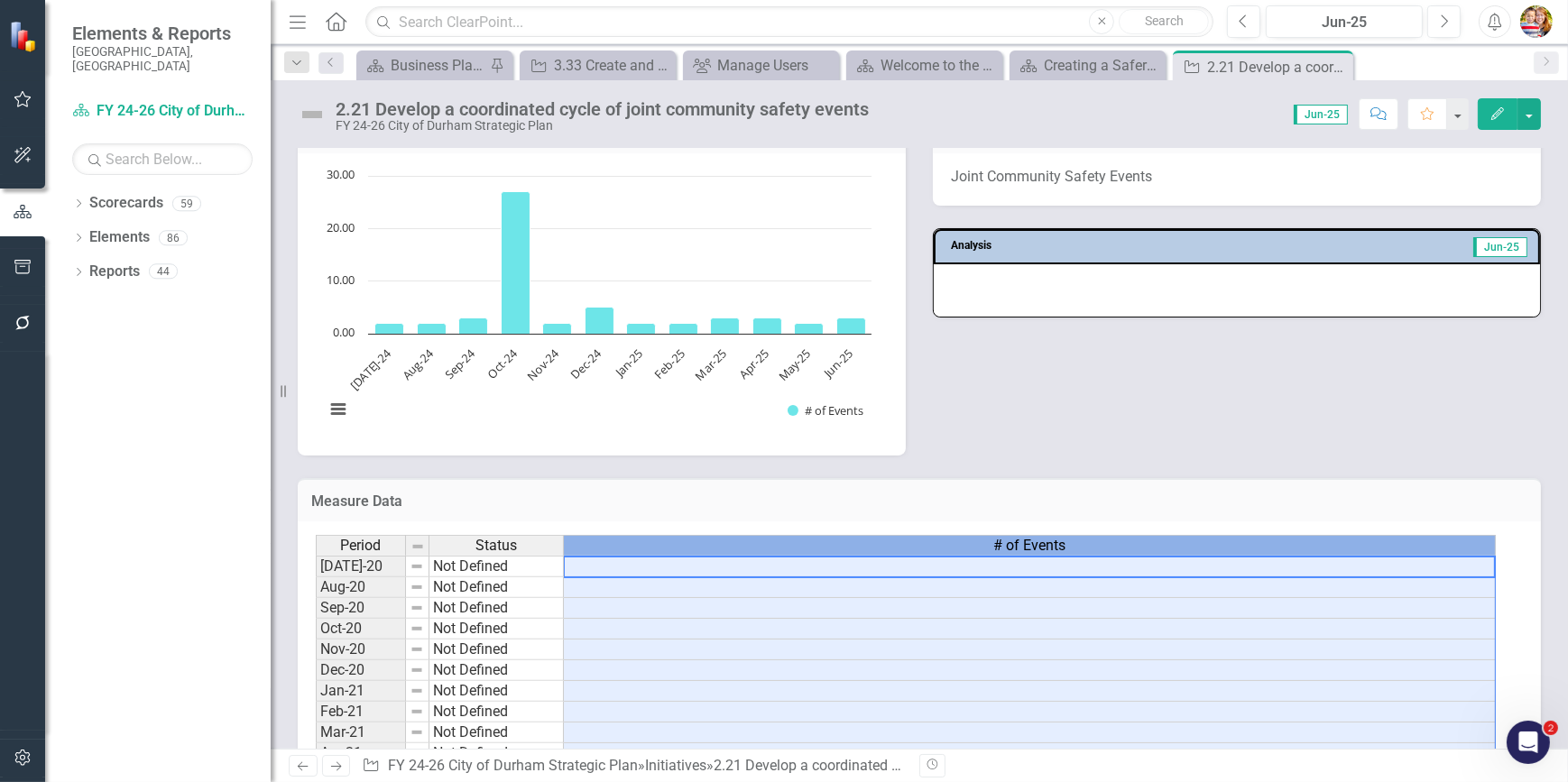 click on "# of Events" at bounding box center (1029, 546) 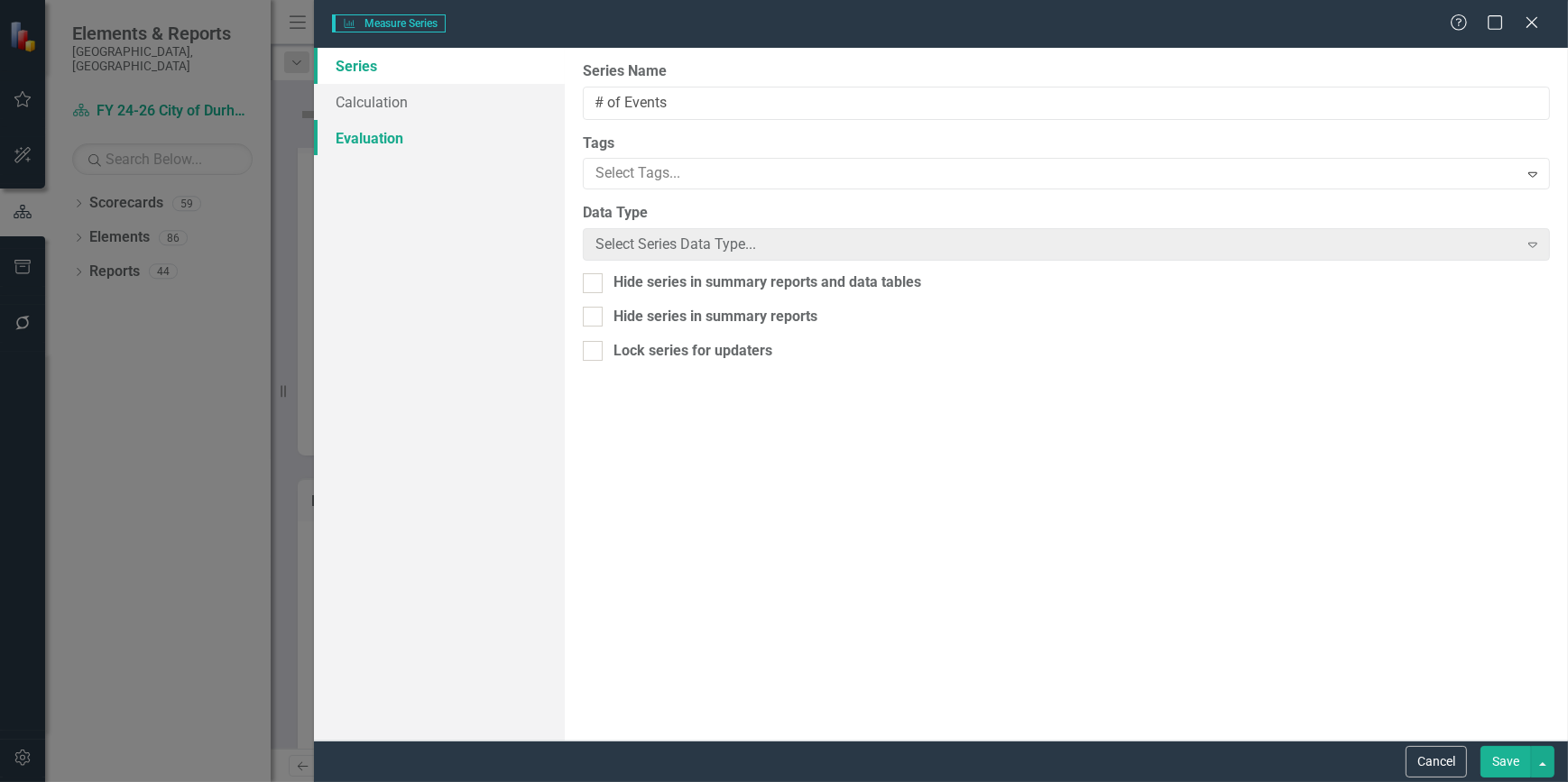 type on "# of Events" 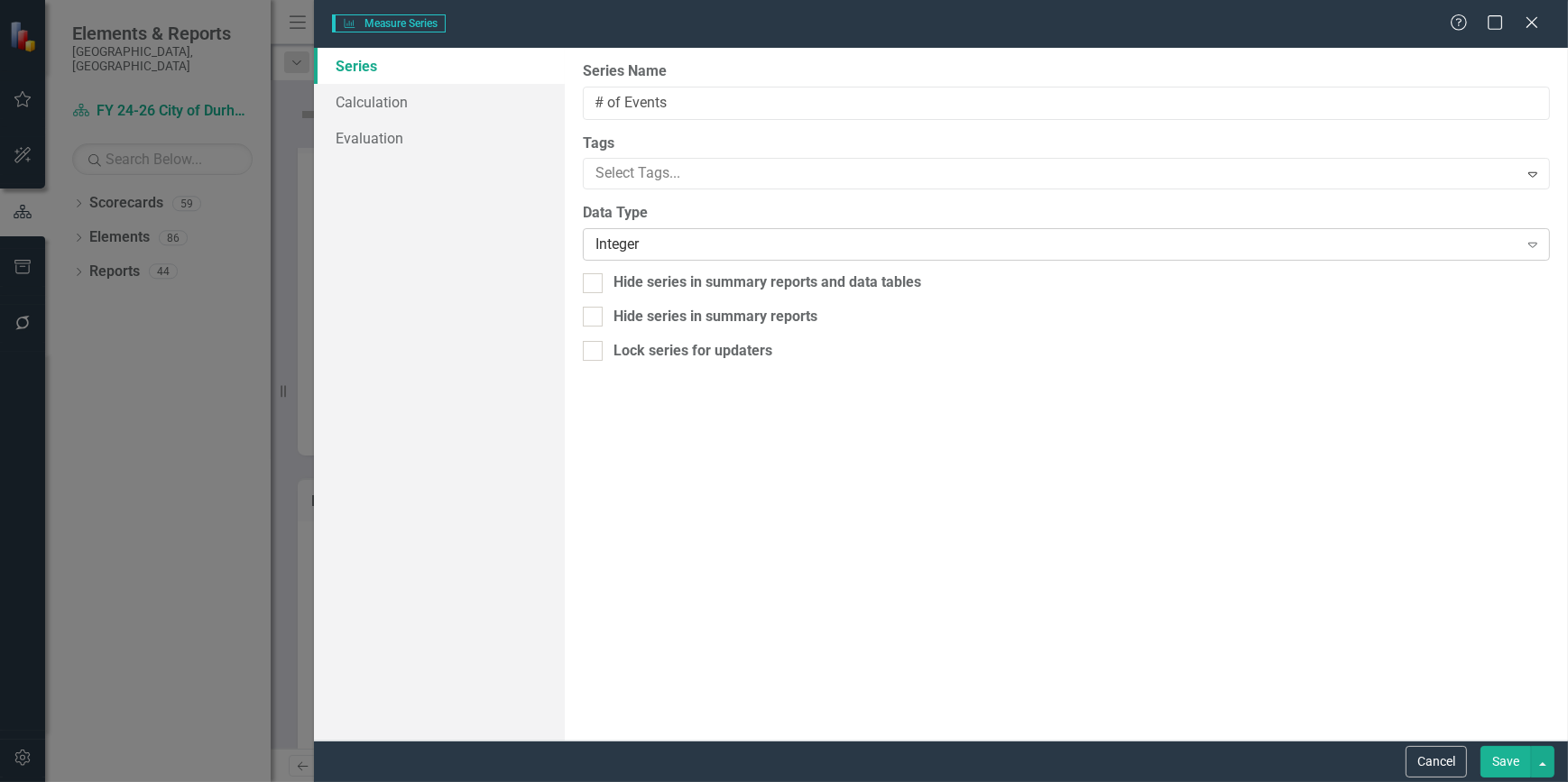click on "Integer" at bounding box center (1056, 244) 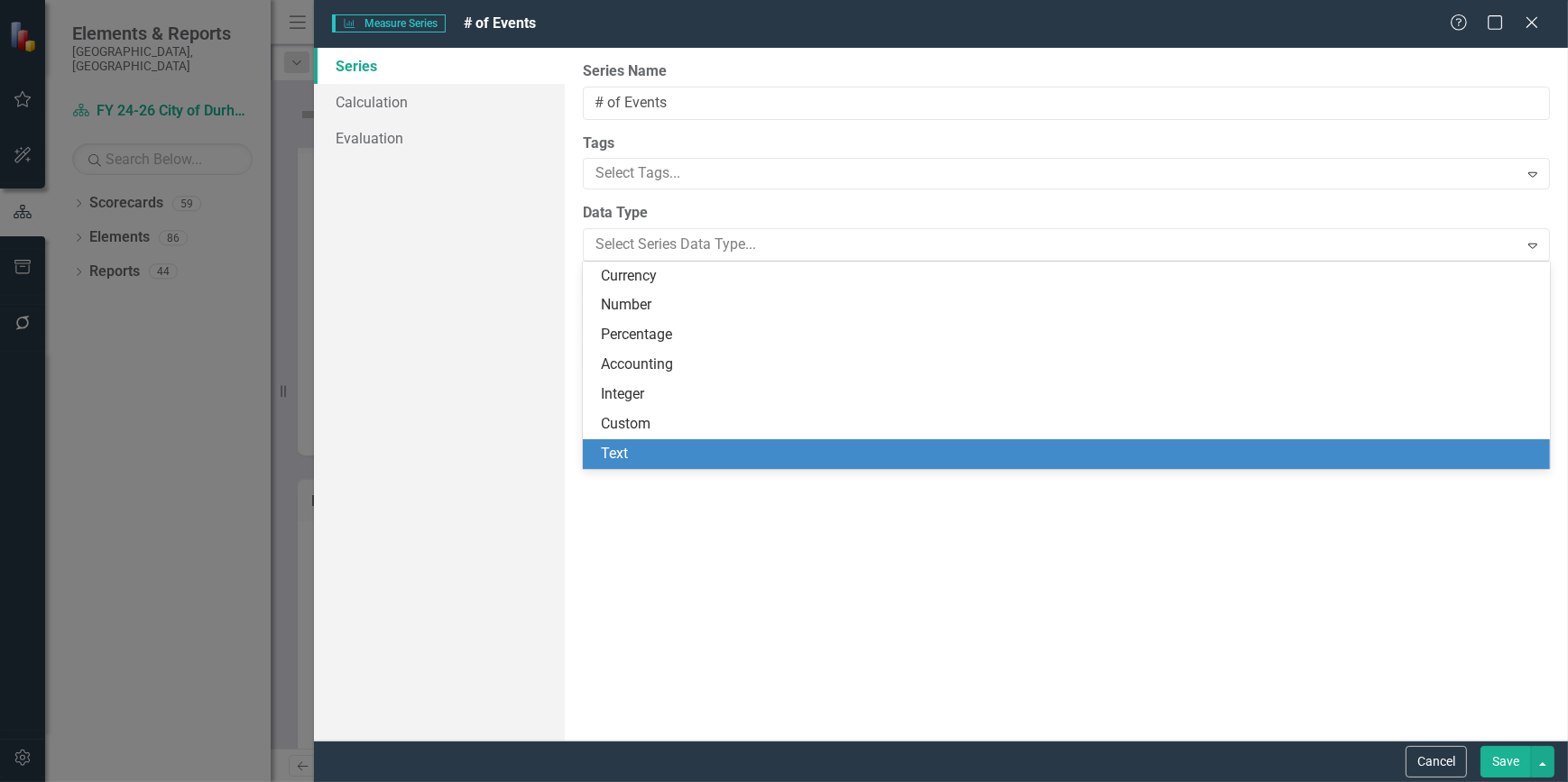 click on "Text" at bounding box center [1070, 454] 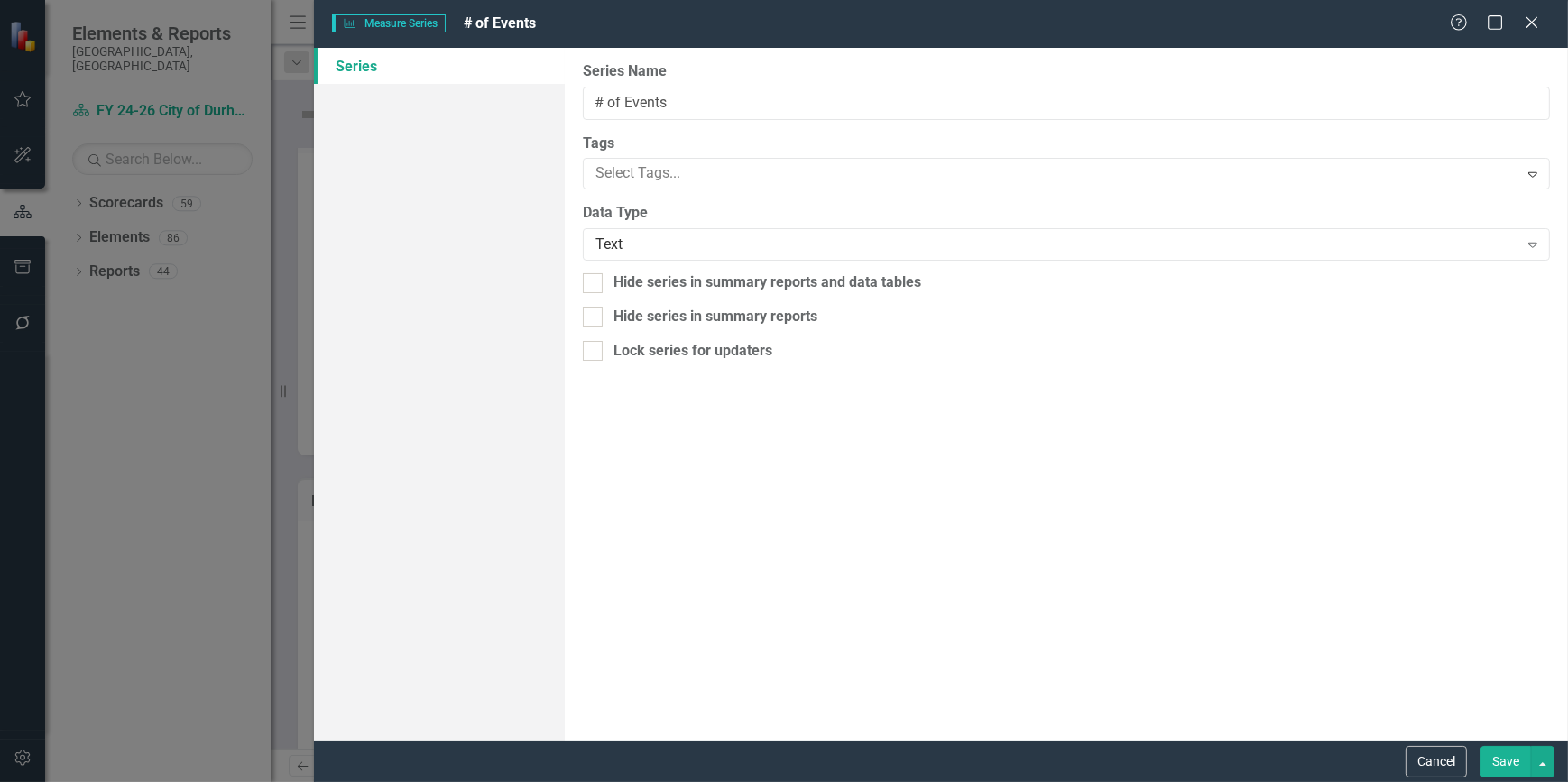 click on "Save" at bounding box center (1506, 761) 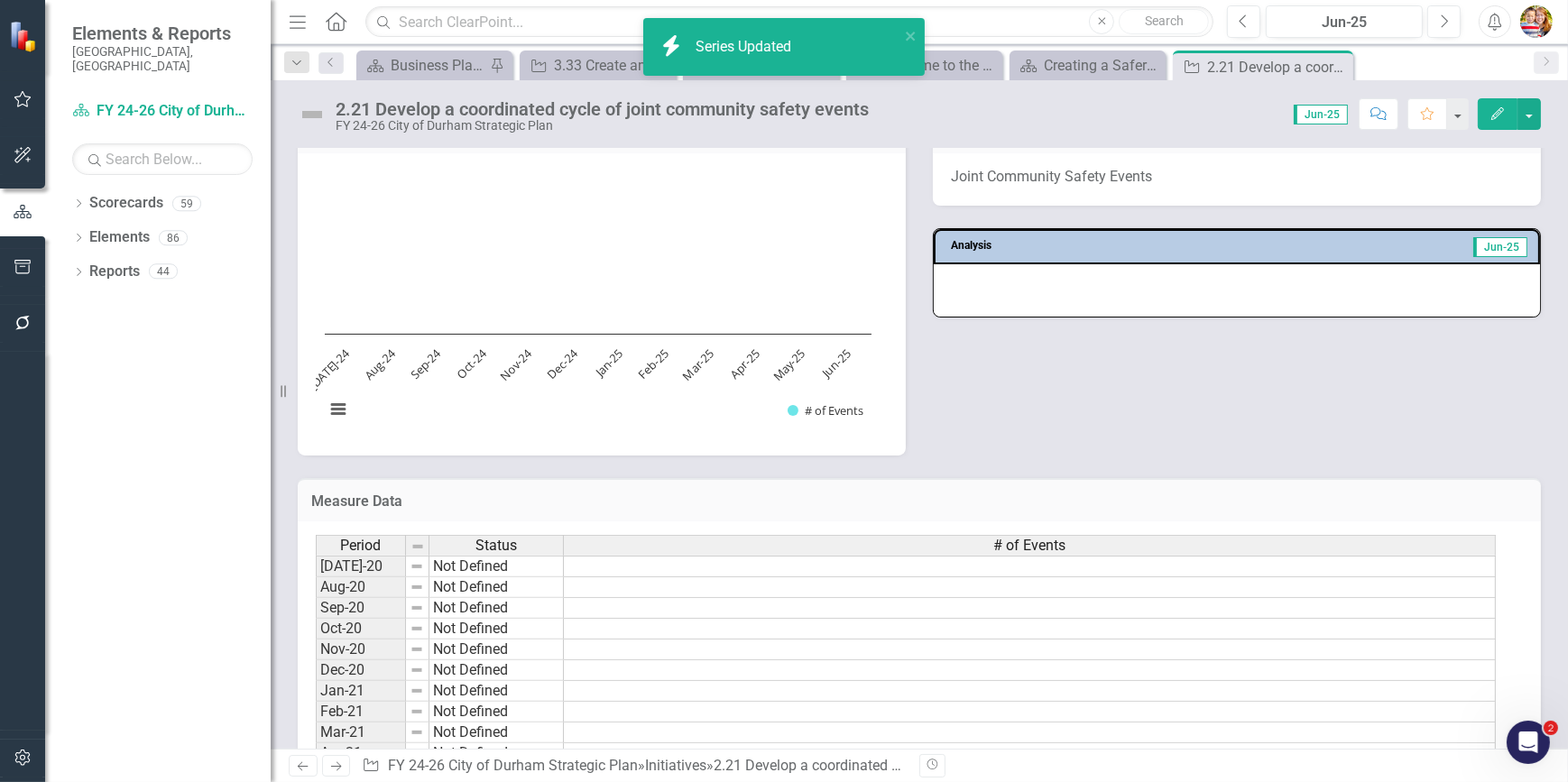 click at bounding box center [1029, 587] 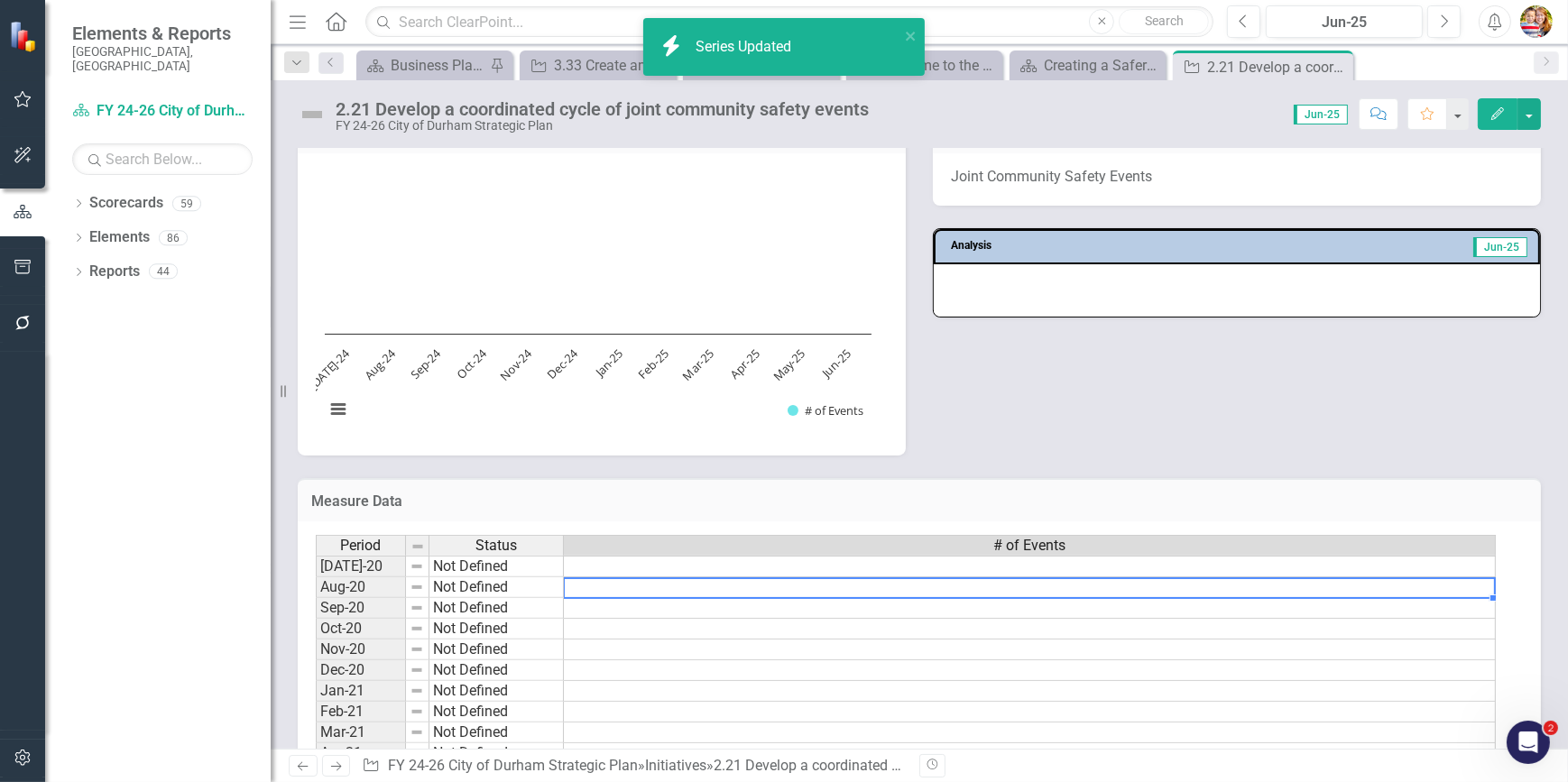 click at bounding box center [1029, 587] 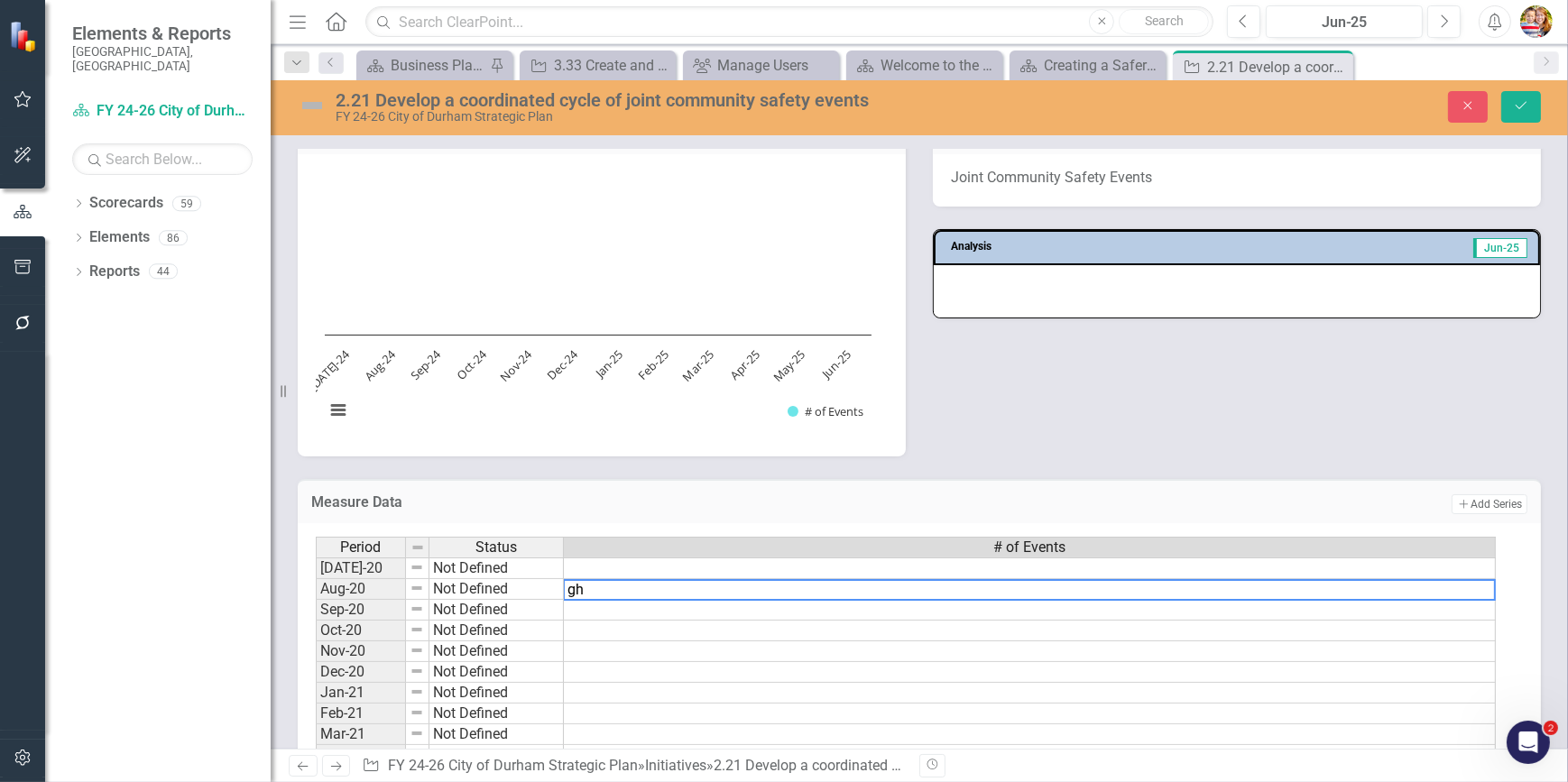 type on "g" 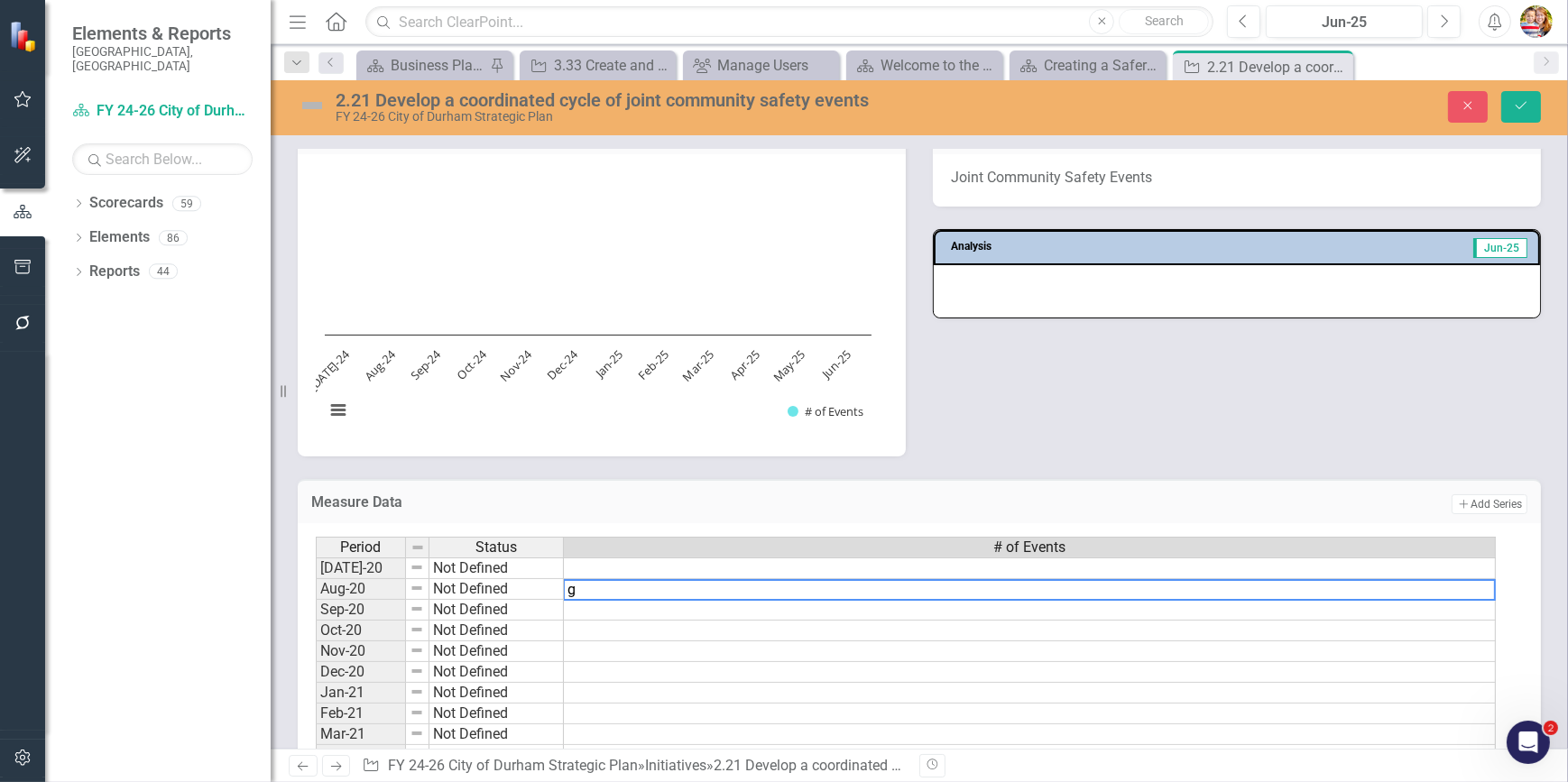 type 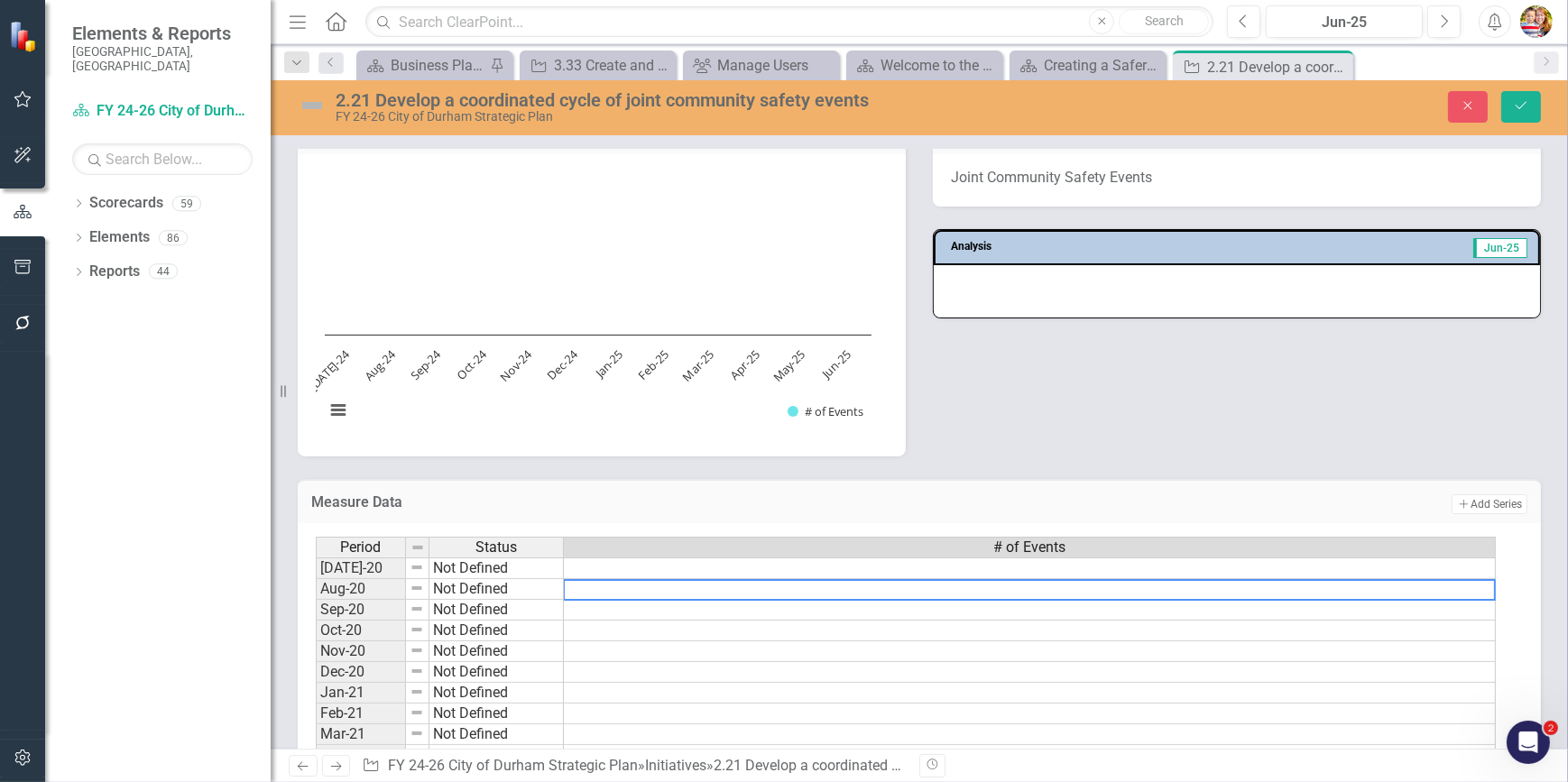 click on "# of joint community safety community events Chart Bar chart with 12 bars. # of joint community safety community events (Chart Type: Column)
Plot Bands
# of Events
Jul-24: No Value
Aug-24: No Value
Sep-24: No Value
Oct-24: No Value
Nov-24: No Value
Dec-24: No Value
Jan-25: No Value
Feb-25: No Value
Mar-25: No Value
Apr-25: No Value
May-25: No Value
Jun-25: No Value The chart has 1 X axis displaying categories.  The chart has 1 Y axis displaying values. Data ranges from 0 to 0. Created with Highcharts 11.4.8 Chart context menu # of Events Jul-24 Aug-24 Sep-24 Oct-24 Nov-24 Dec-24 Jan-25 Feb-25 Mar-25 Apr-25 May-25 Jun-25 End of interactive chart. Dashboard Chart Nickname Joint Community Safety Events Analysis Jun-25" at bounding box center [919, 271] 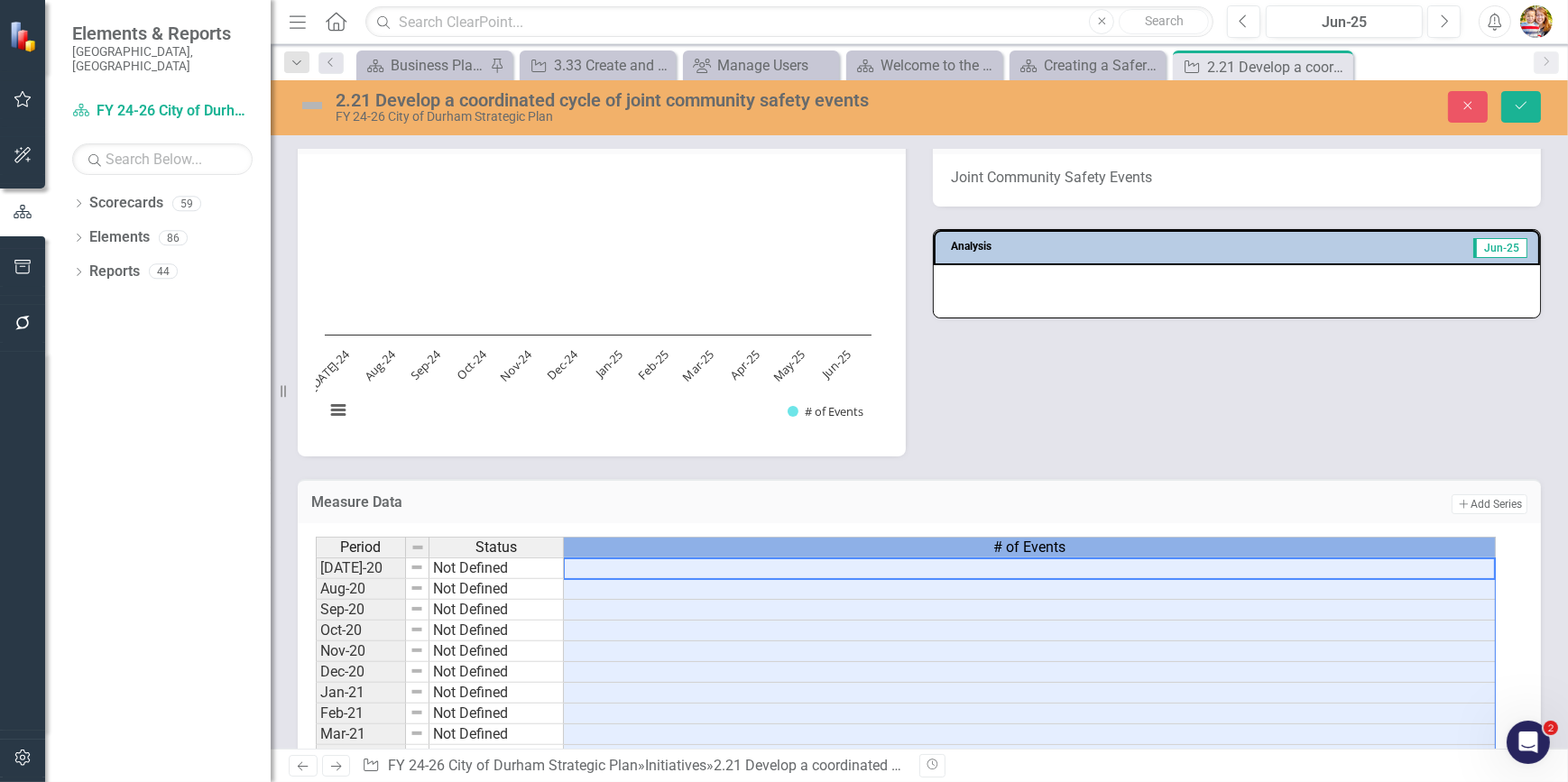 click on "# of Events" at bounding box center [1029, 547] 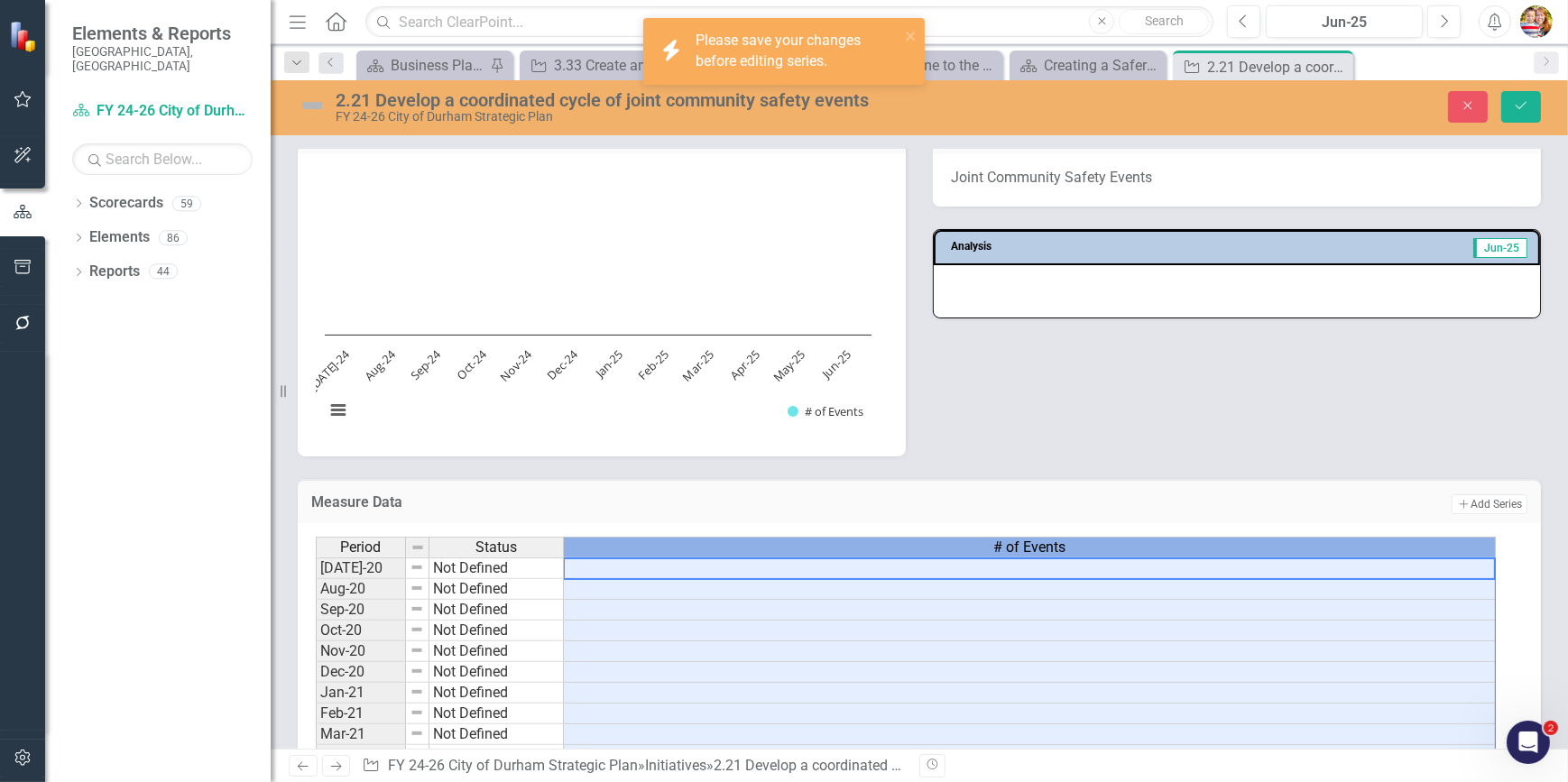 click on "# of Events" at bounding box center (1029, 547) 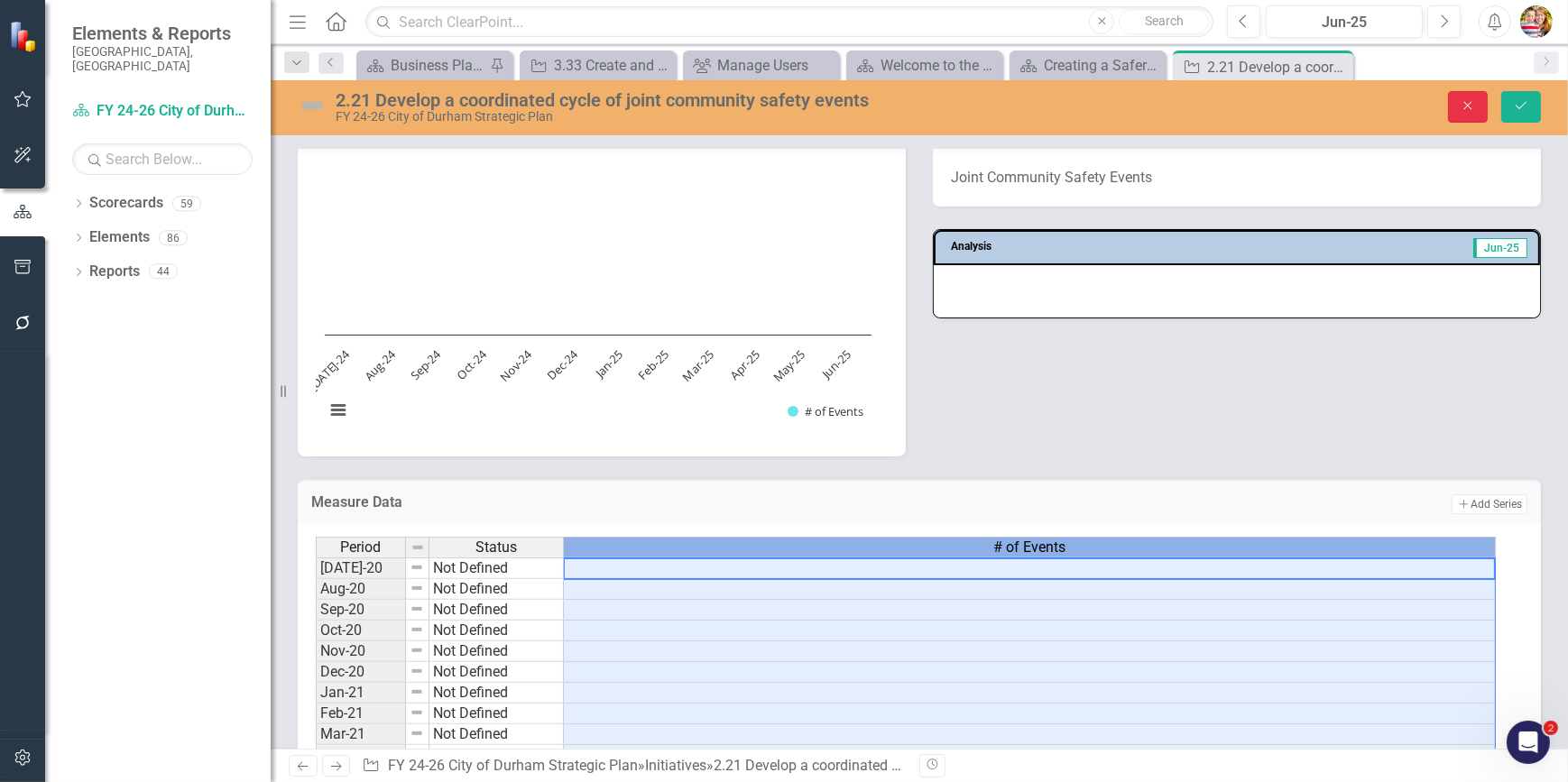 click on "Close" 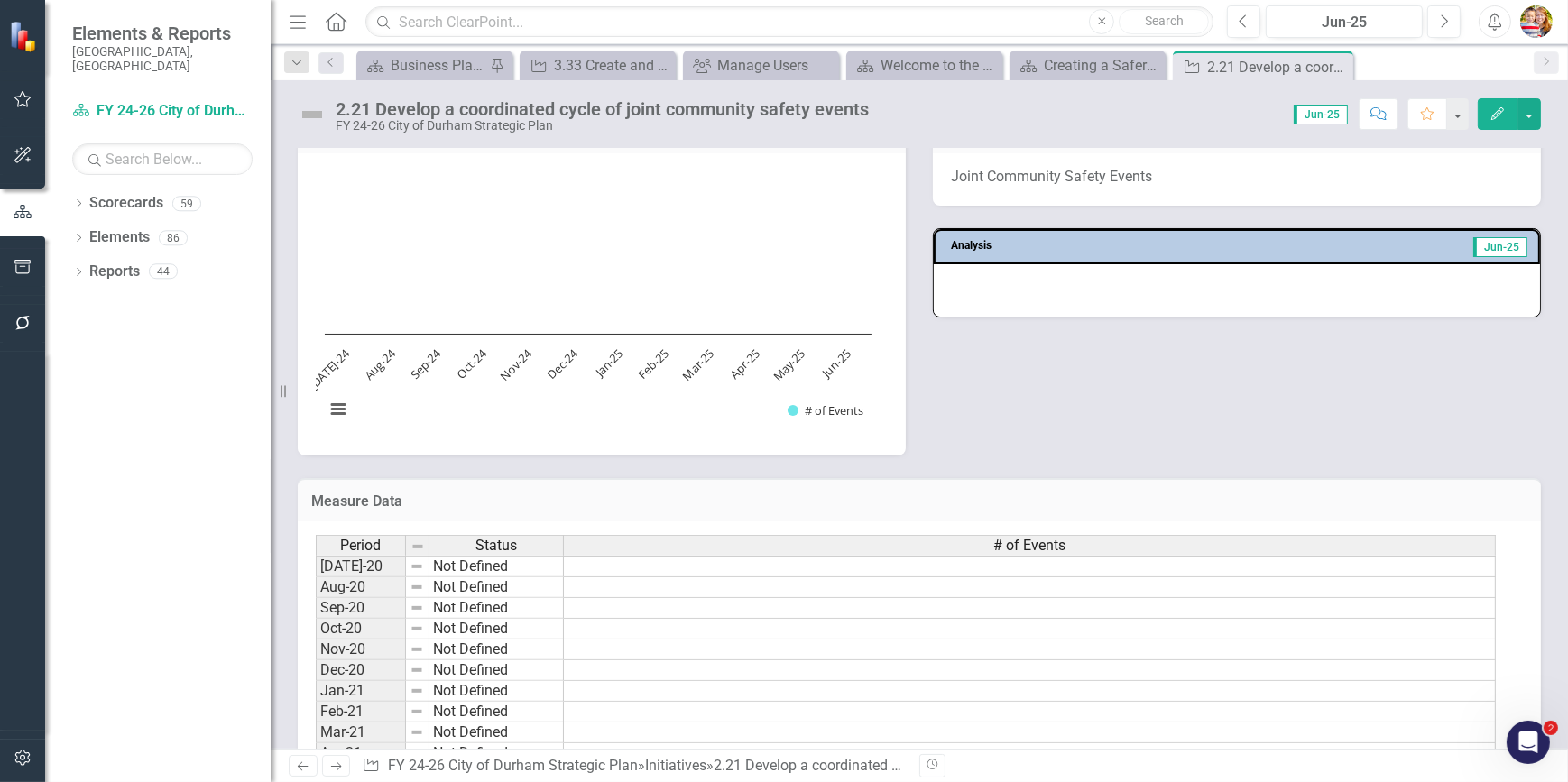 click on "# of Events" at bounding box center [1029, 546] 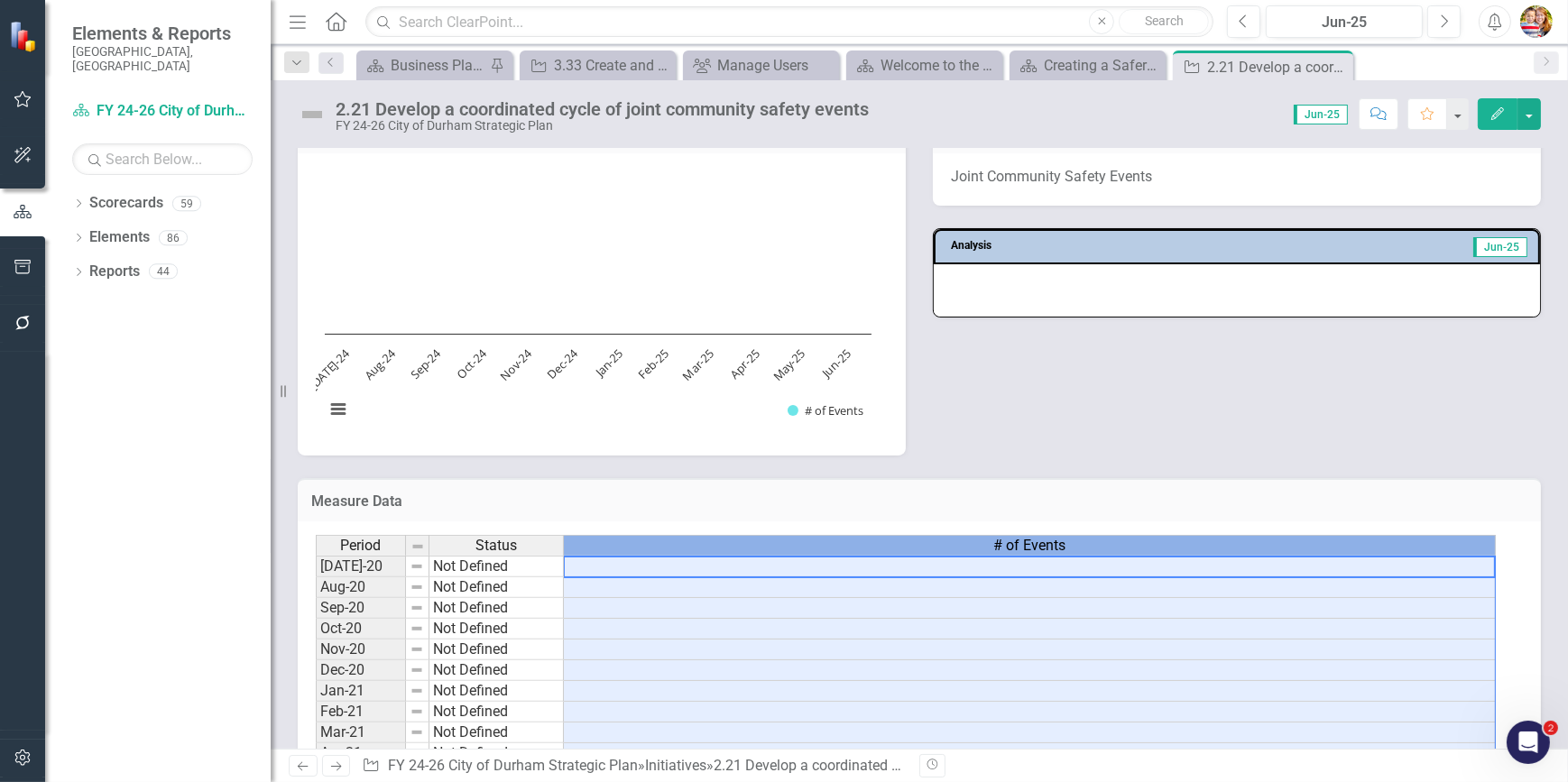 click on "# of Events" at bounding box center [1029, 546] 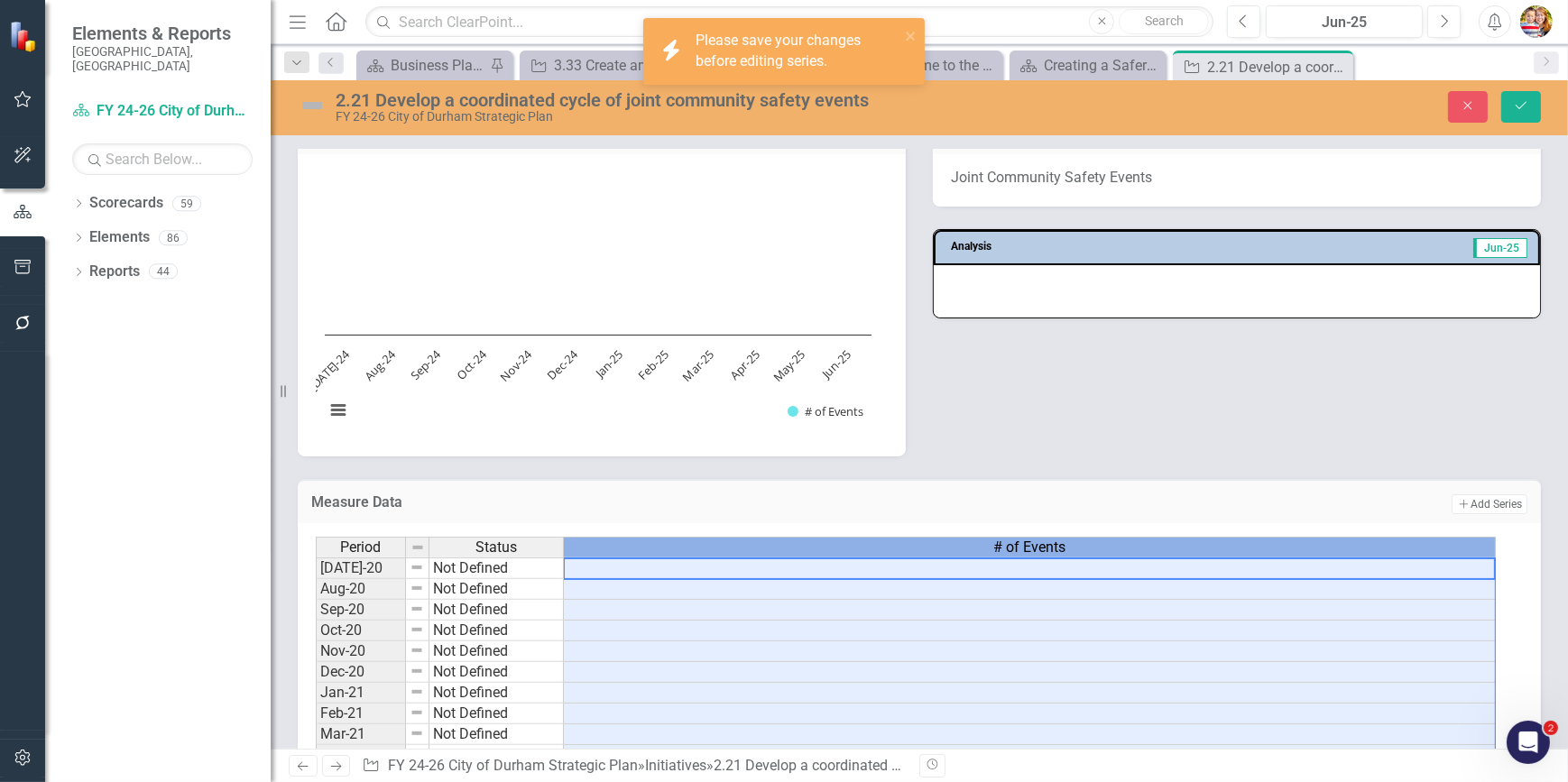 drag, startPoint x: 1451, startPoint y: 499, endPoint x: 1427, endPoint y: 495, distance: 24.33105 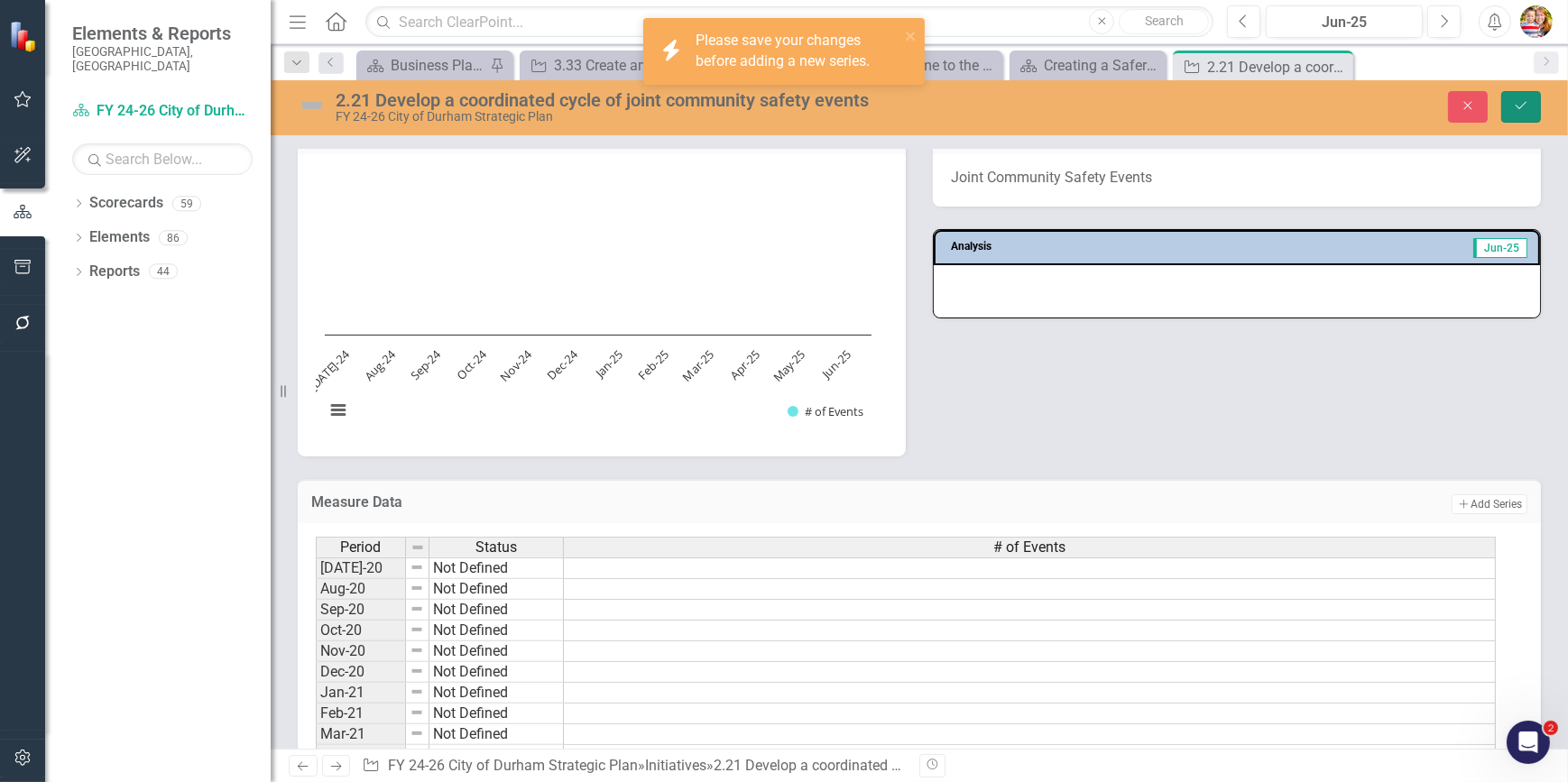 drag, startPoint x: 1531, startPoint y: 107, endPoint x: 1175, endPoint y: 527, distance: 550.5779 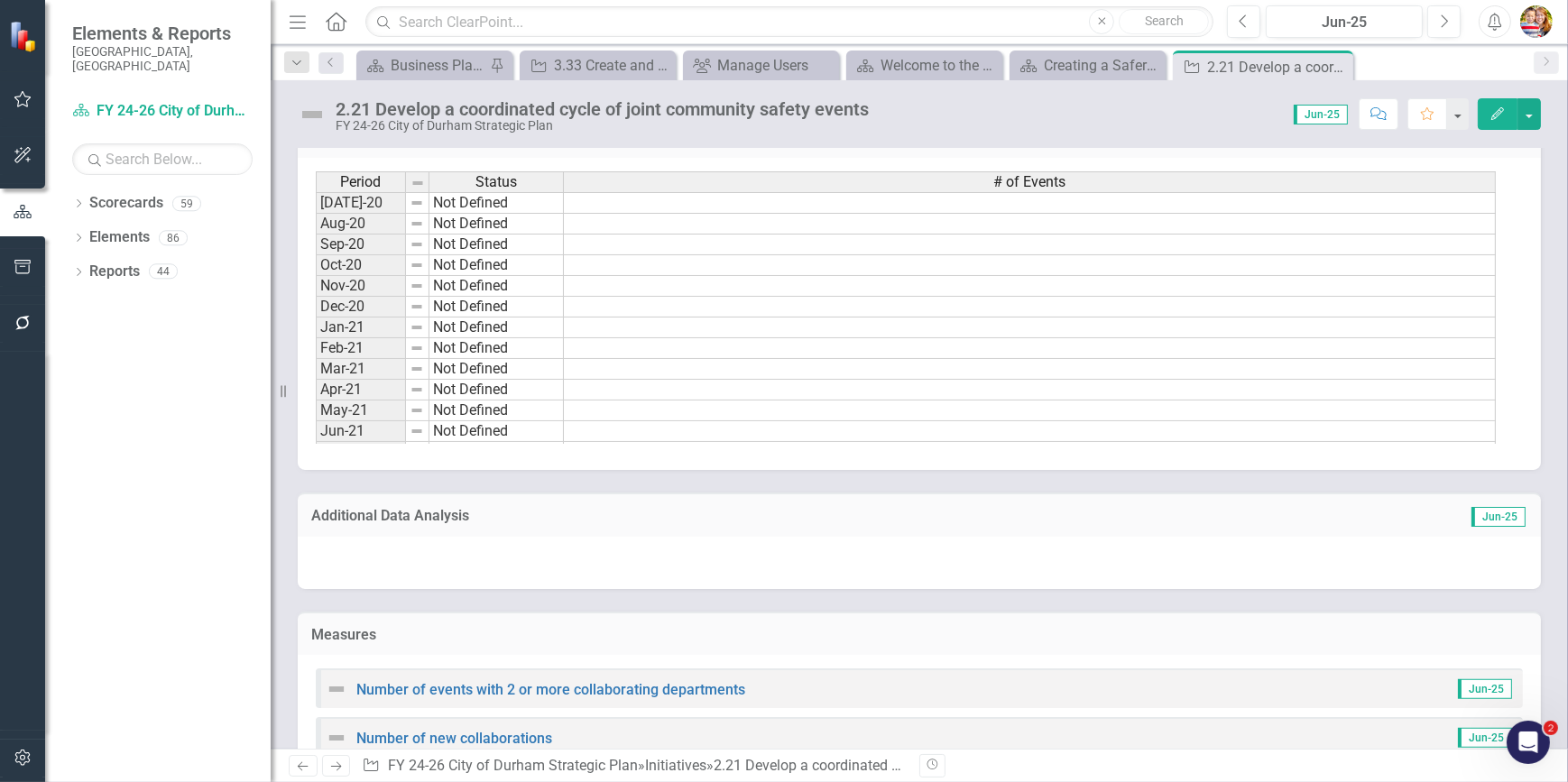 scroll, scrollTop: 1362, scrollLeft: 0, axis: vertical 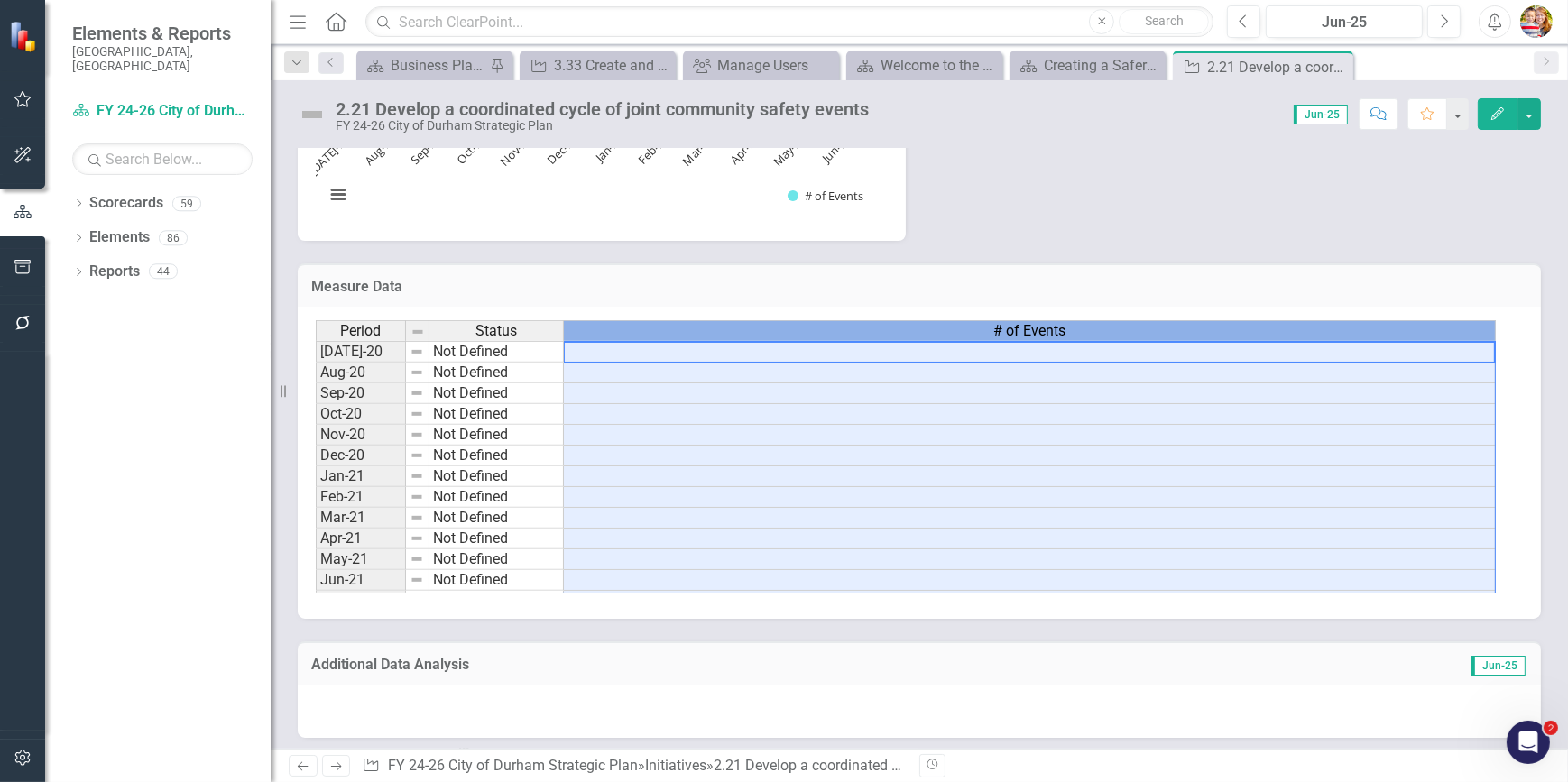 click on "# of Events" at bounding box center (1029, 331) 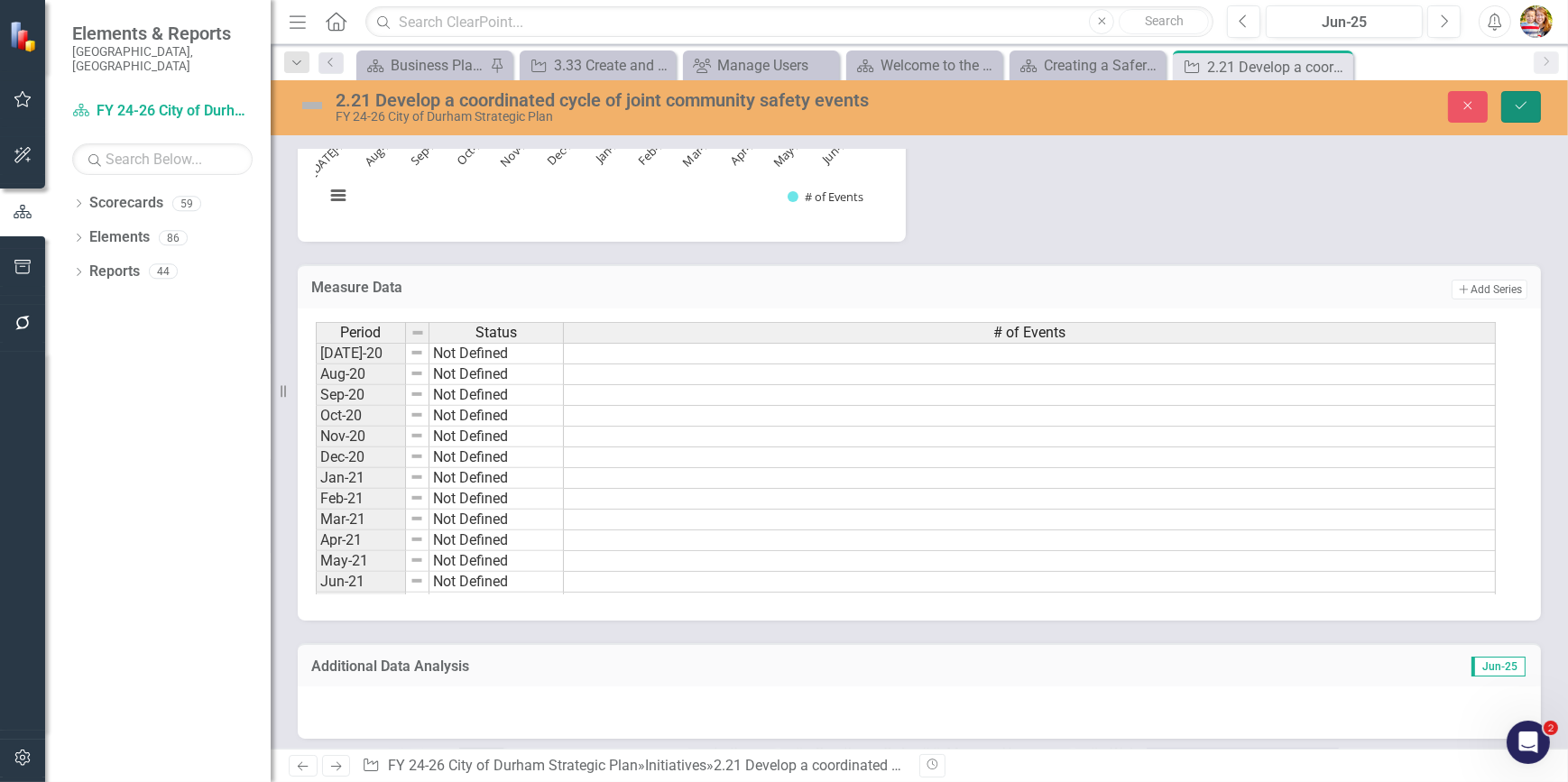 click on "Save" at bounding box center [1521, 106] 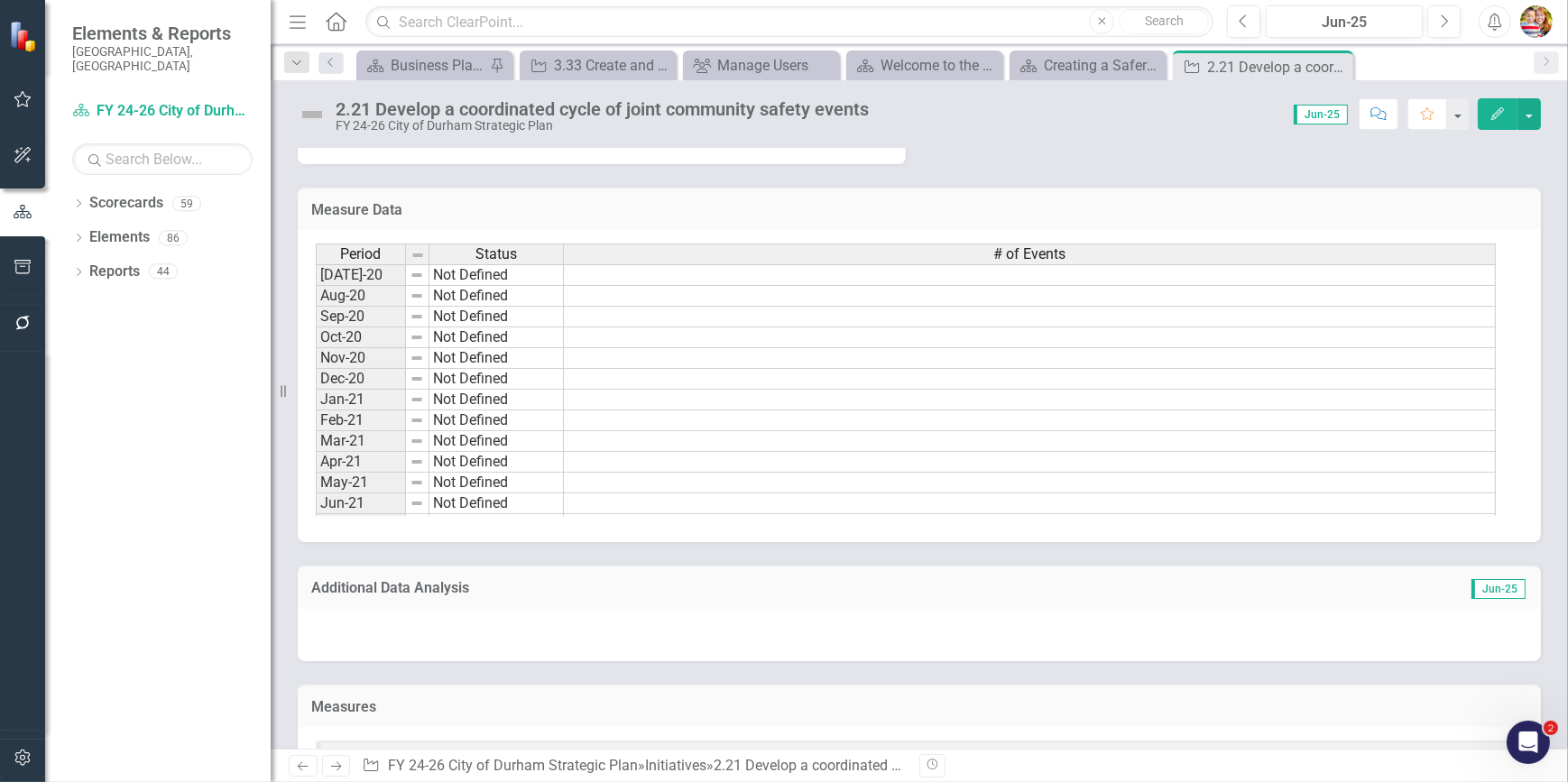 scroll, scrollTop: 1353, scrollLeft: 0, axis: vertical 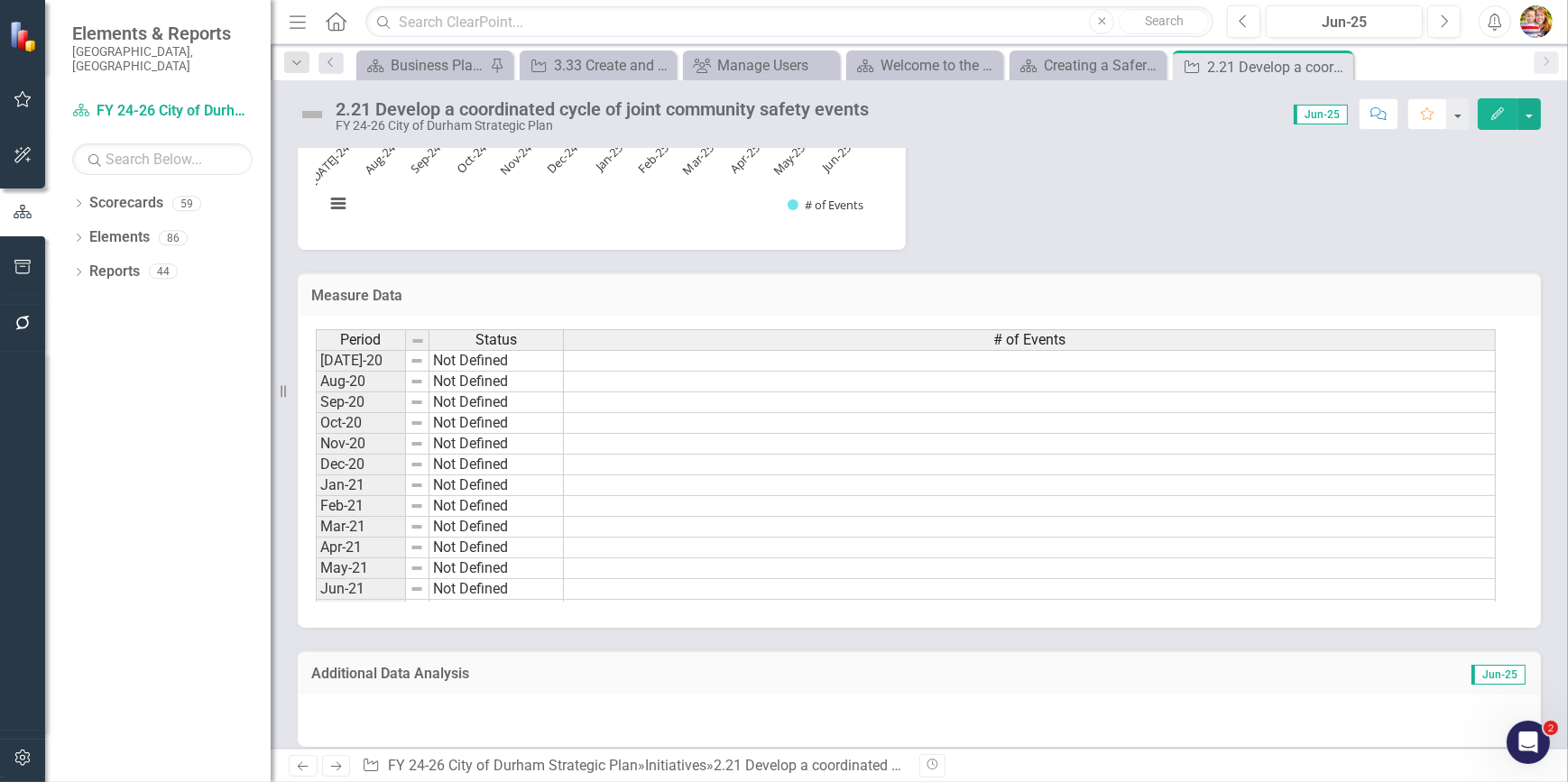 click on "Measure Data" at bounding box center [919, 296] 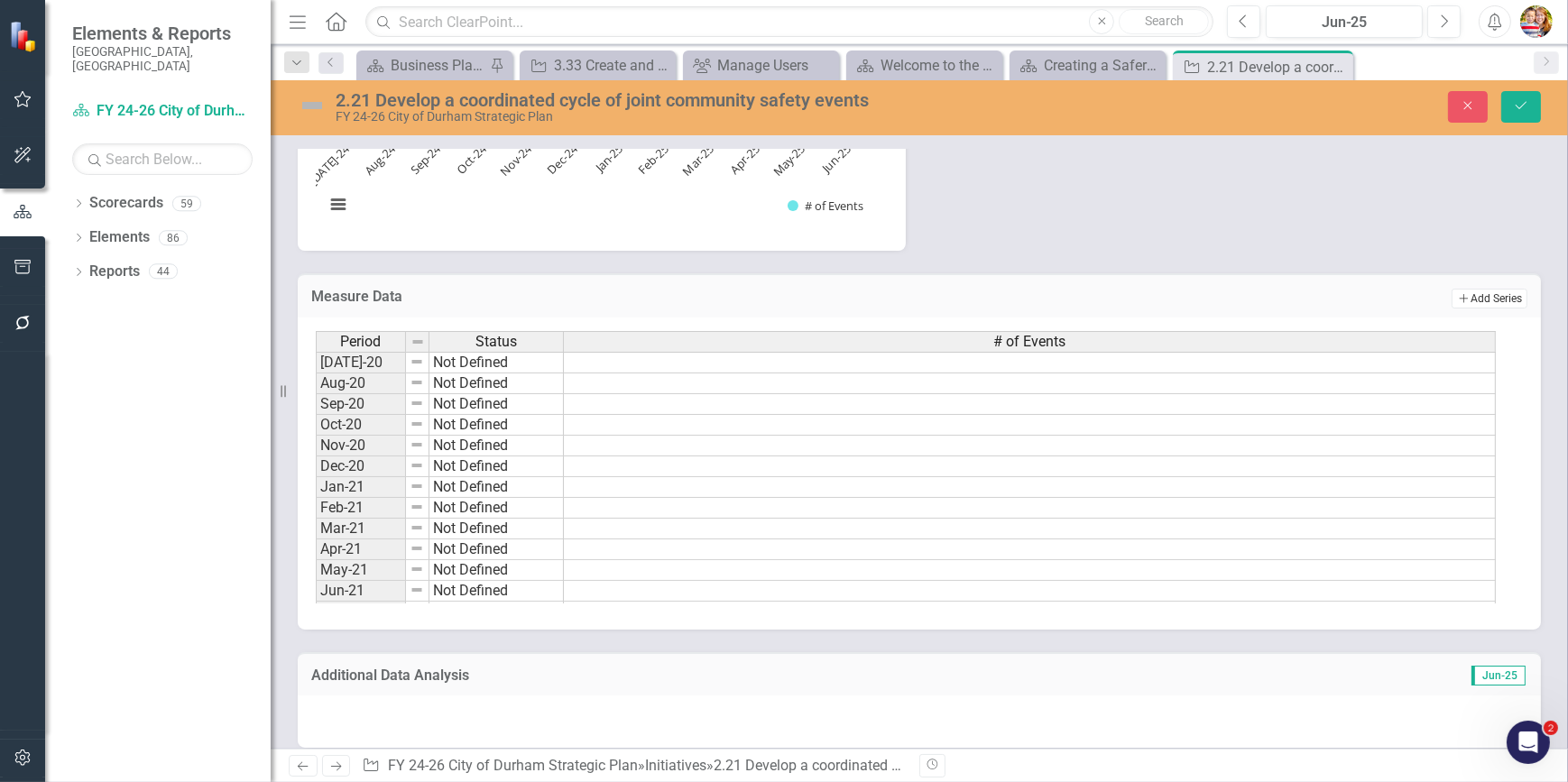 click on "Add  Add Series" at bounding box center [1490, 299] 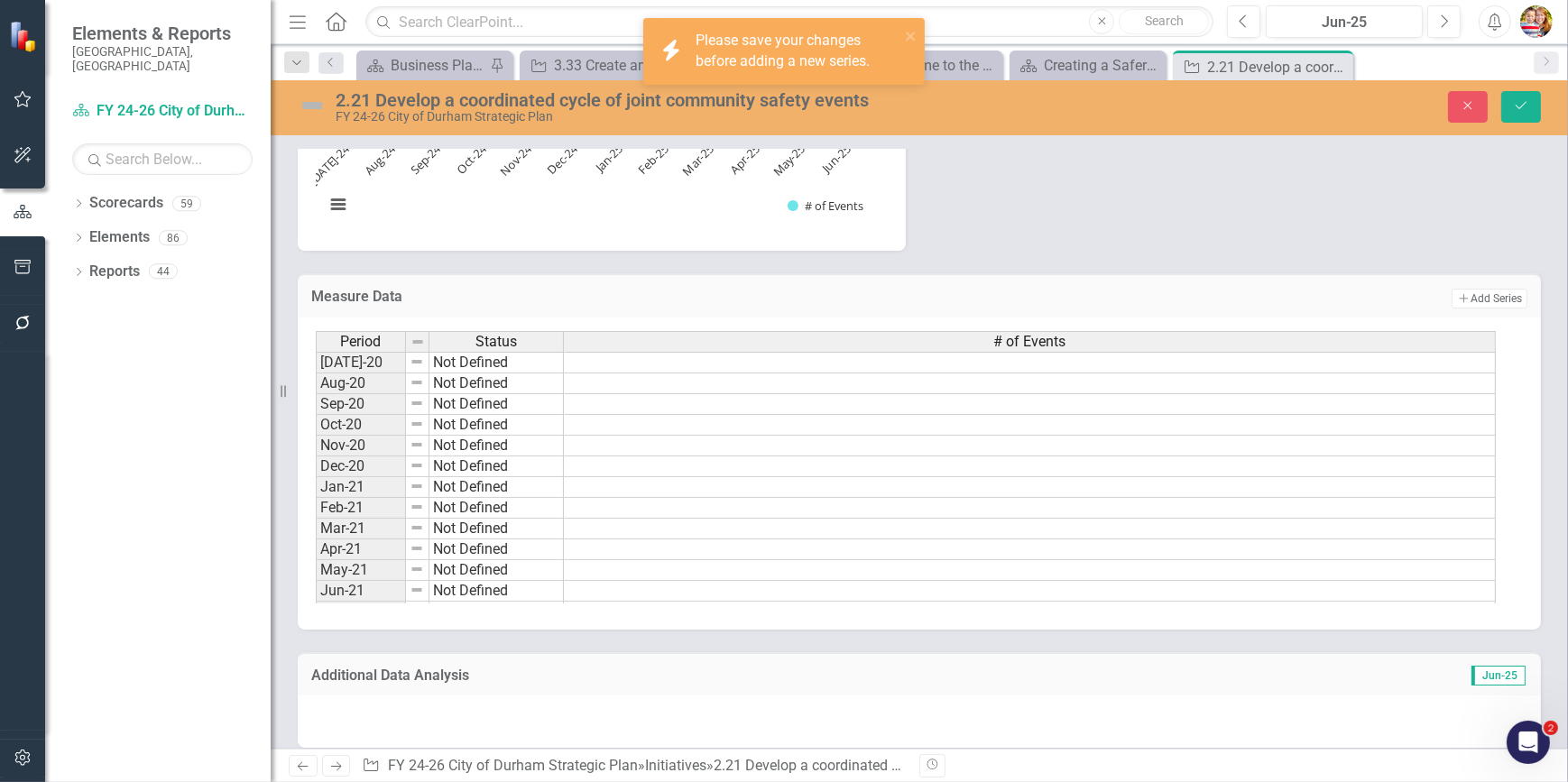click on "# of joint community safety community events Chart Bar chart with 12 bars. # of joint community safety community events (Chart Type: Column)
Plot Bands
# of Events
Jul-24: No Value
Aug-24: No Value
Sep-24: No Value
Oct-24: No Value
Nov-24: No Value
Dec-24: No Value
Jan-25: No Value
Feb-25: No Value
Mar-25: No Value
Apr-25: No Value
May-25: No Value
Jun-25: No Value The chart has 1 X axis displaying categories.  The chart has 1 Y axis displaying values. Data ranges from 0 to 0. Created with Highcharts 11.4.8 Chart context menu # of Events Jul-24 Aug-24 Sep-24 Oct-24 Nov-24 Dec-24 Jan-25 Feb-25 Mar-25 Apr-25 May-25 Jun-25 End of interactive chart. Dashboard Chart Nickname Joint Community Safety Events Analysis Jun-25" at bounding box center [919, 66] 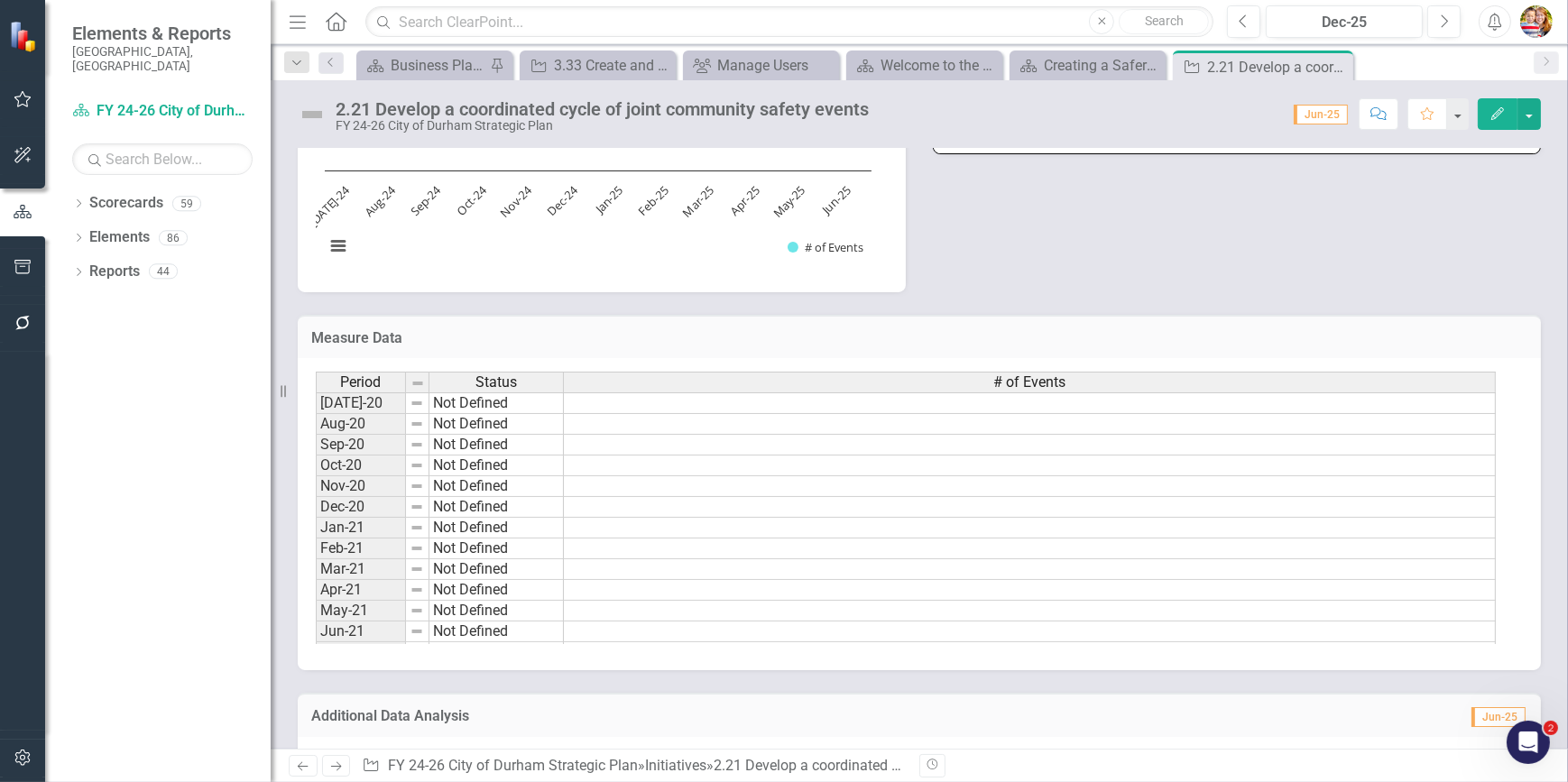 scroll, scrollTop: 1311, scrollLeft: 0, axis: vertical 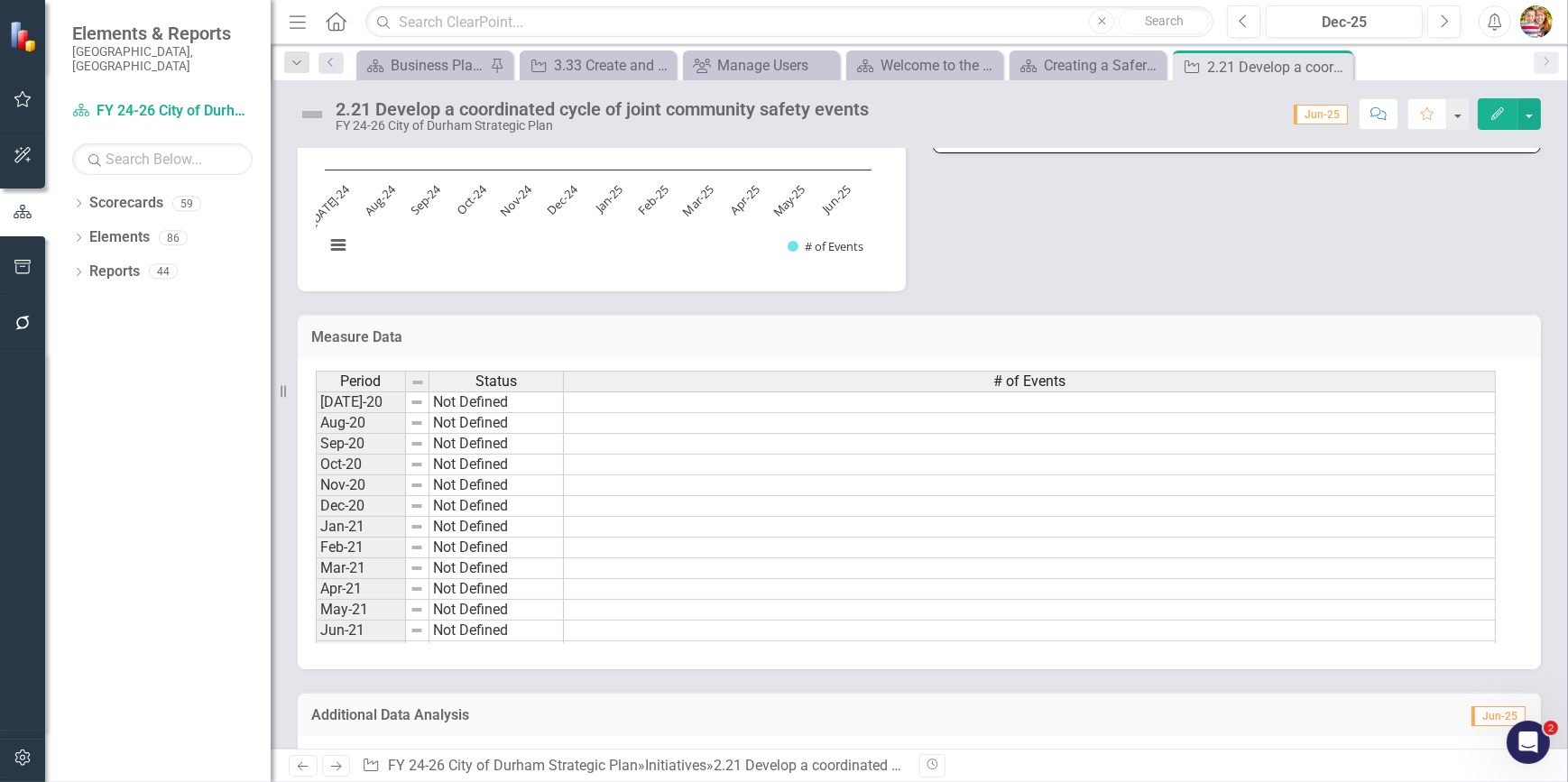 click on "Edit" 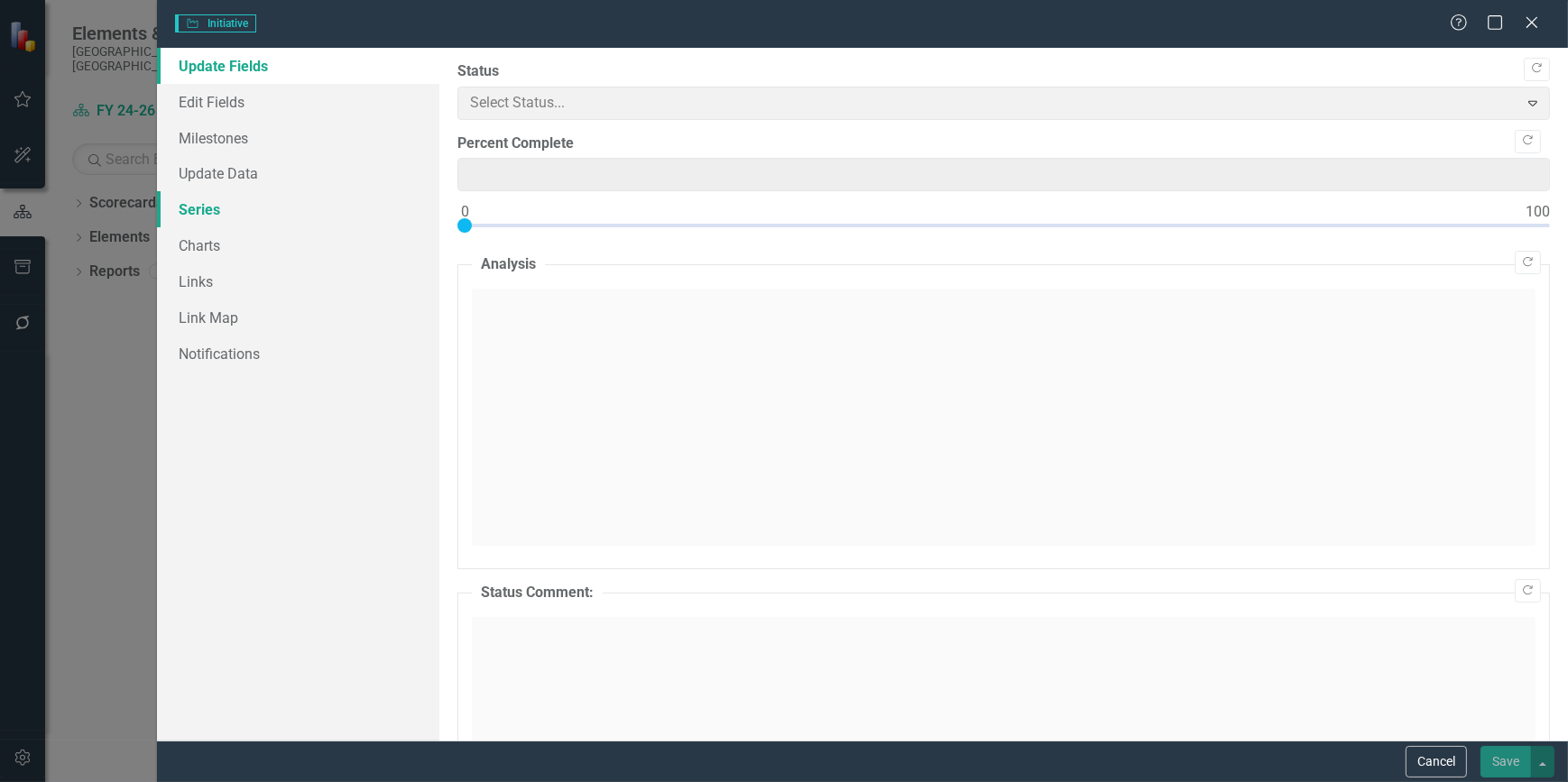 type on "0" 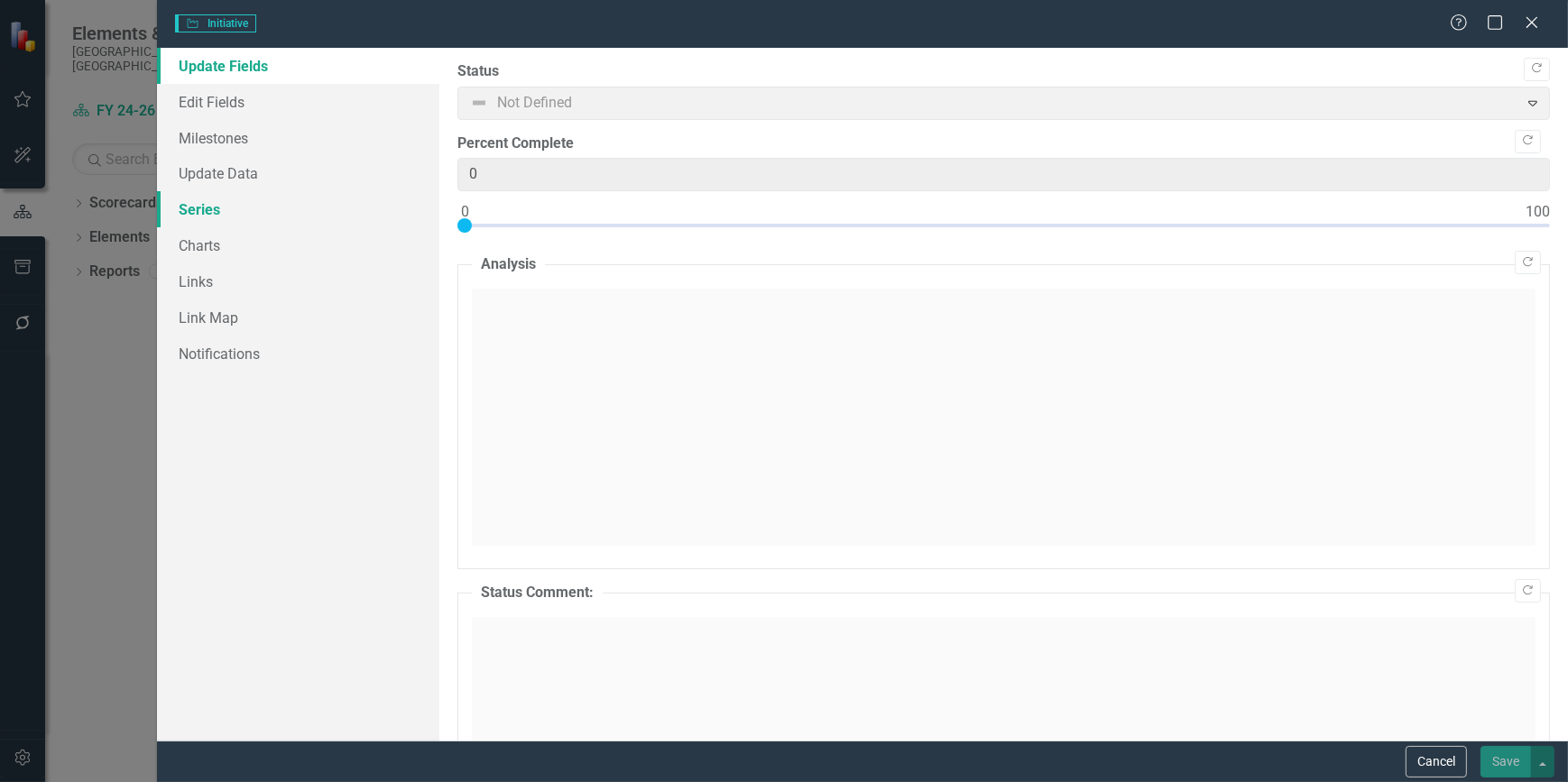 click on "Series" at bounding box center (298, 209) 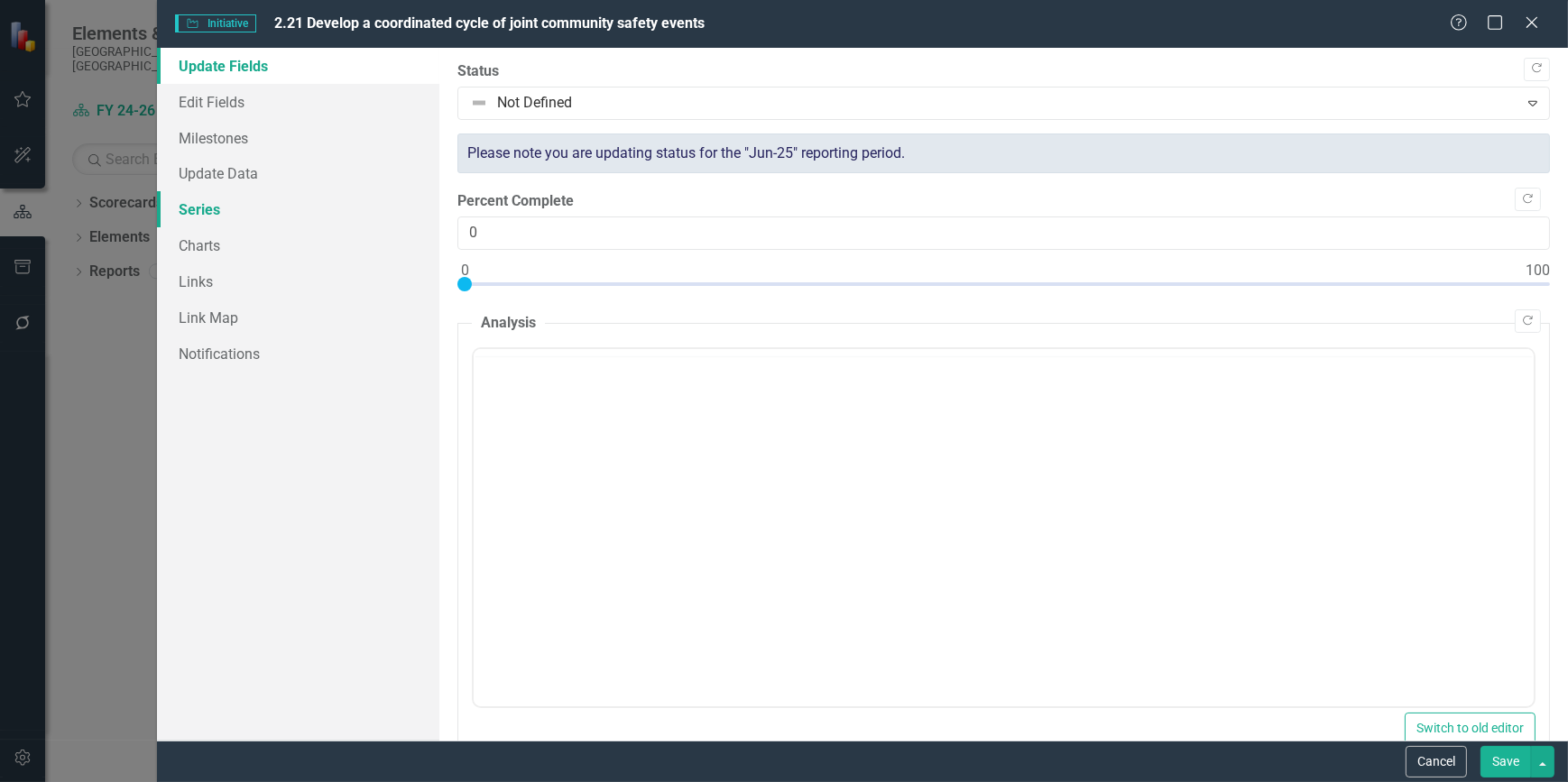 click on "Series" at bounding box center (298, 209) 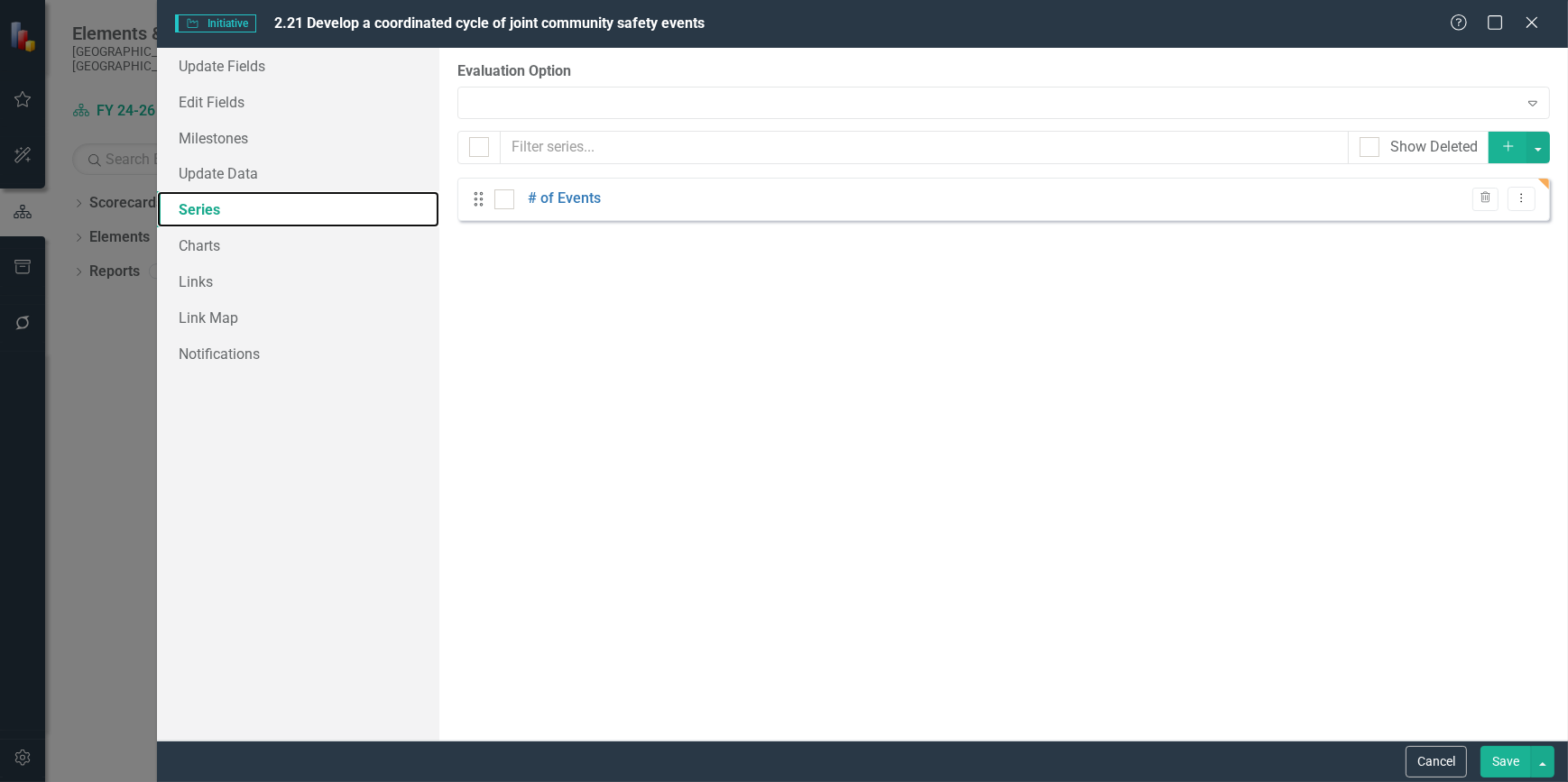 scroll, scrollTop: 0, scrollLeft: 0, axis: both 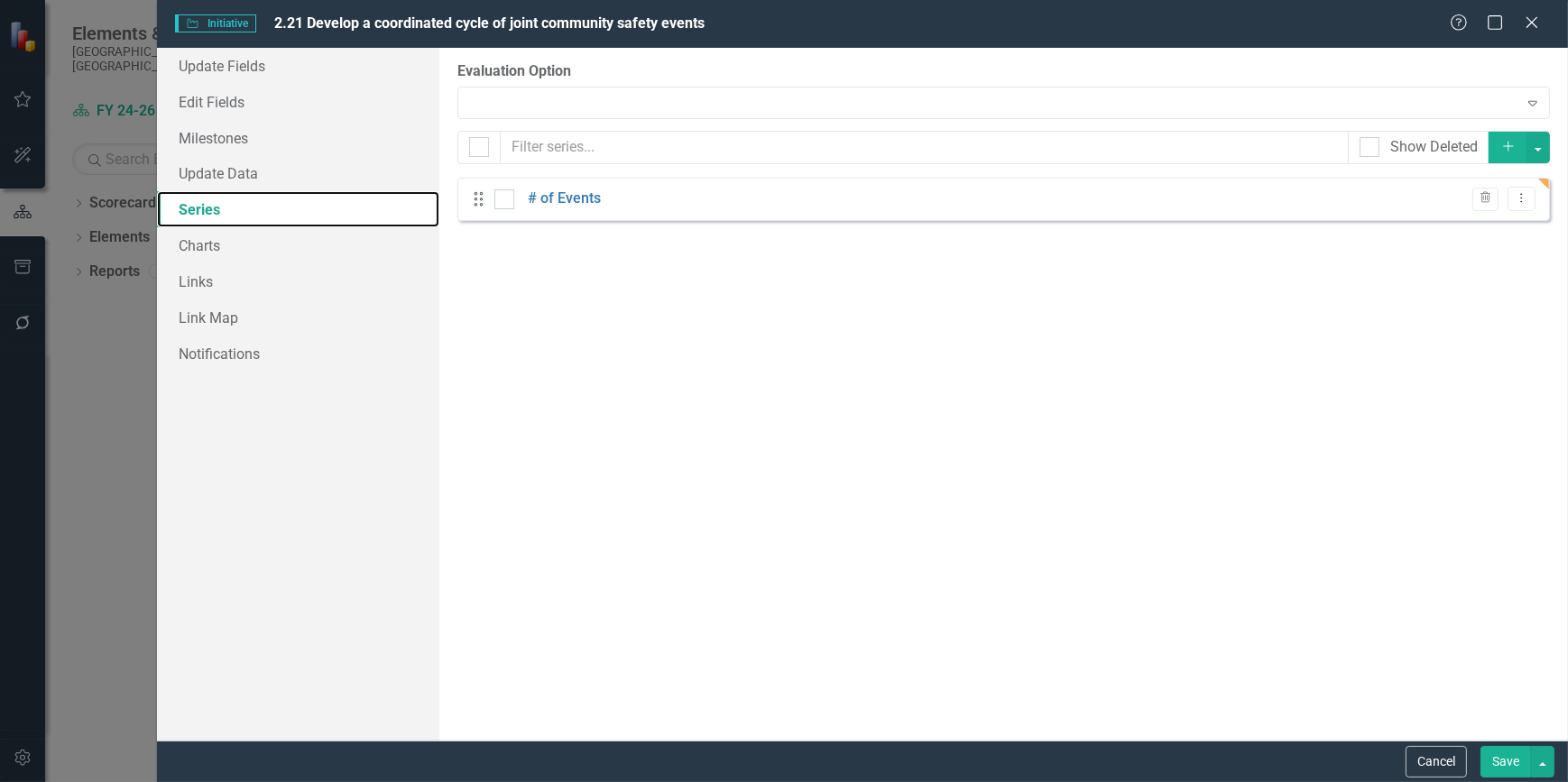 checkbox on "false" 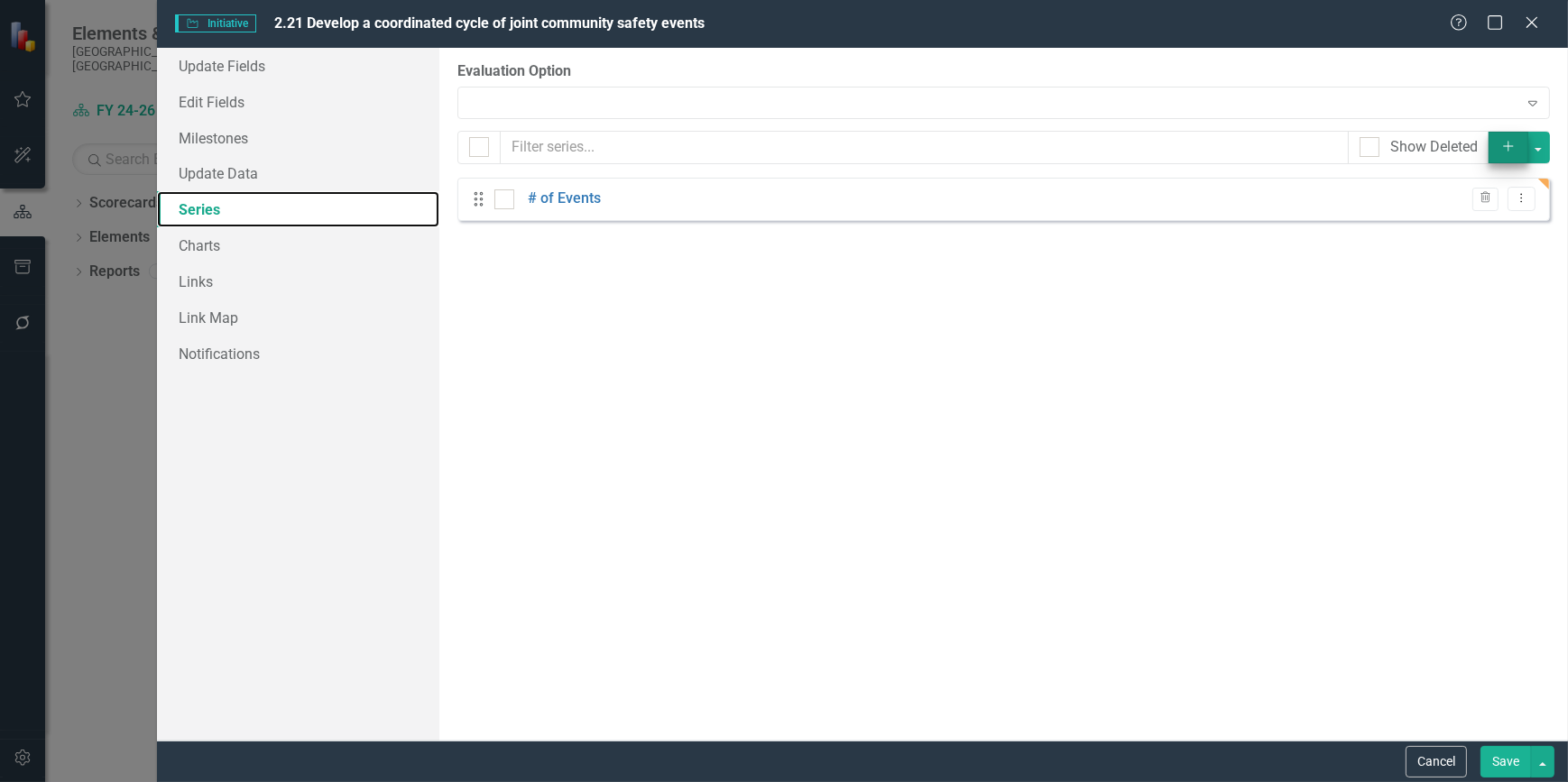 scroll, scrollTop: 0, scrollLeft: 0, axis: both 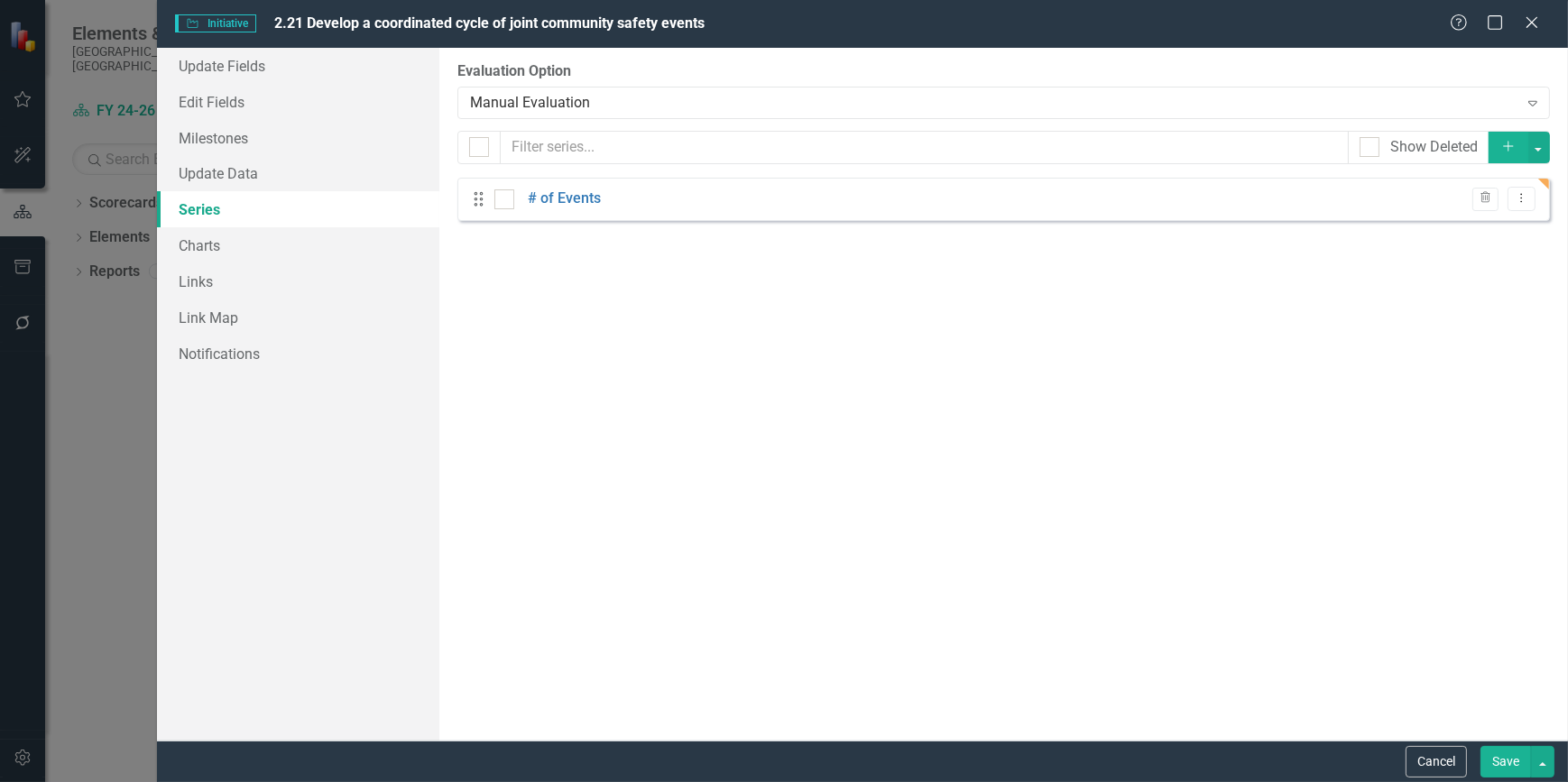 click on "Add" 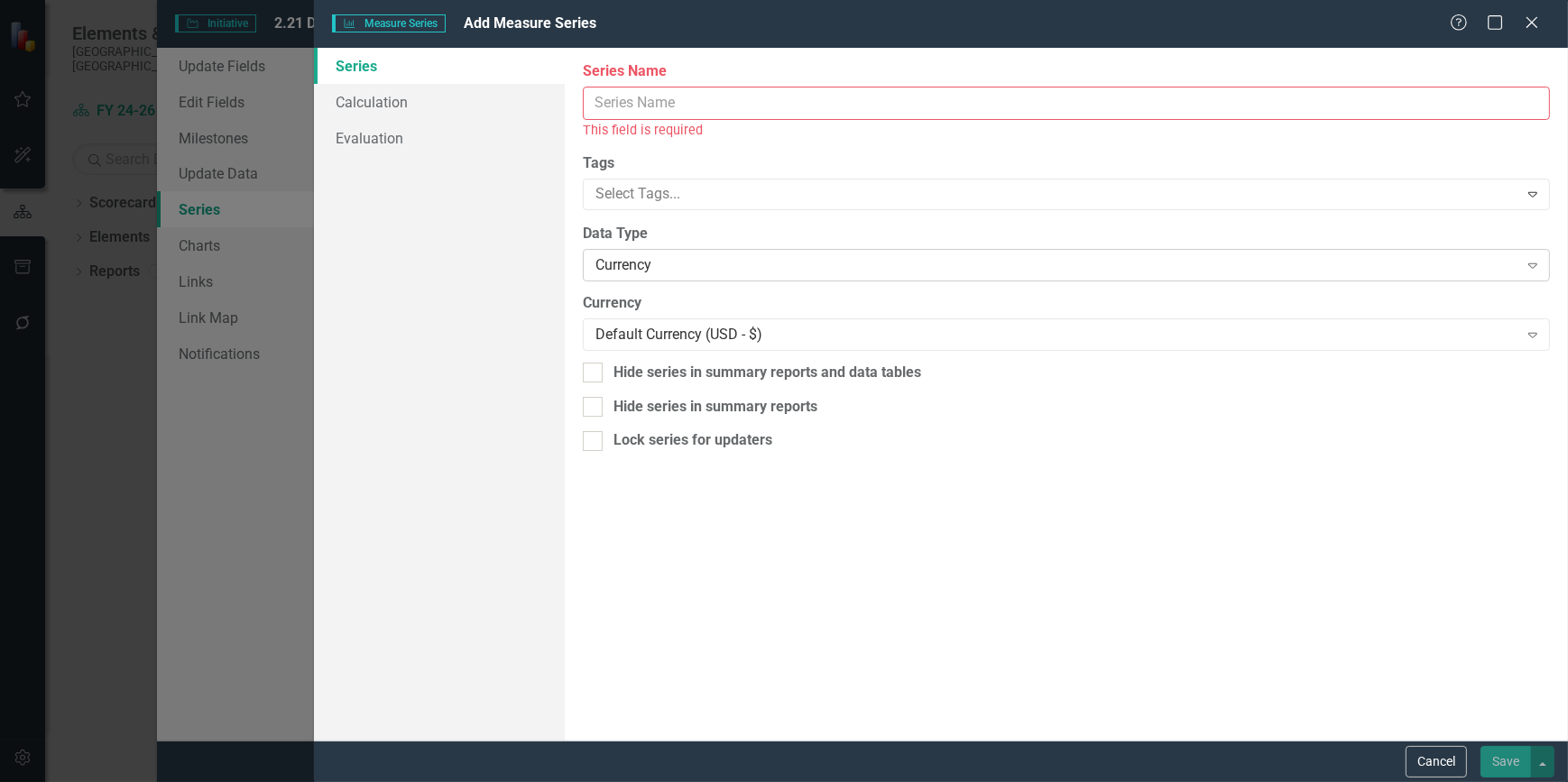 click on "Currency" at bounding box center (1056, 264) 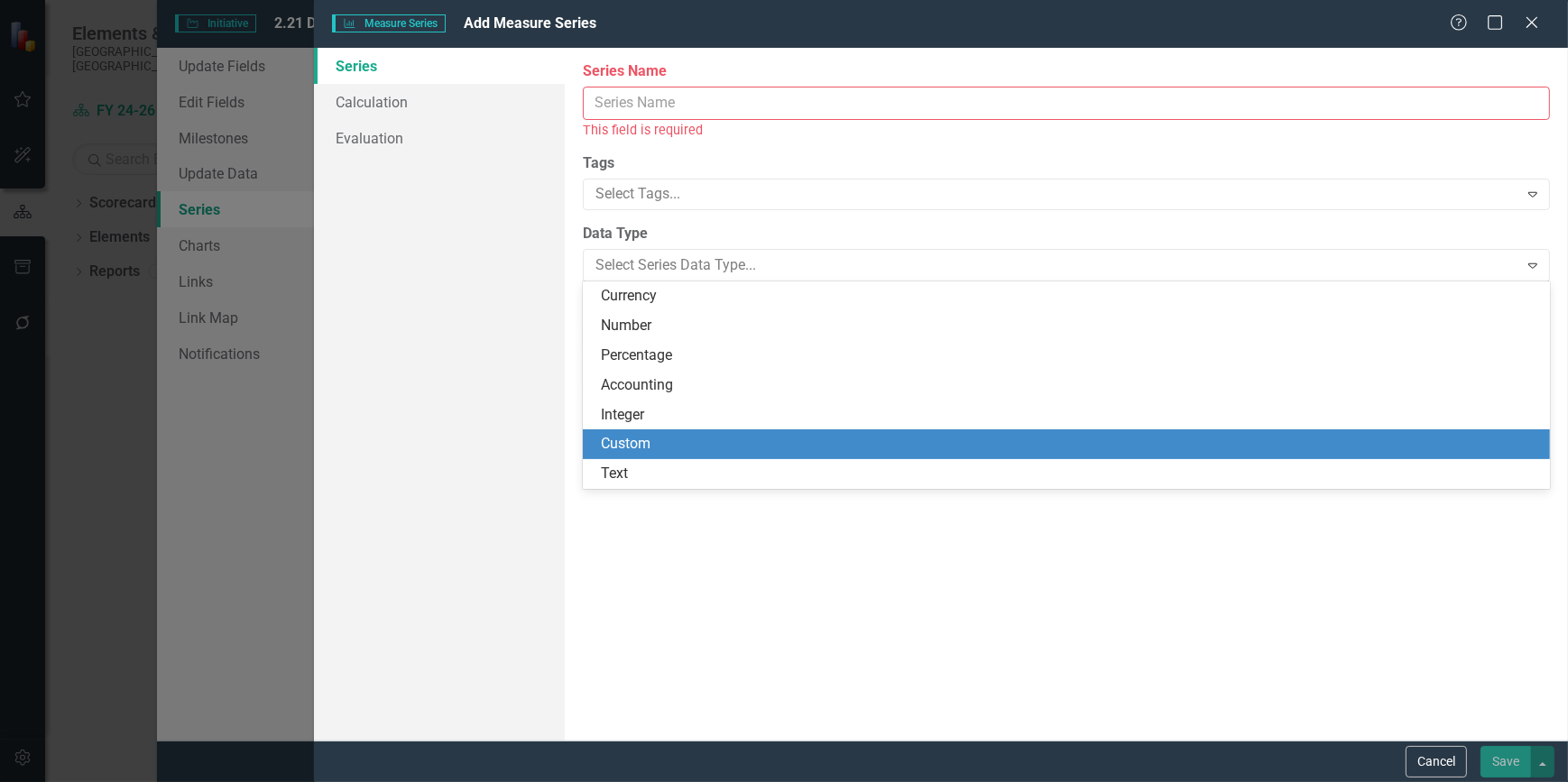 click on "Custom" at bounding box center (1070, 444) 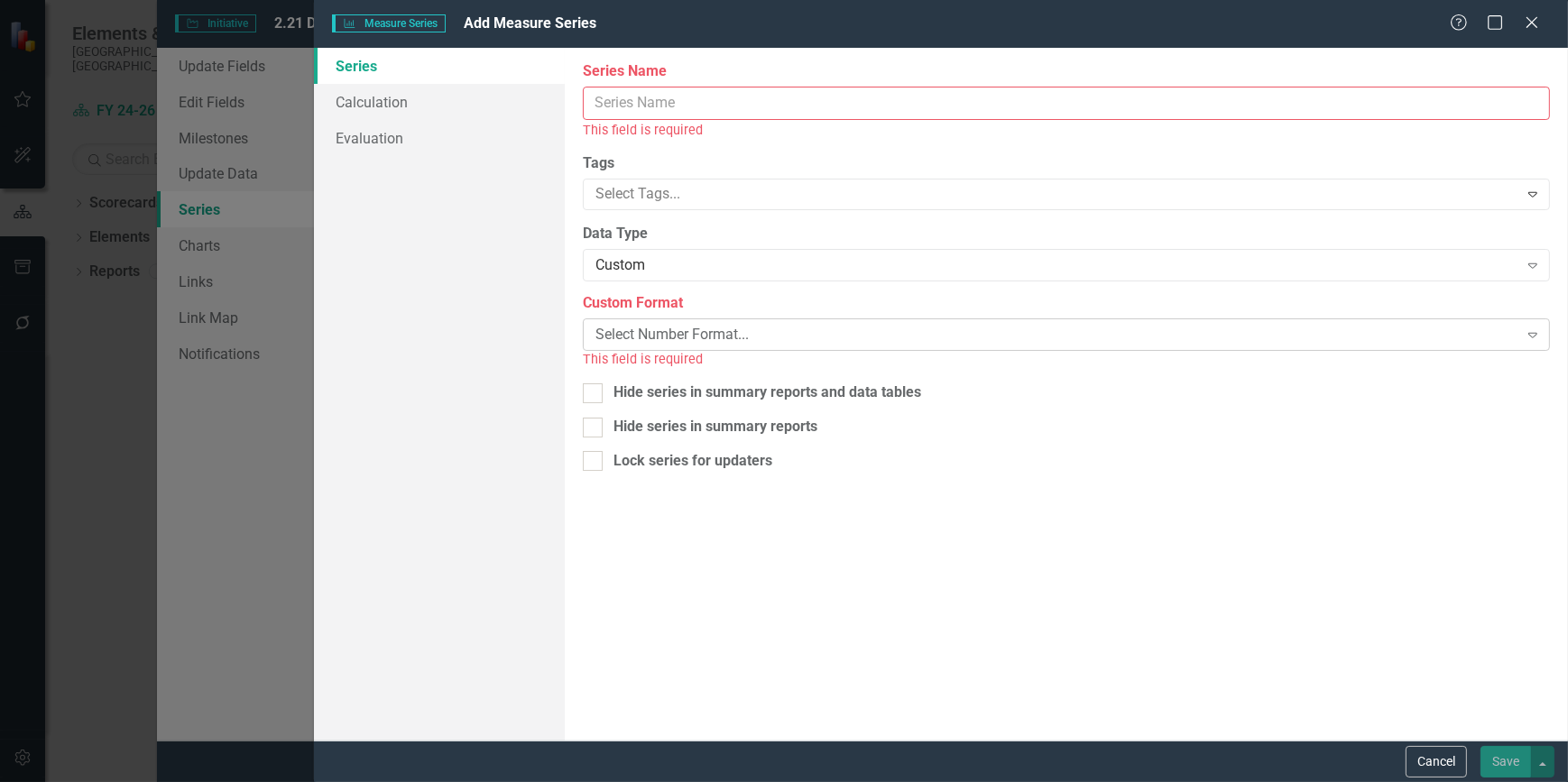 click on "Select Number Format..." at bounding box center (1056, 334) 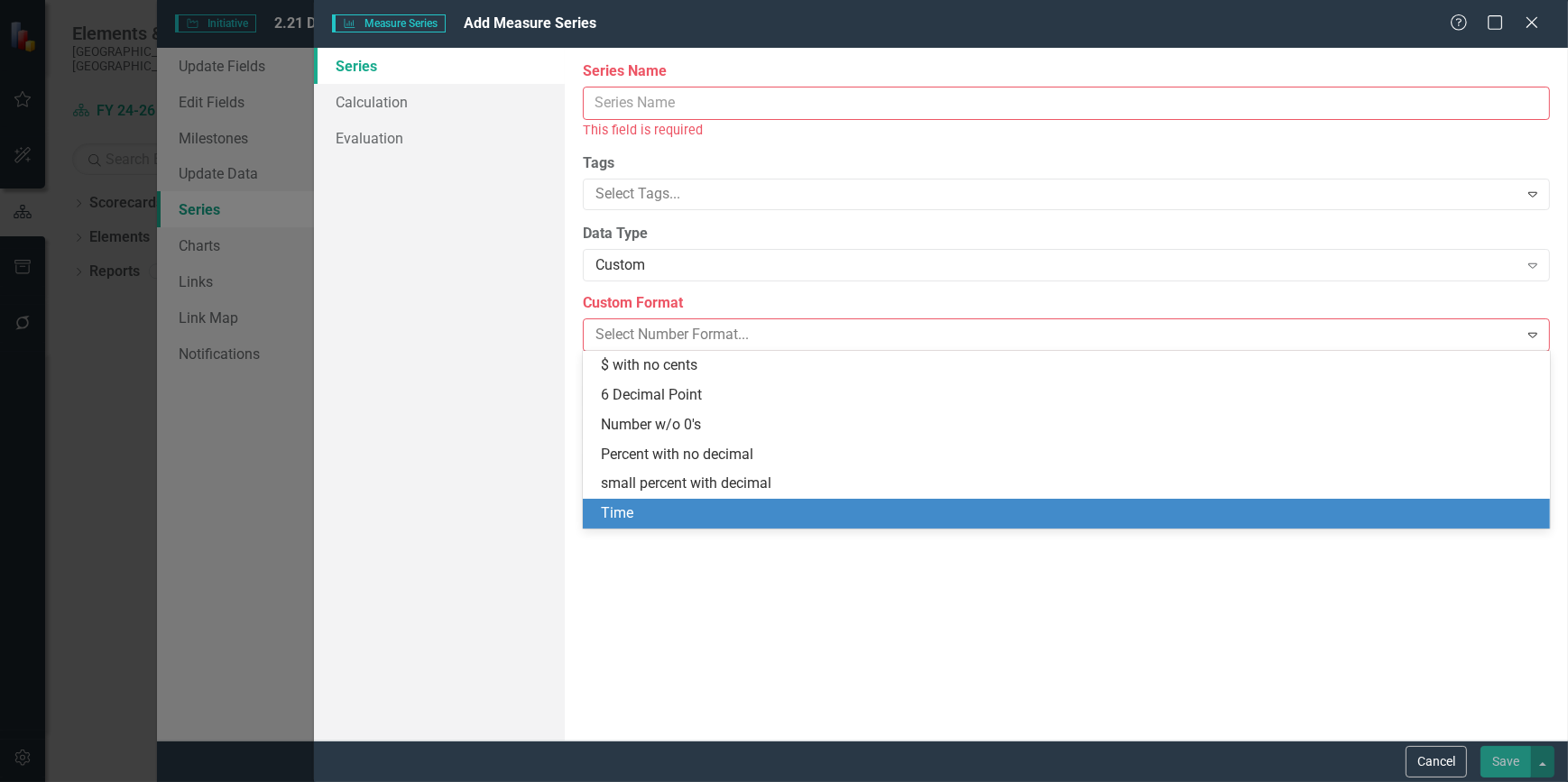 click on "From this page, you can edit the name, type, and visibility options of your series.   Learn more in the ClearPoint Support Center. Close Help Series Name This field is required Tags Select Tags... Expand Data Type Custom Expand Custom Format 6 results available. Use Up and Down to choose options, press Enter to select the currently focused option, press Escape to exit the menu, press Tab to select the option and exit the menu. Select Number Format... Expand This field is required Hide series in summary reports and data tables Hide series in summary reports Lock series for updaters" at bounding box center [1066, 394] 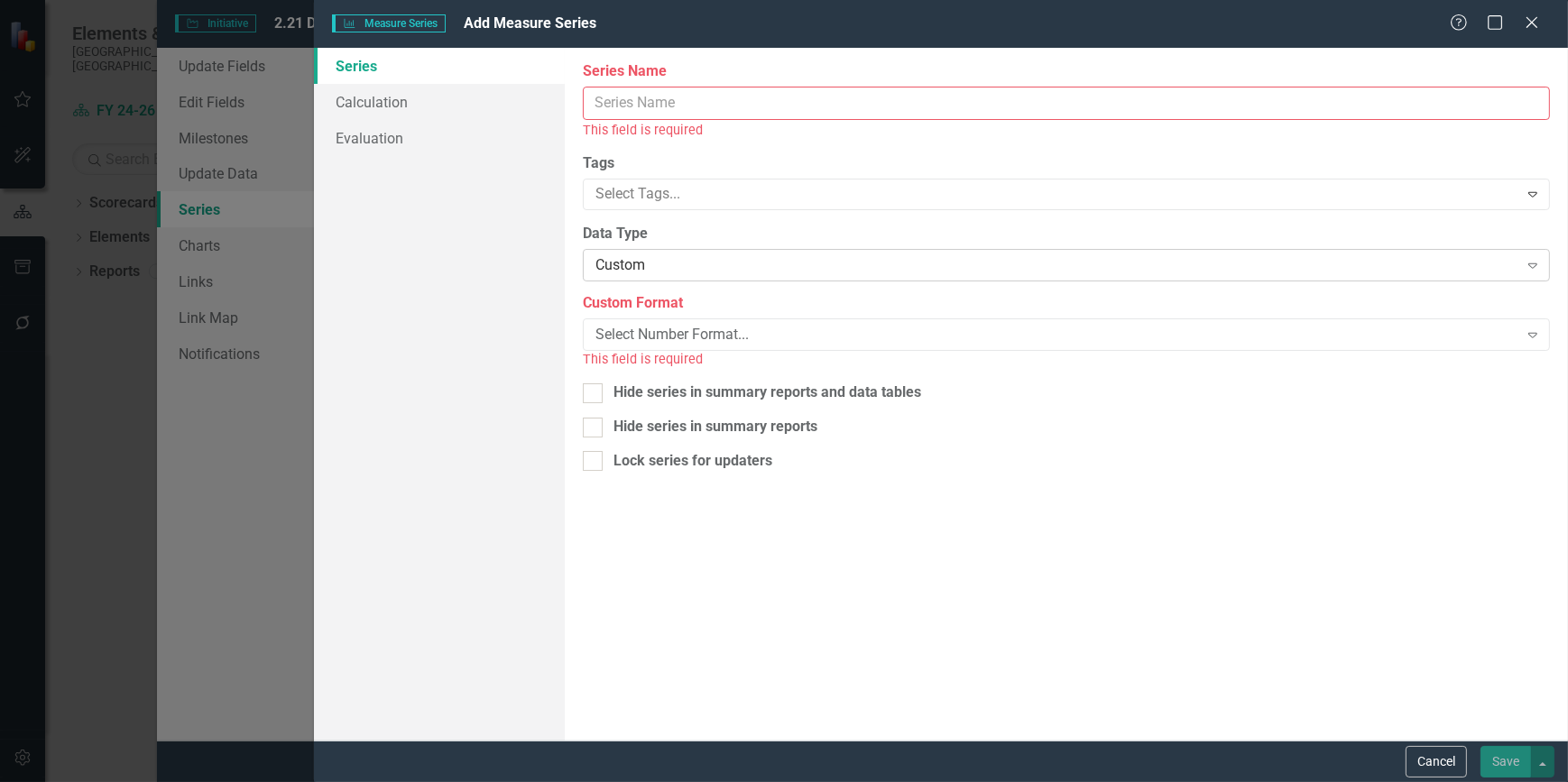click on "Custom" at bounding box center (1056, 264) 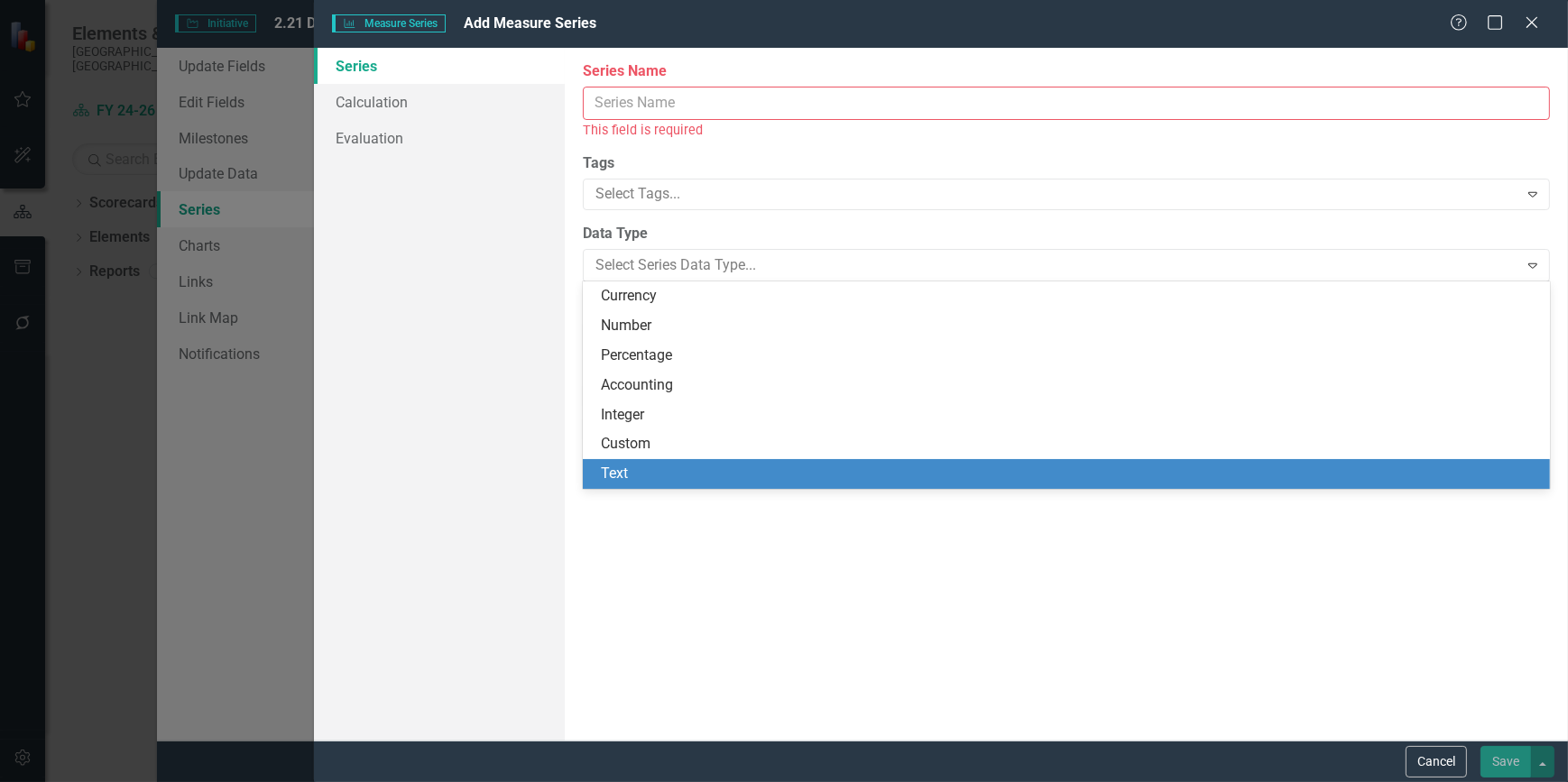 click on "Text" at bounding box center [1070, 474] 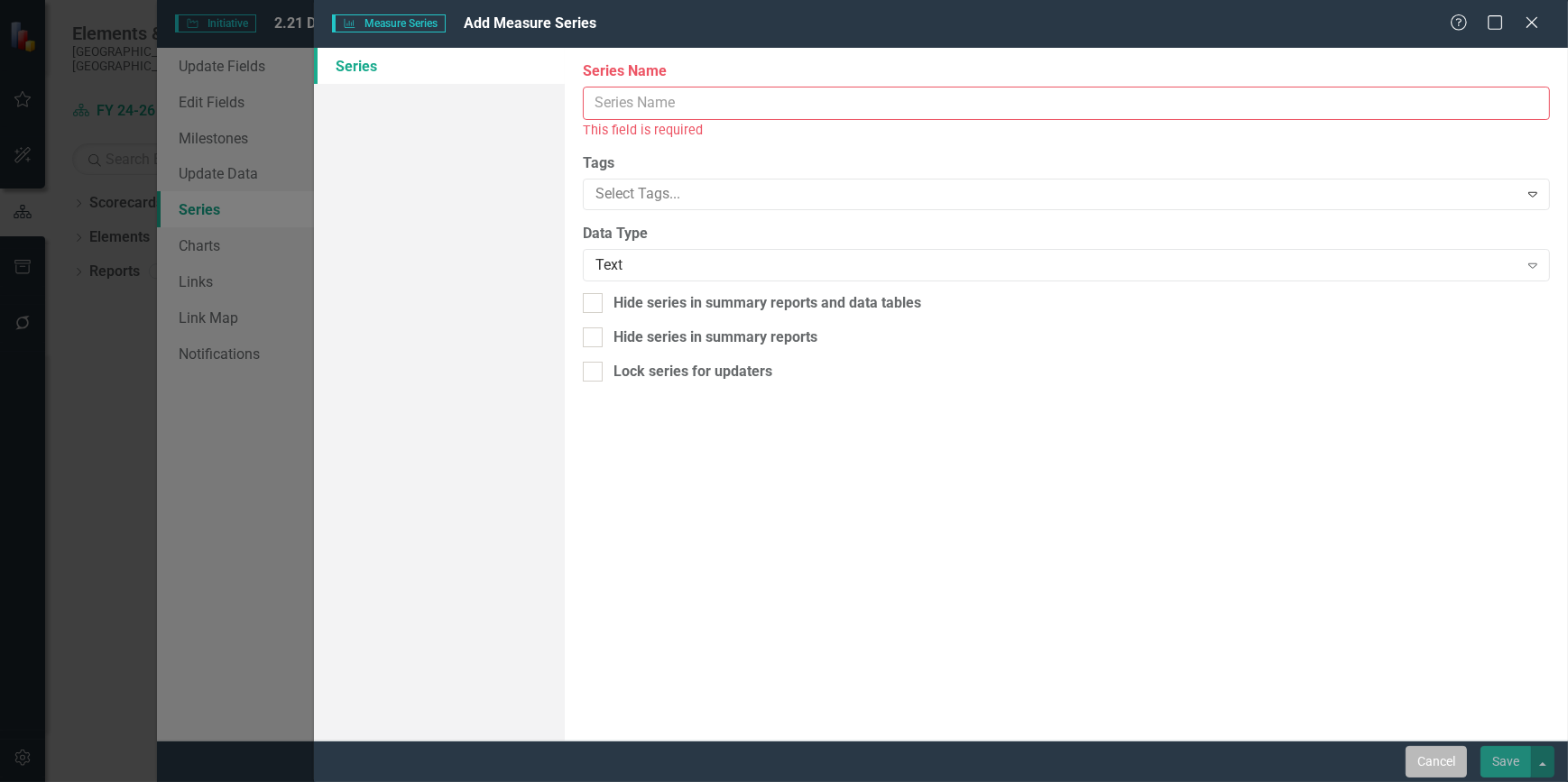 click on "Cancel" at bounding box center [1436, 761] 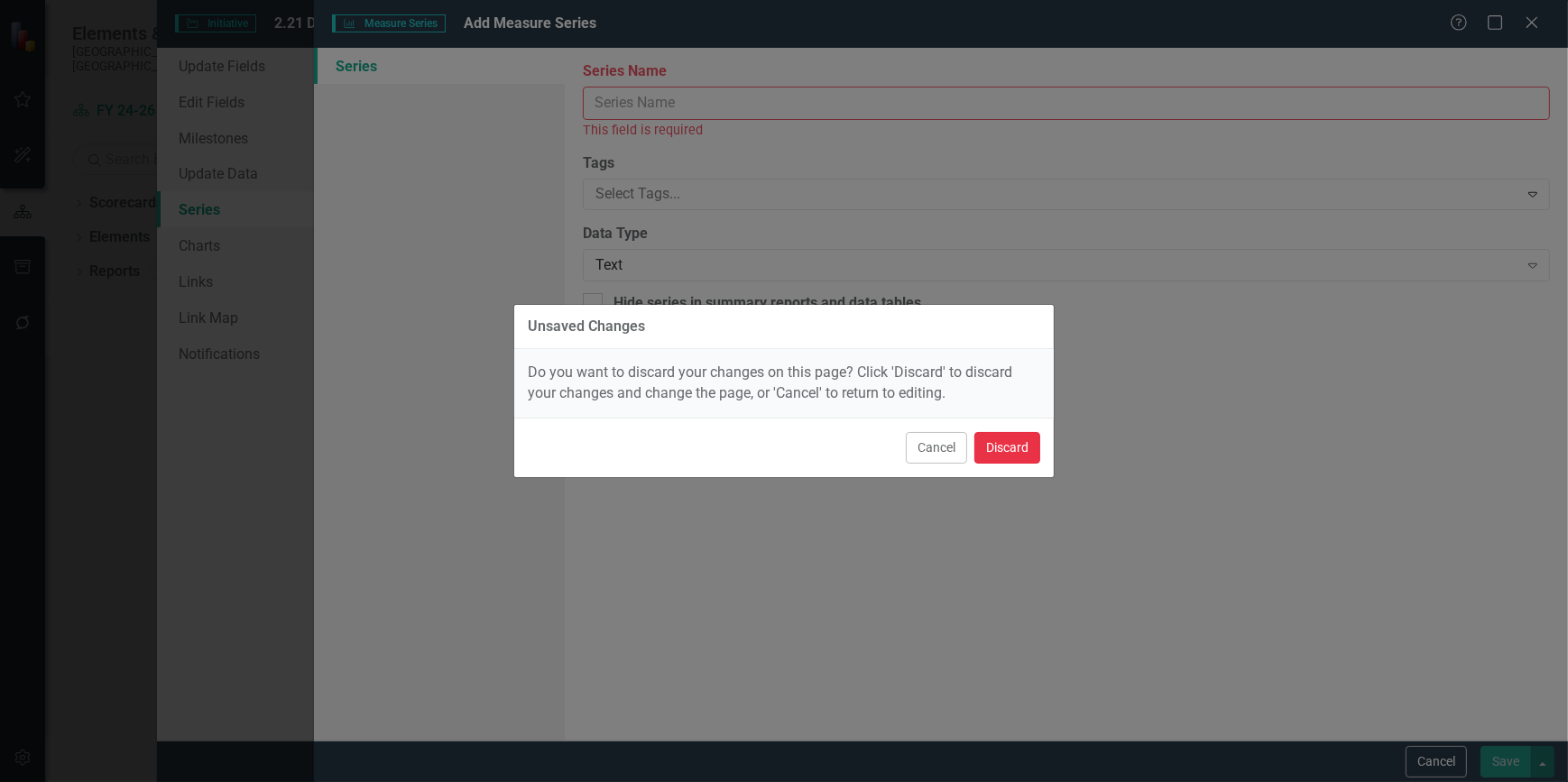 click on "Discard" at bounding box center [1007, 447] 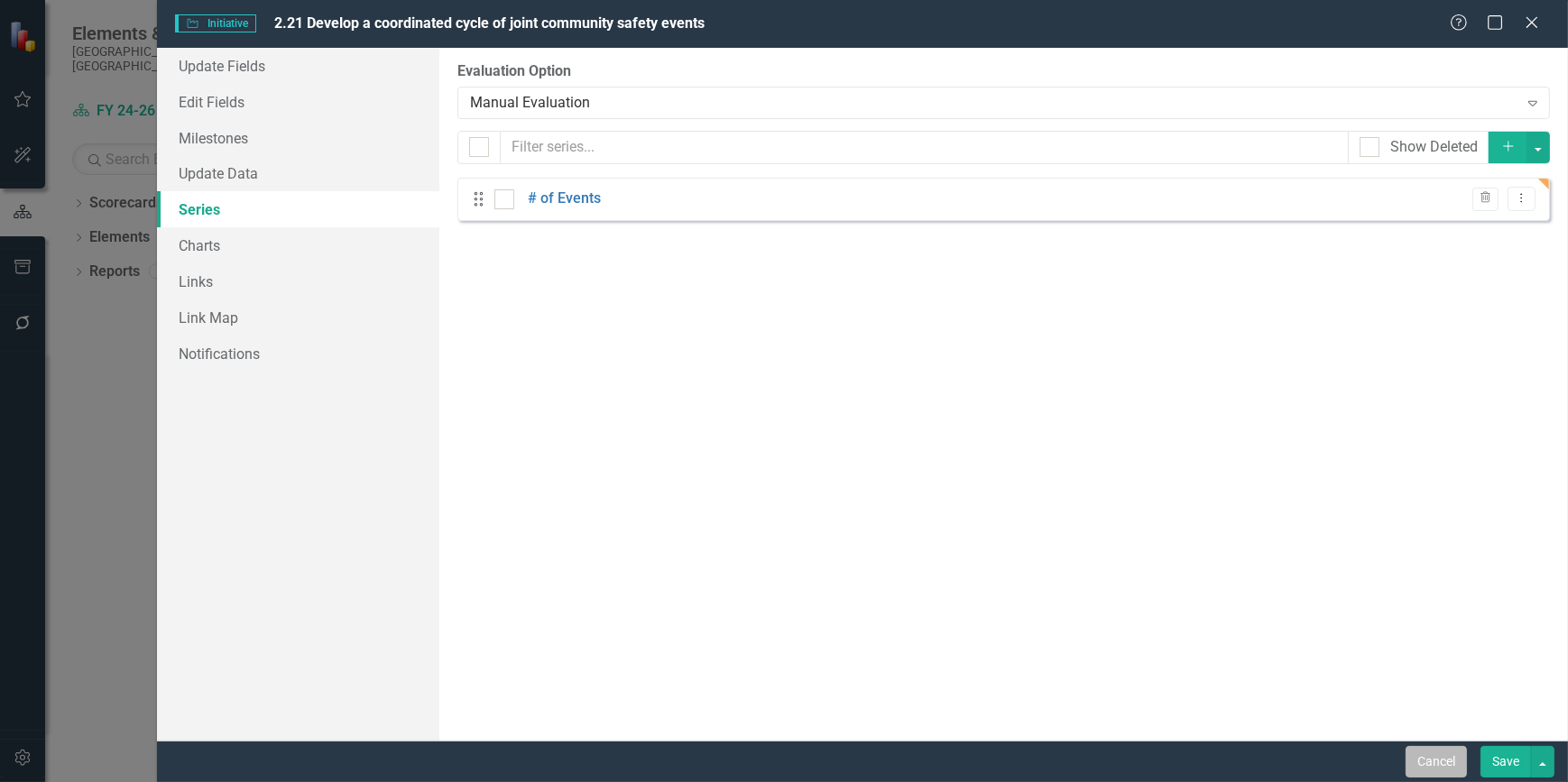 click on "Cancel" at bounding box center [1436, 761] 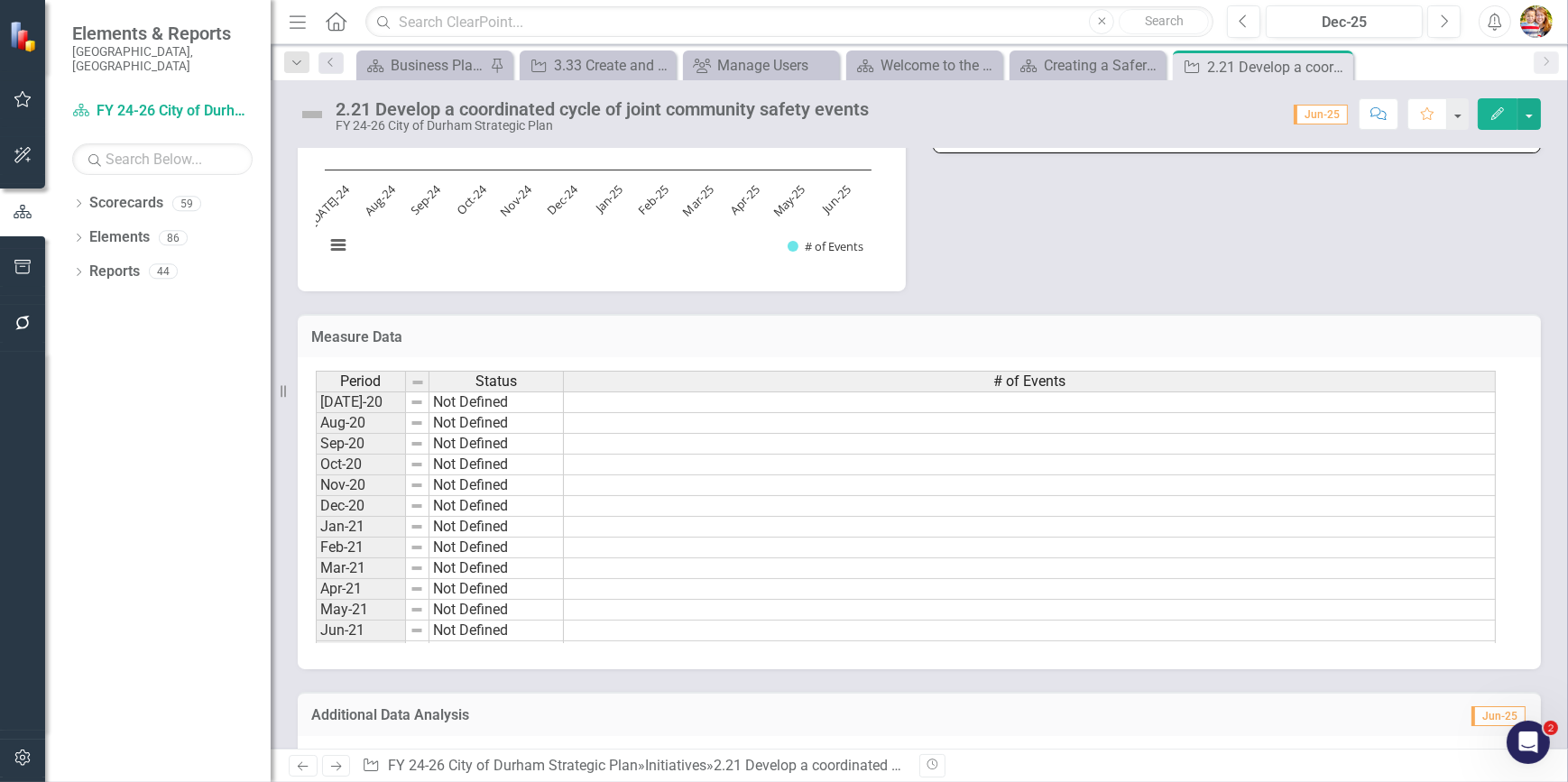click on "# of joint community safety community events Chart Bar chart with 12 bars. # of joint community safety community events (Chart Type: Column)
Plot Bands
# of Events
Jul-24: No Value
Aug-24: No Value
Sep-24: No Value
Oct-24: No Value
Nov-24: No Value
Dec-24: No Value
Jan-25: No Value
Feb-25: No Value
Mar-25: No Value
Apr-25: No Value
May-25: No Value
Jun-25: No Value The chart has 1 X axis displaying categories.  The chart has 1 Y axis displaying values. Data ranges from 0 to 0. Created with Highcharts 11.4.8 Chart context menu # of Events Jul-24 Aug-24 Sep-24 Oct-24 Nov-24 Dec-24 Jan-25 Feb-25 Mar-25 Apr-25 May-25 Jun-25 End of interactive chart. Dashboard Chart Nickname Joint Community Safety Events Analysis Jun-25" at bounding box center (919, 106) 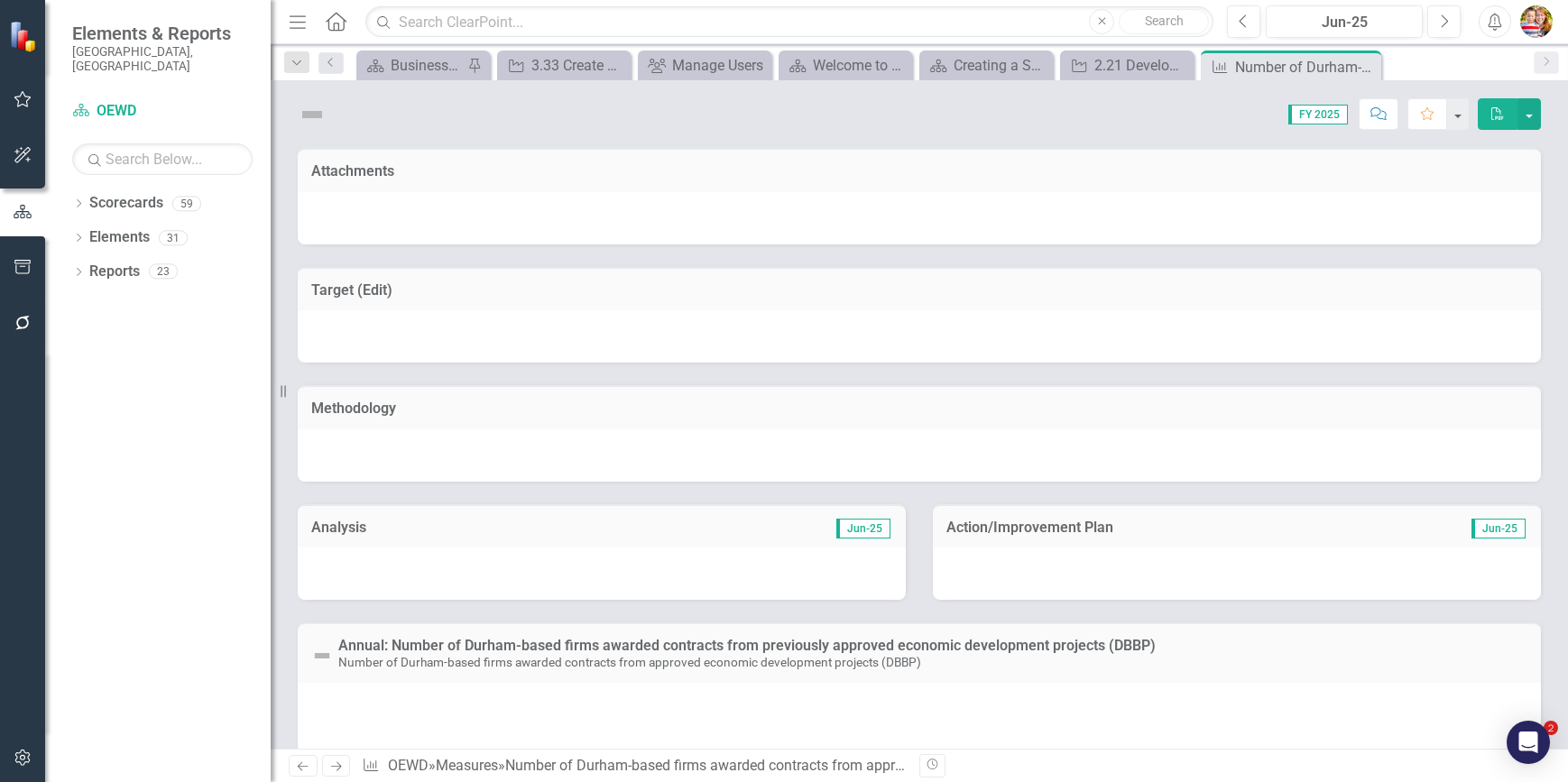 scroll, scrollTop: 0, scrollLeft: 0, axis: both 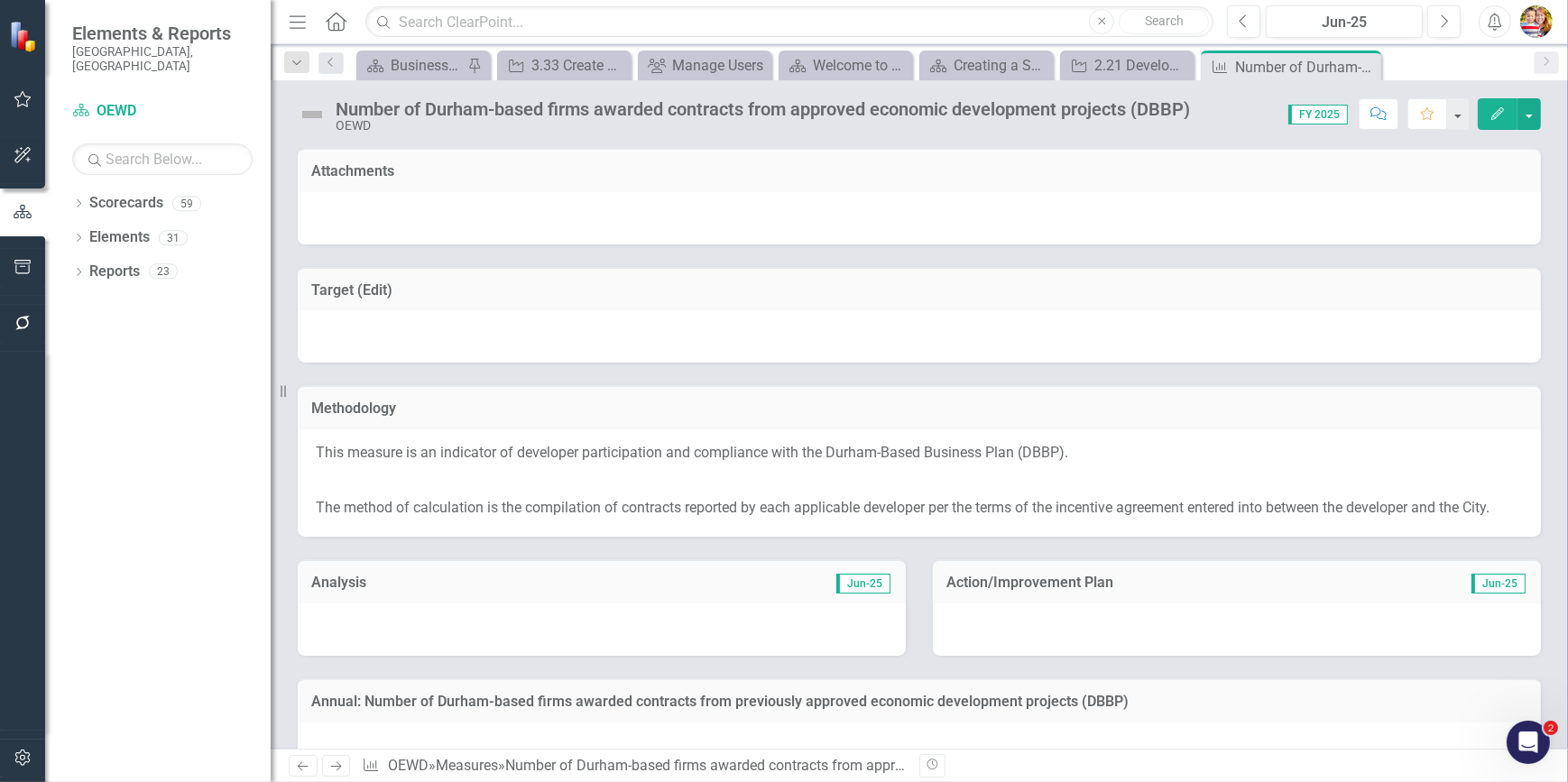 click on "Edit" 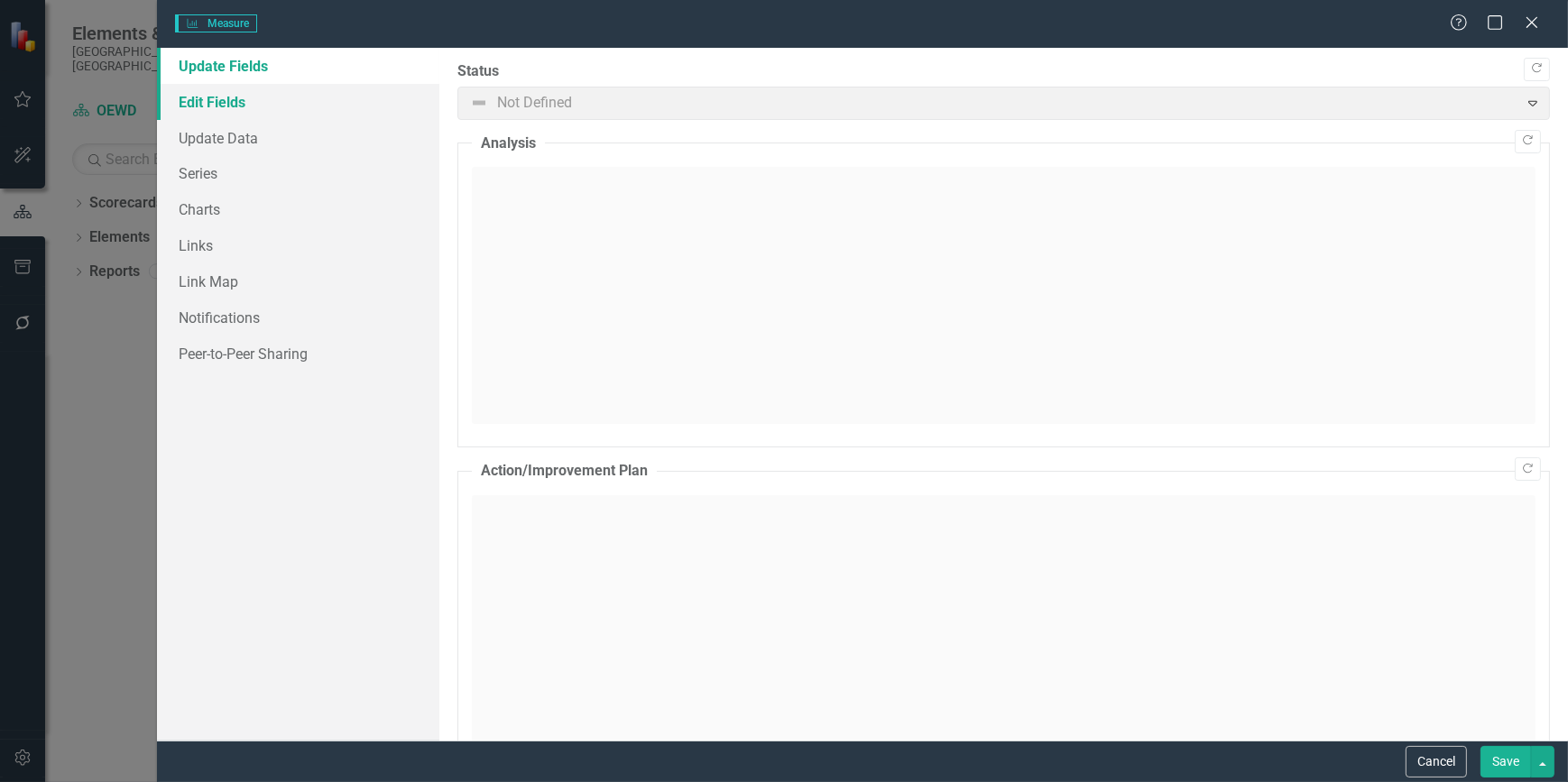 click on "Edit Fields" at bounding box center [298, 102] 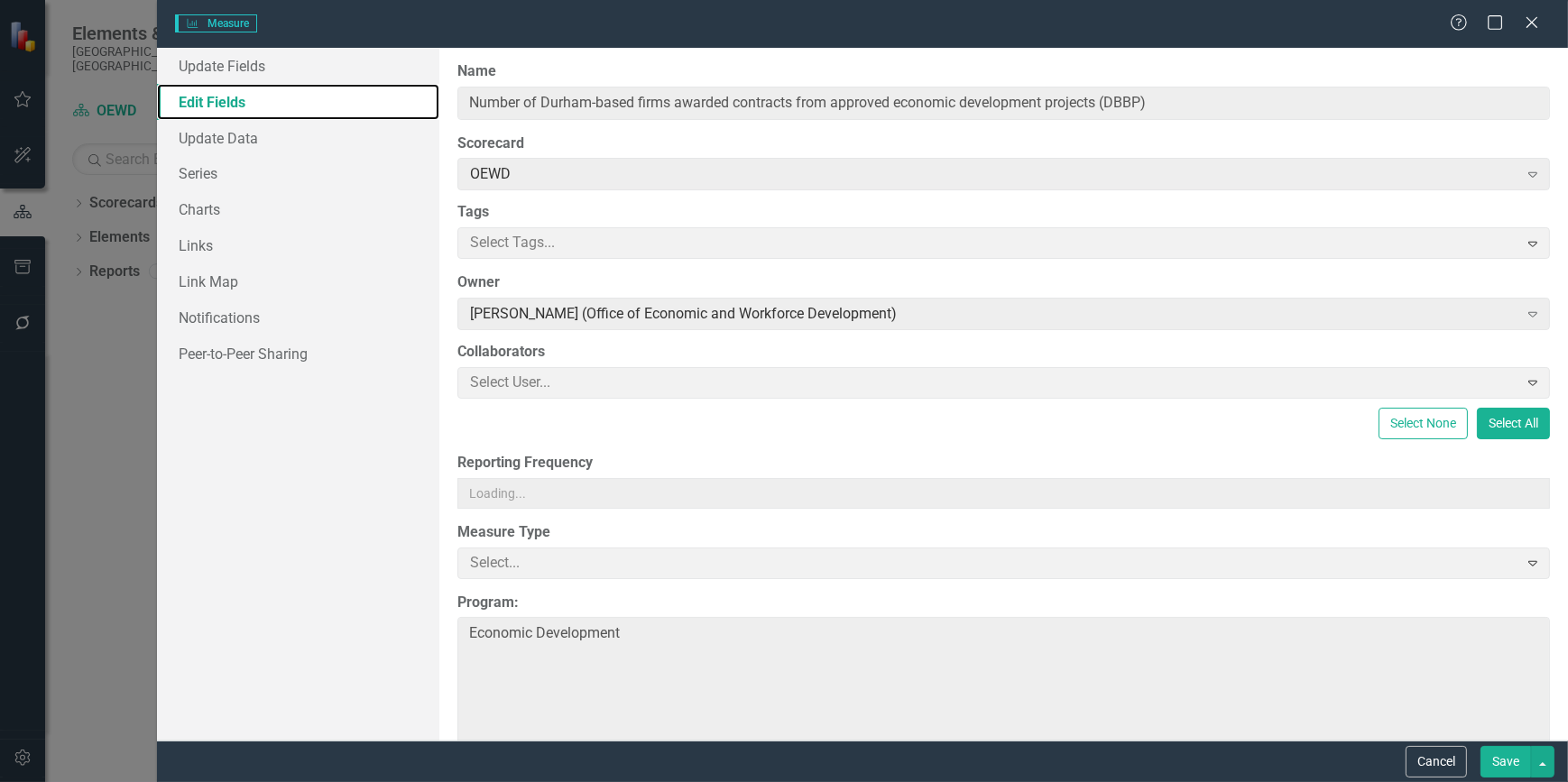 type on "Number of Durham-based firms awarded contracts from approved economic development projects (DBBP)" 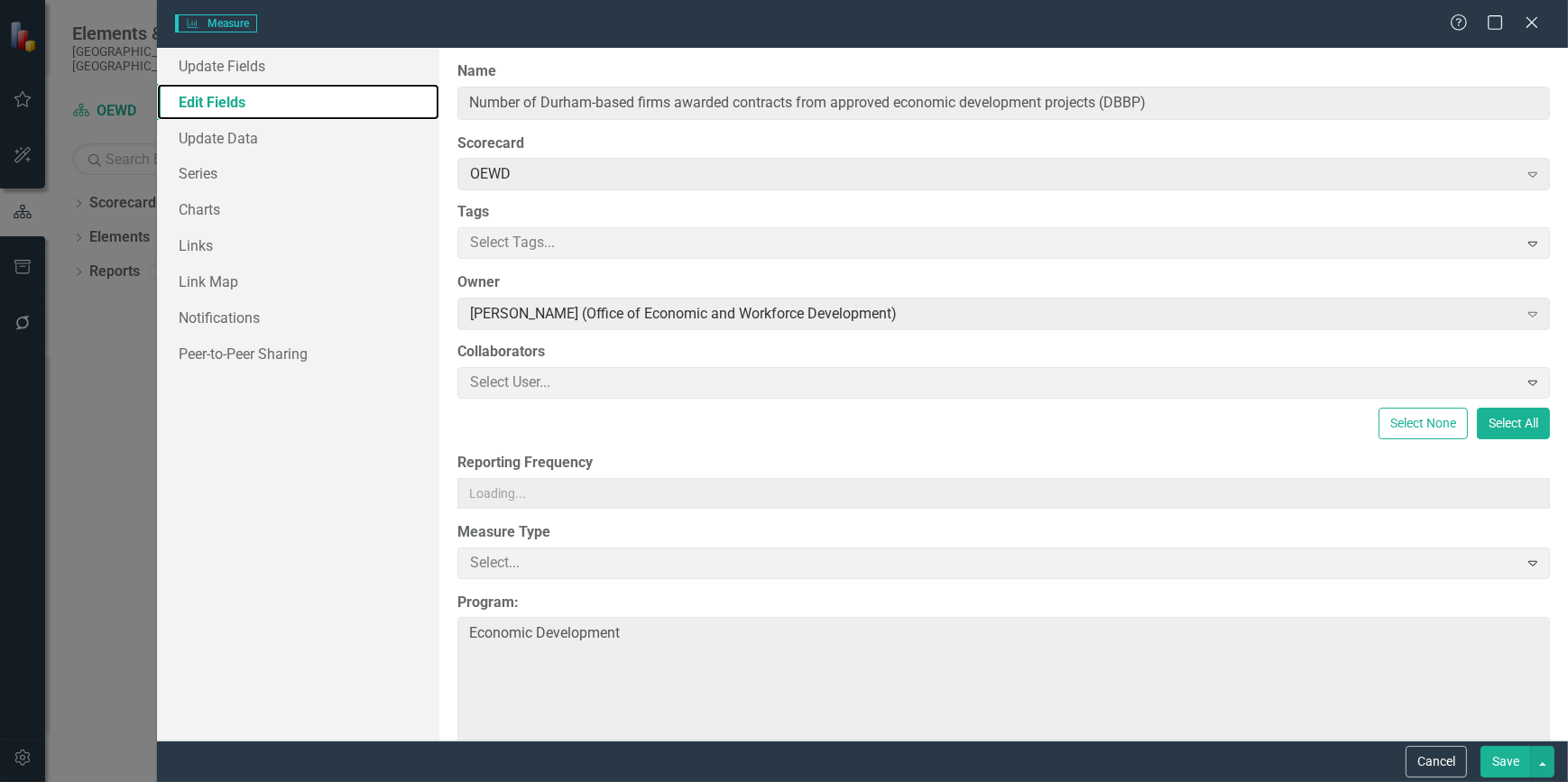 type on "Economic Development" 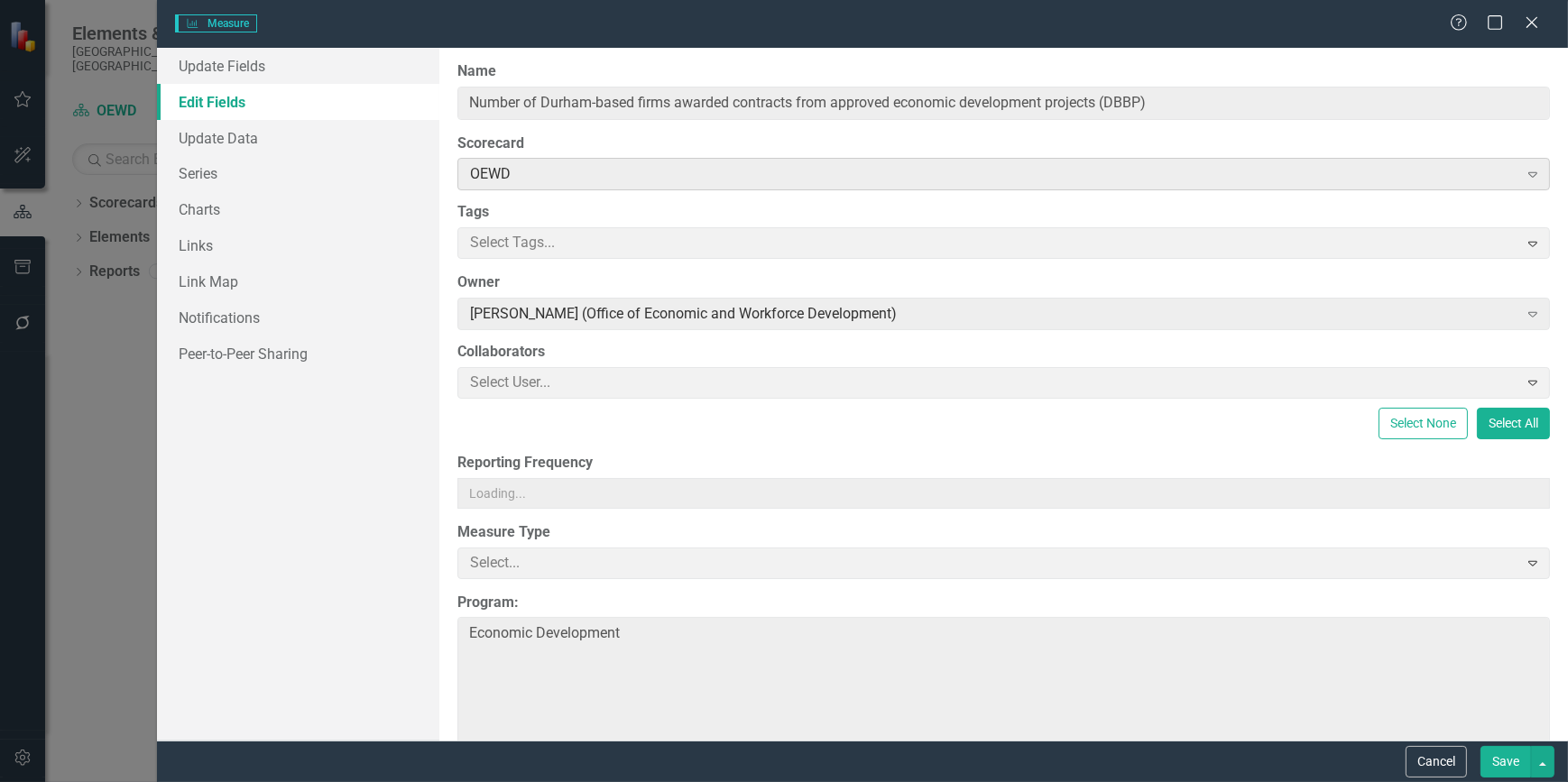 click on "OEWD" at bounding box center (994, 174) 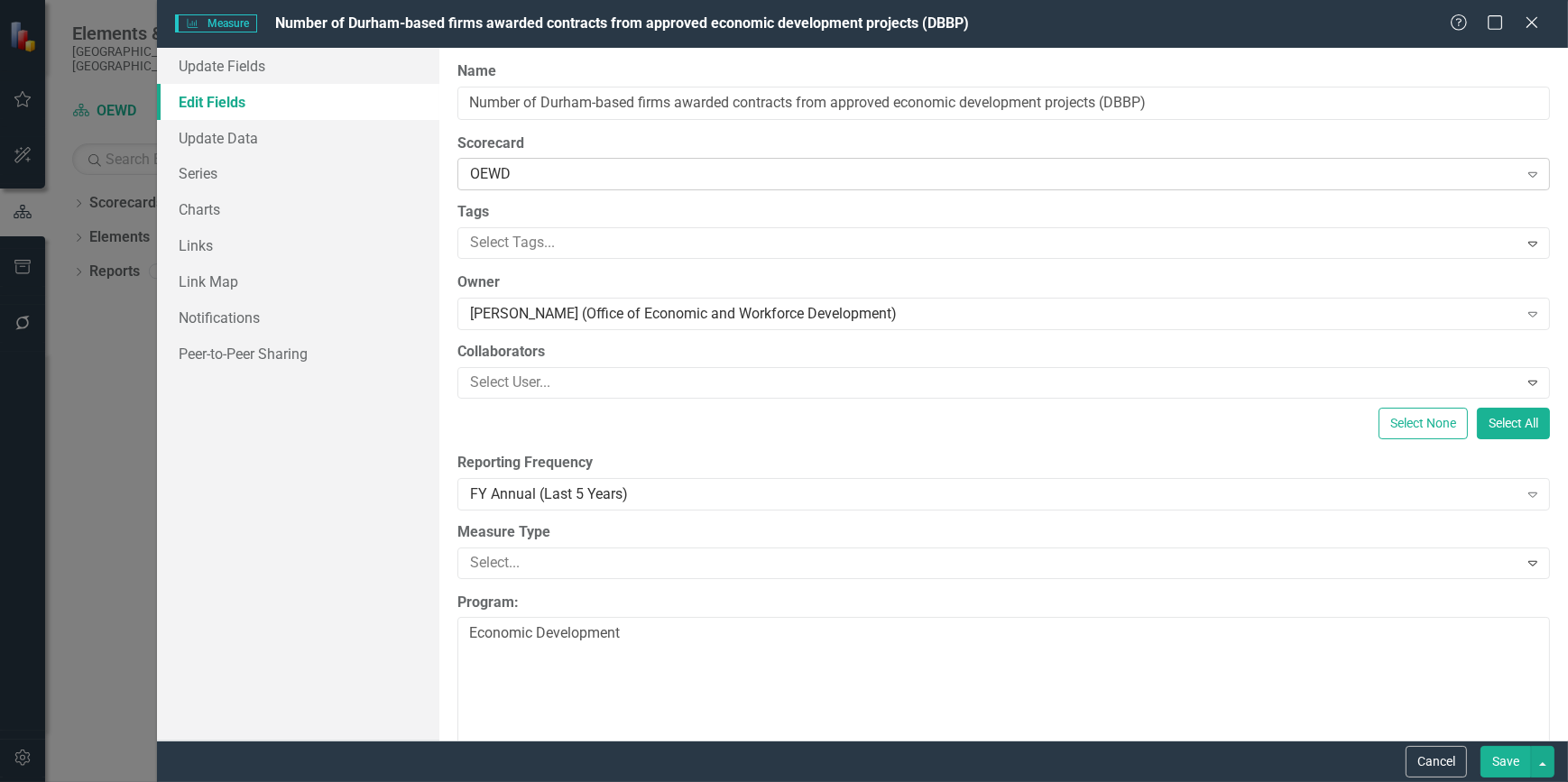 scroll, scrollTop: 0, scrollLeft: 0, axis: both 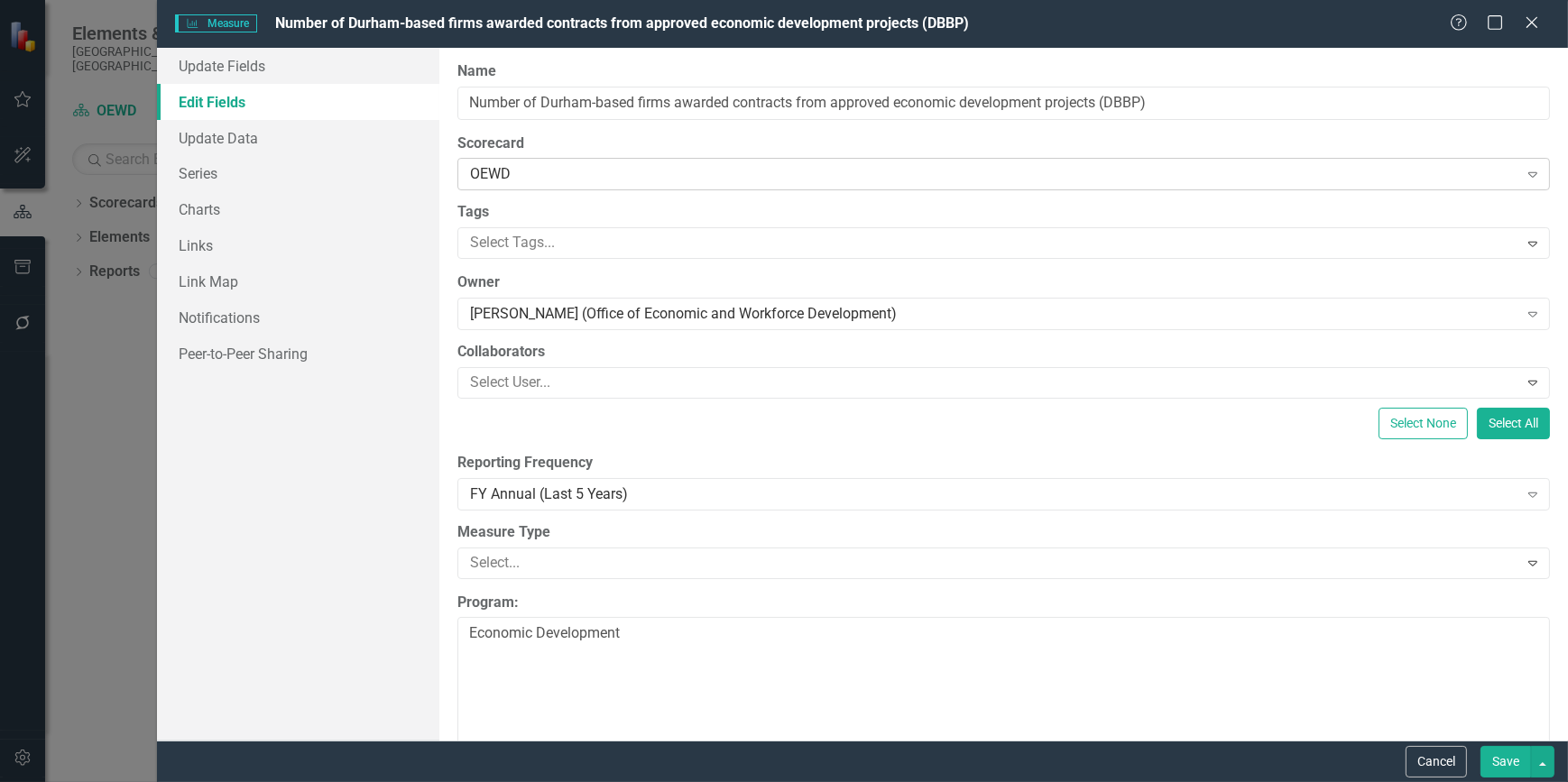 click on "OEWD" at bounding box center (994, 174) 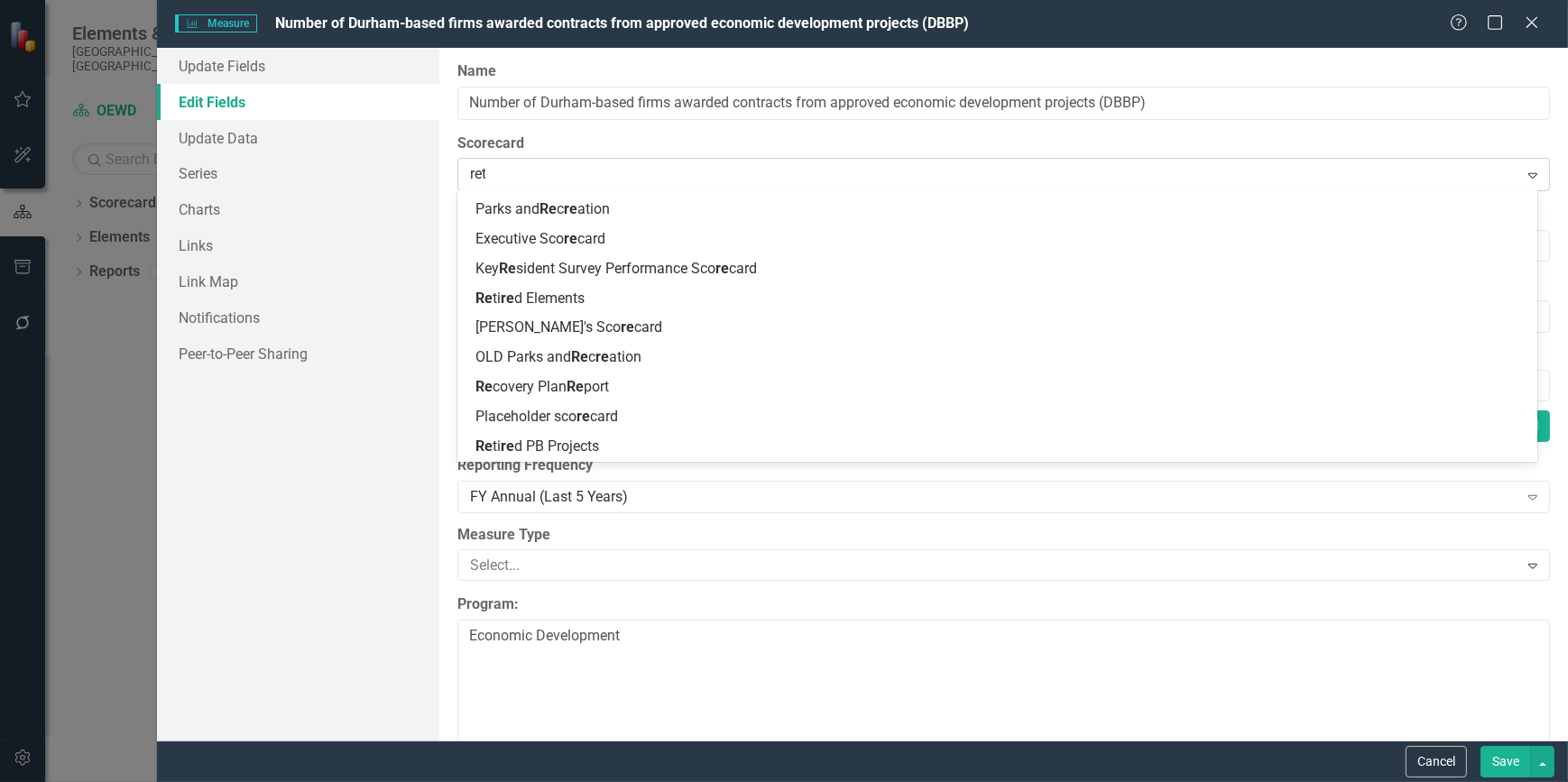 scroll, scrollTop: 0, scrollLeft: 0, axis: both 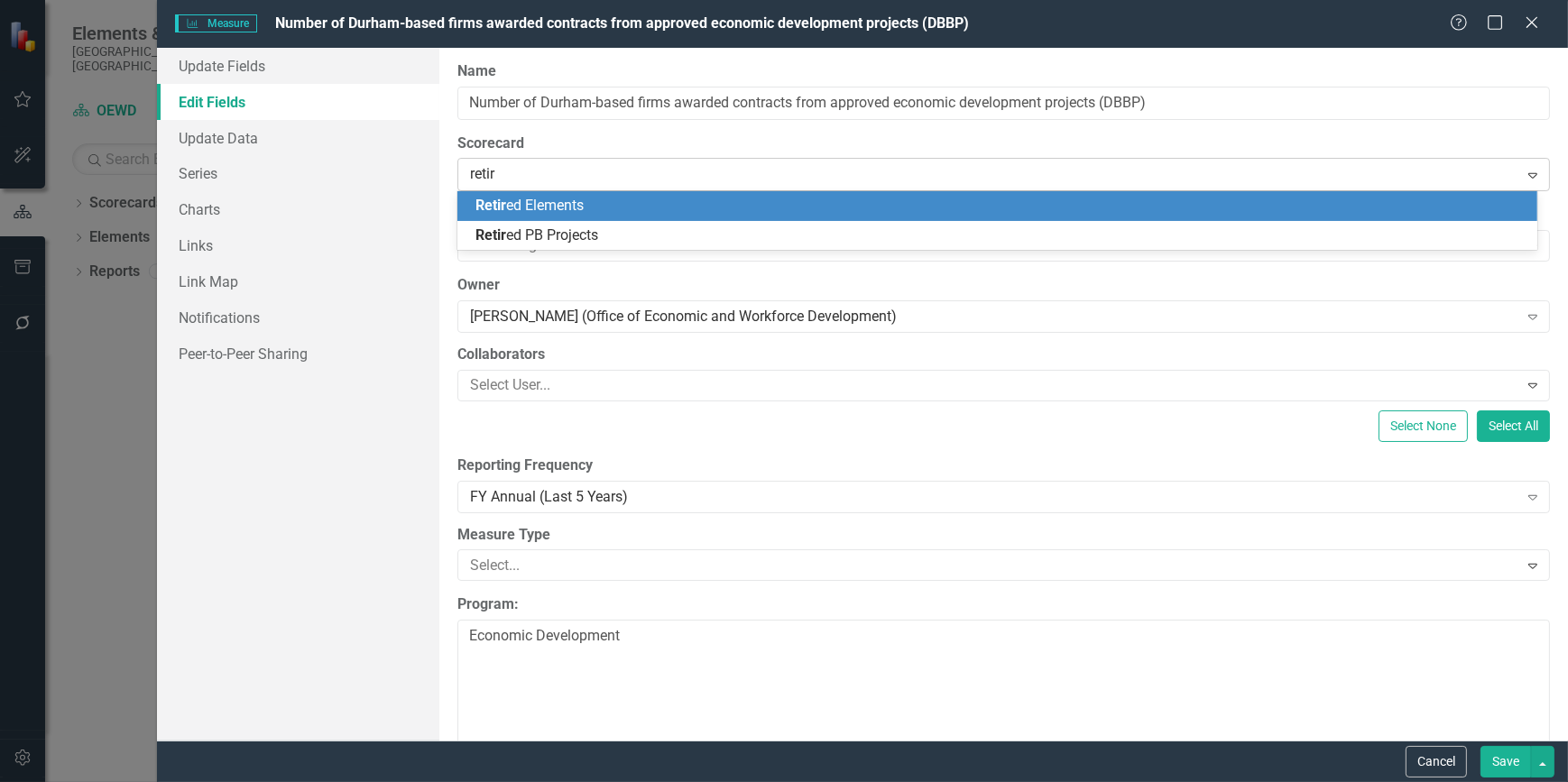 type on "retire" 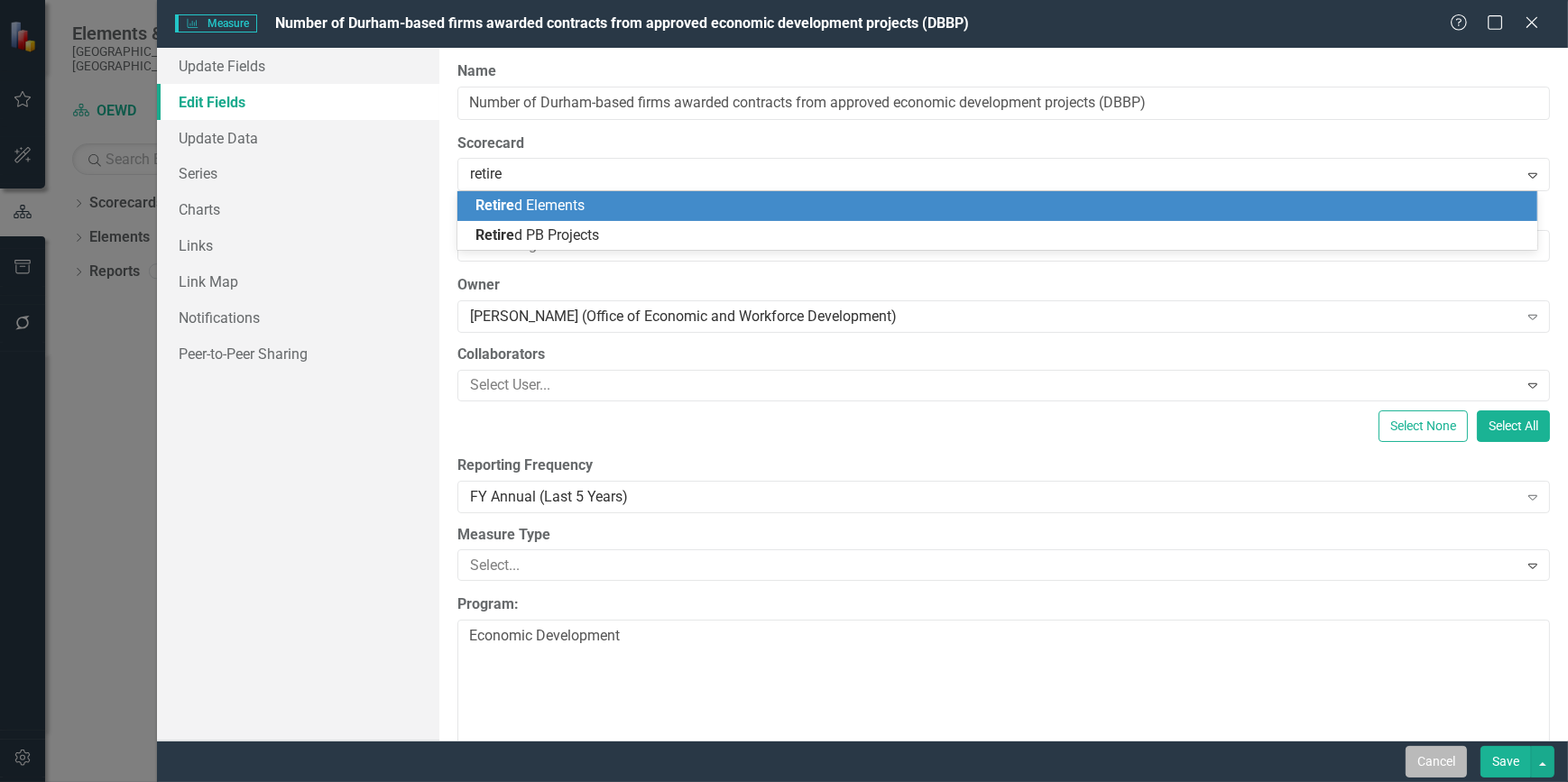 click on "Cancel" at bounding box center [1436, 761] 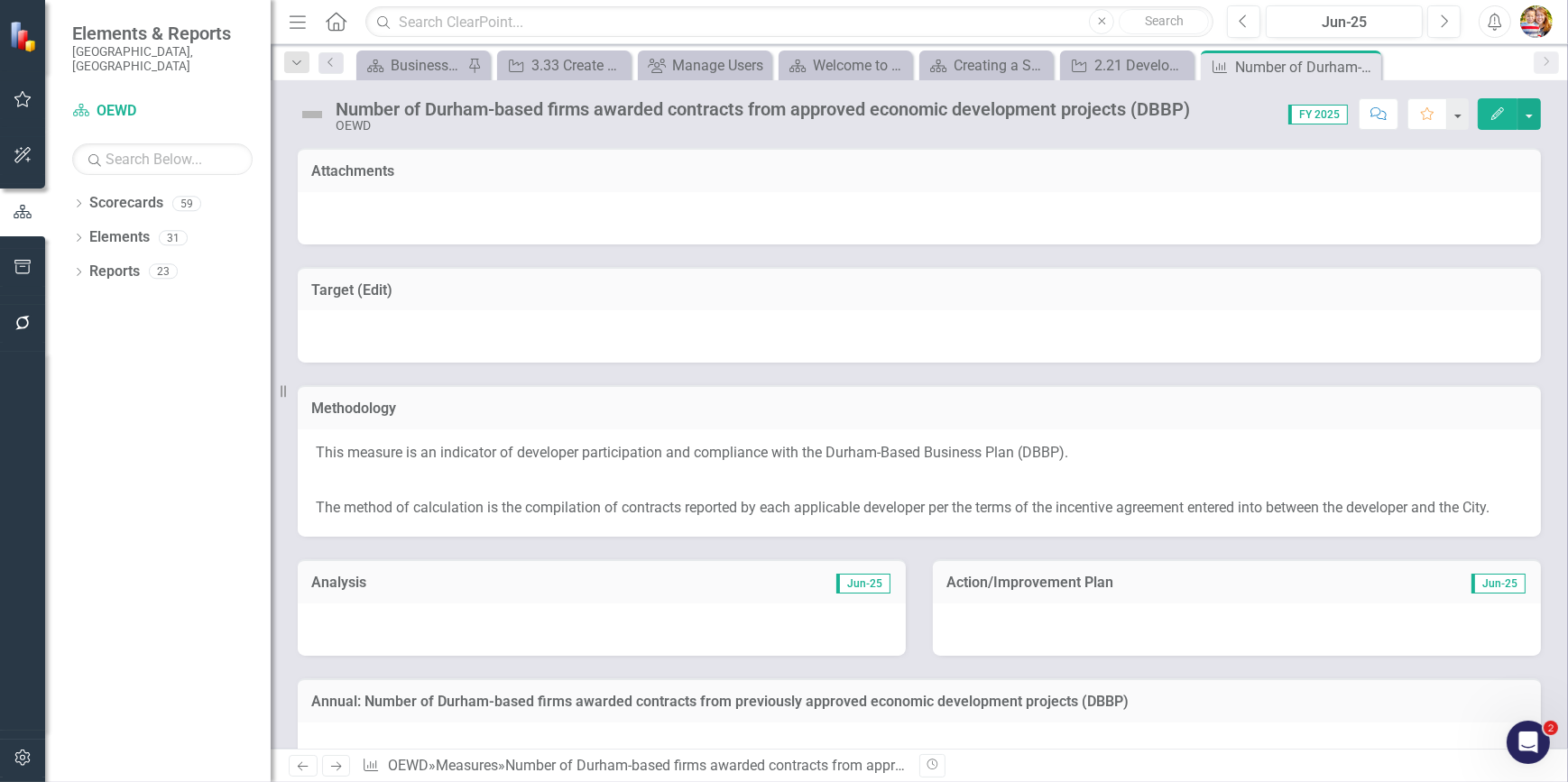 drag, startPoint x: 1490, startPoint y: 123, endPoint x: 1490, endPoint y: 100, distance: 23 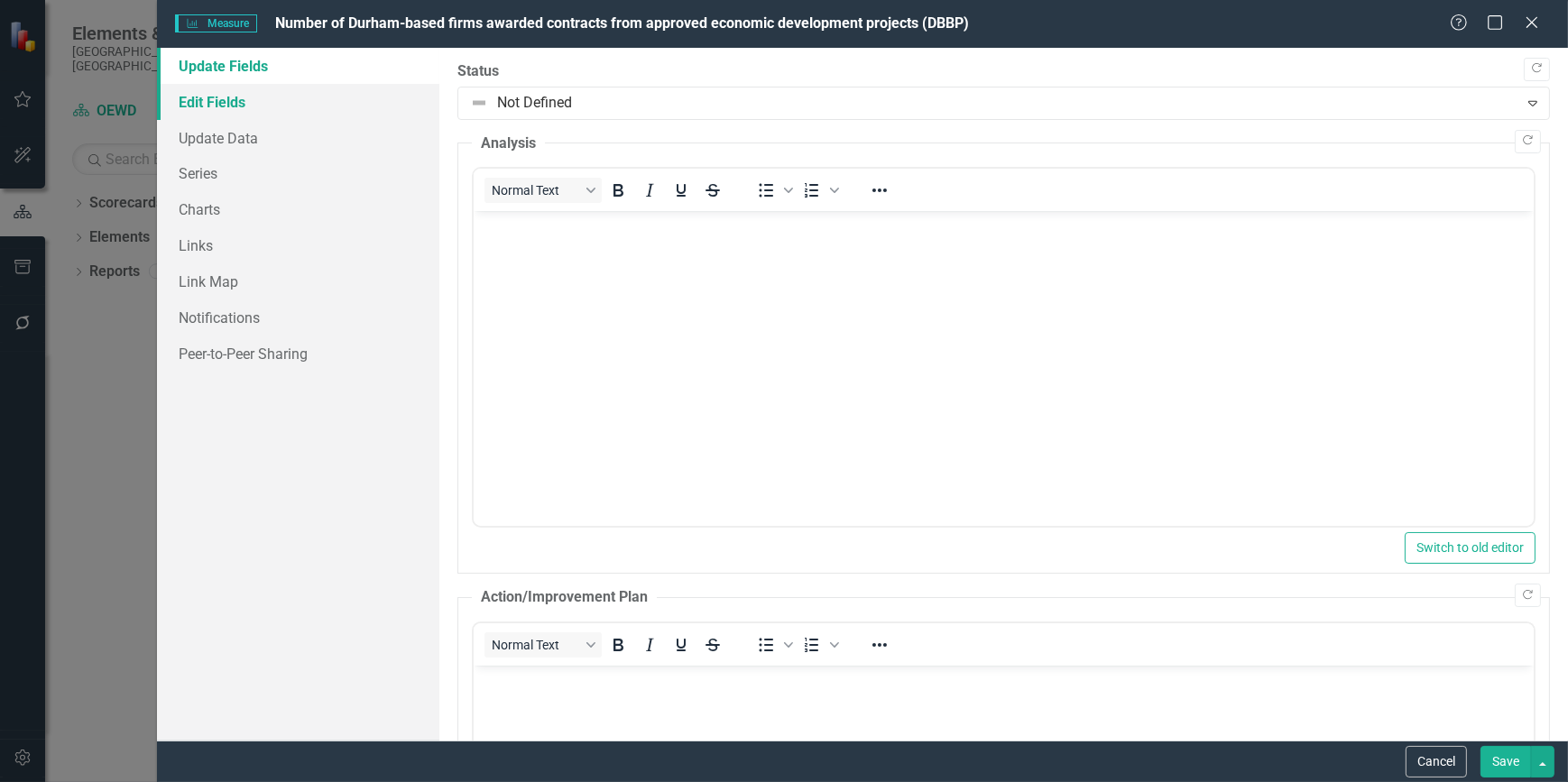 click on "Edit Fields" at bounding box center (298, 102) 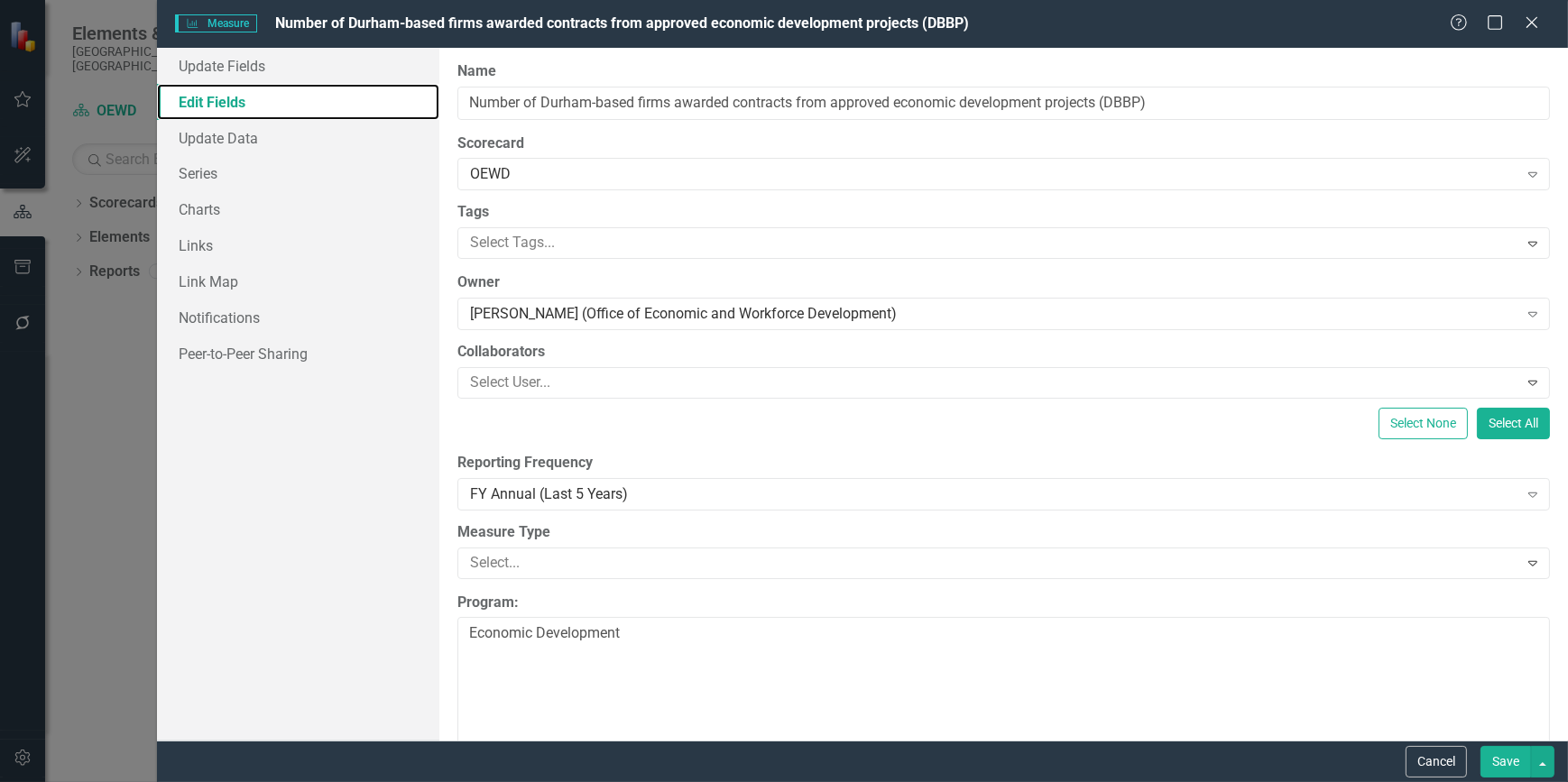 scroll, scrollTop: 0, scrollLeft: 0, axis: both 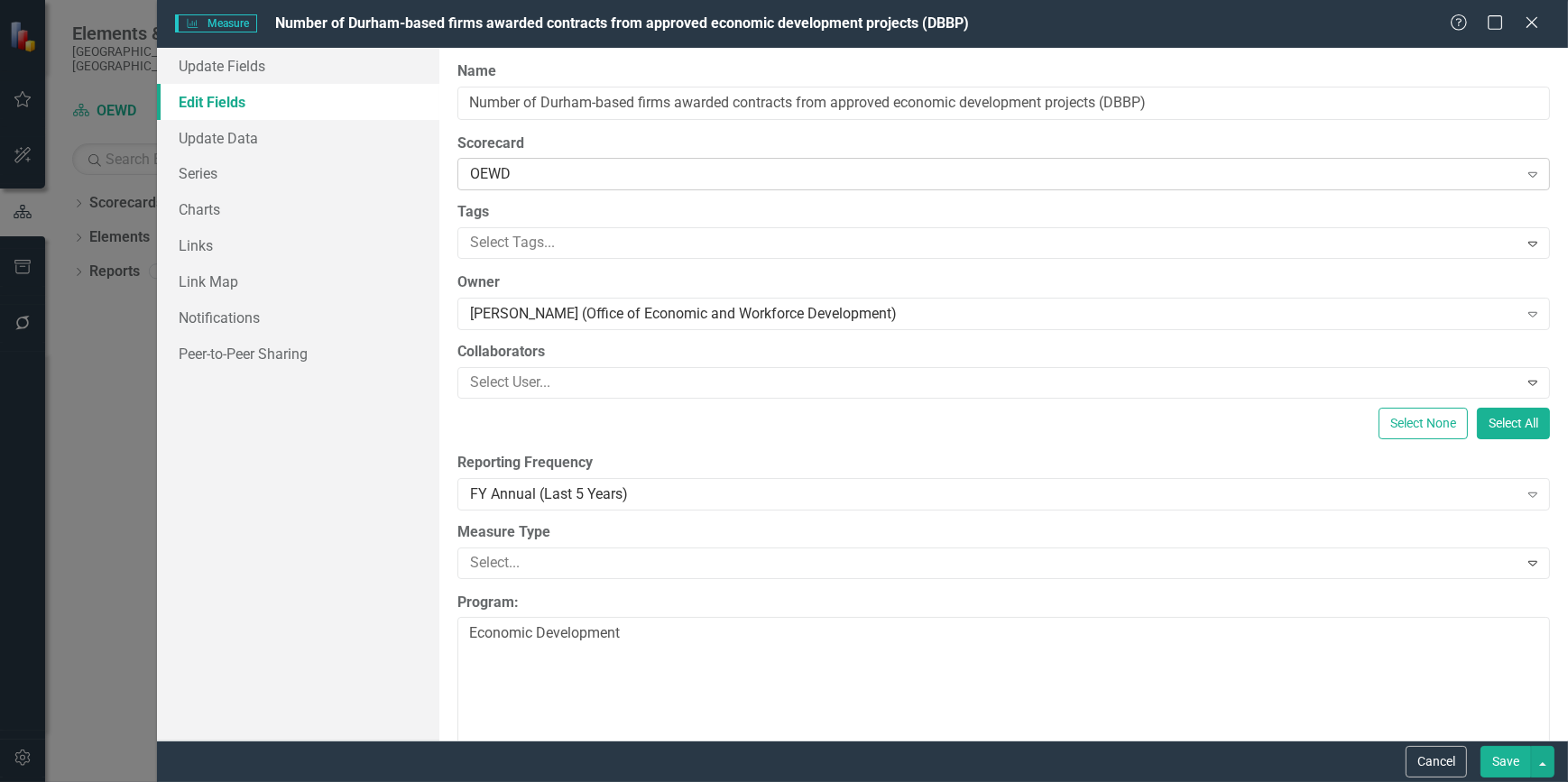 click on "OEWD" at bounding box center [994, 174] 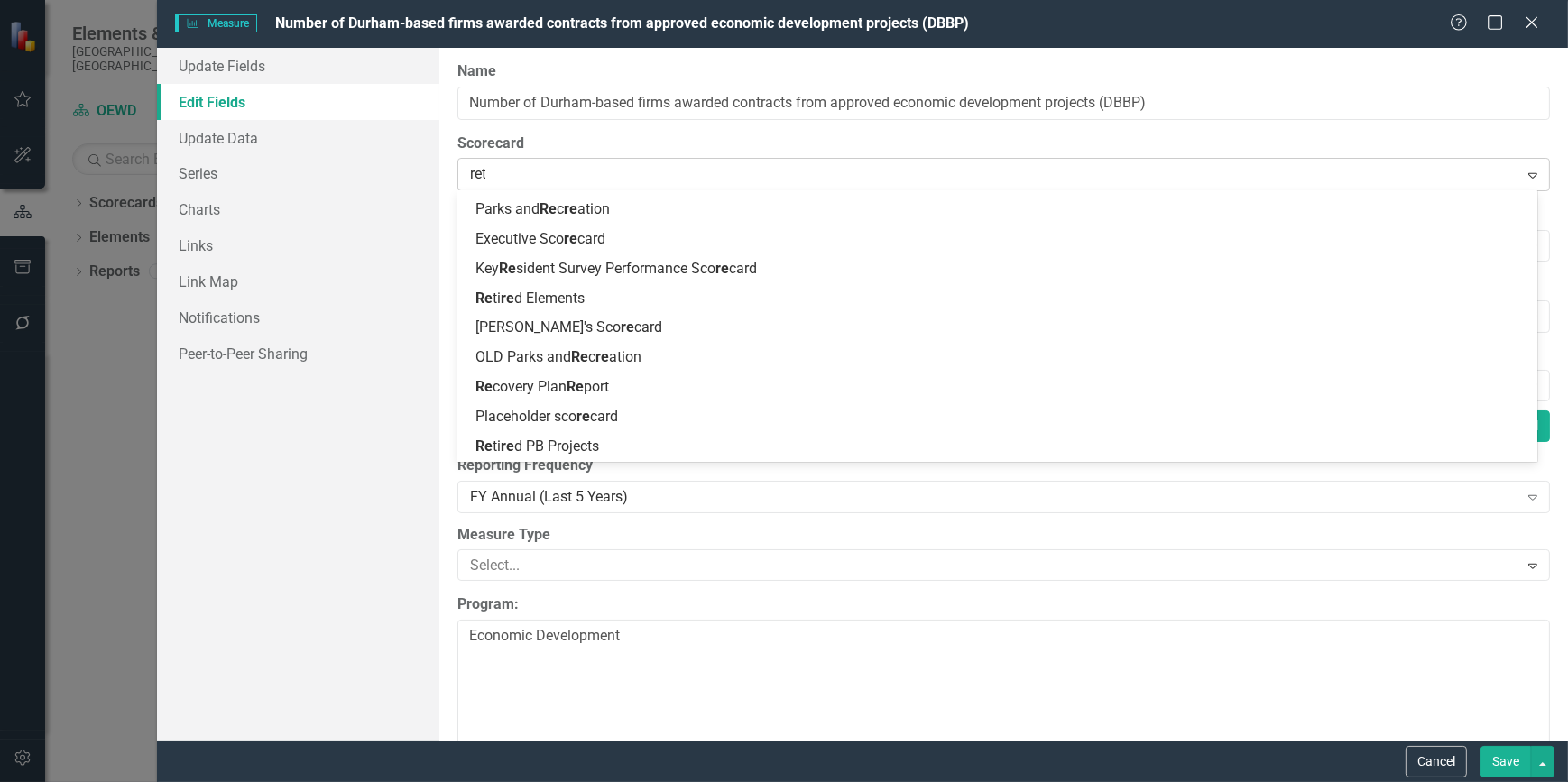 scroll, scrollTop: 0, scrollLeft: 0, axis: both 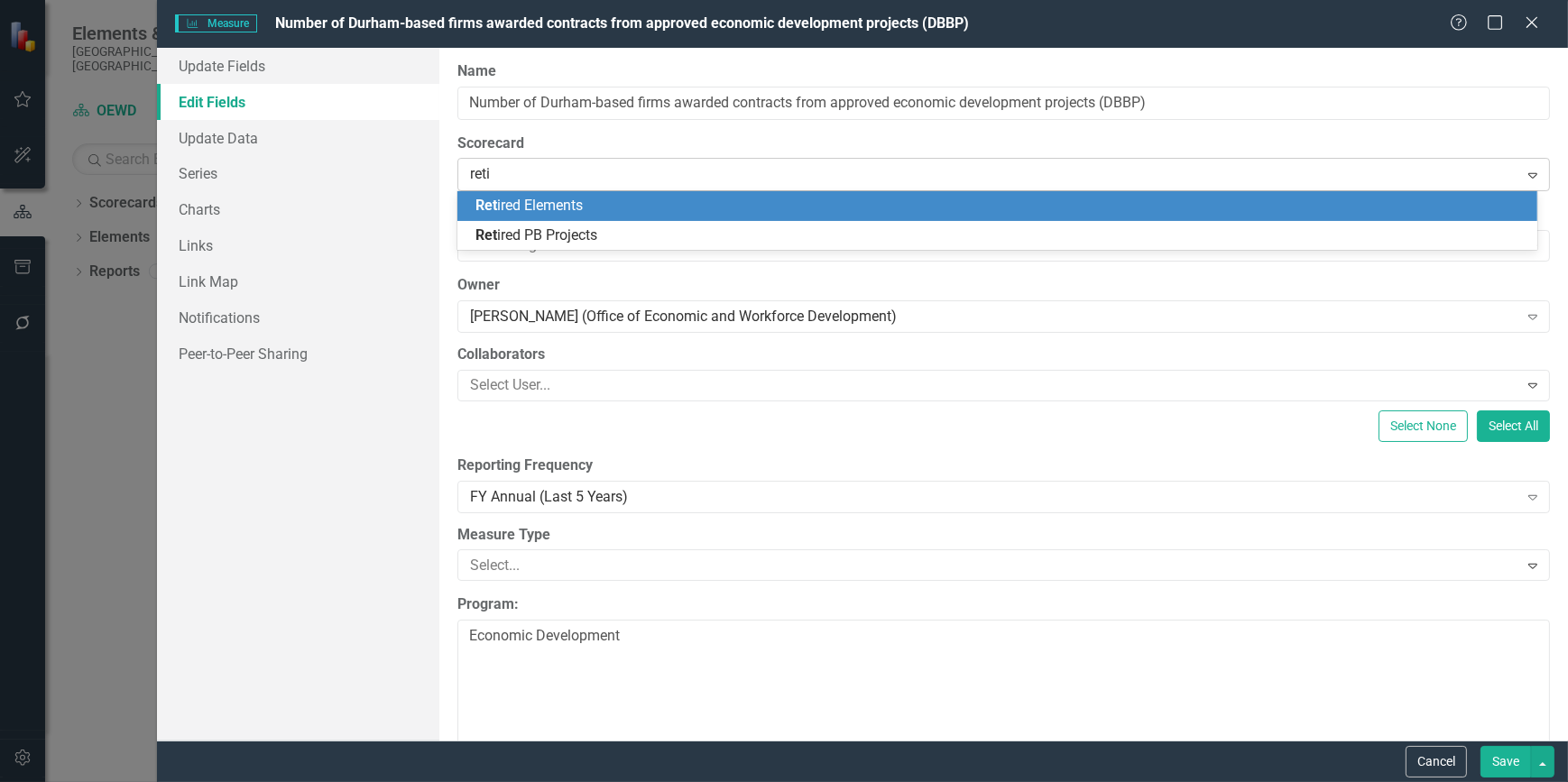 type on "retire" 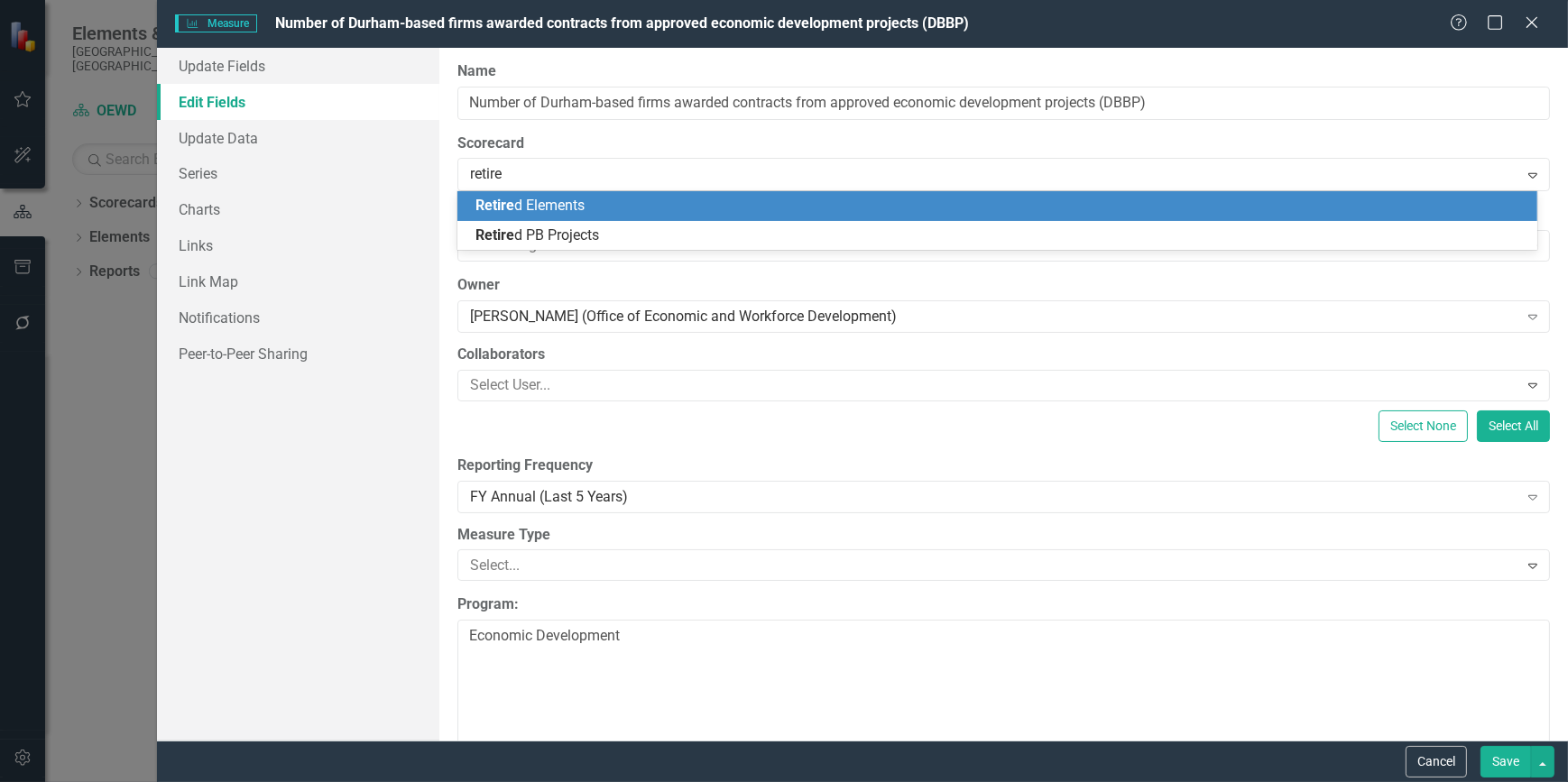 click on "Retire d Elements" at bounding box center (530, 205) 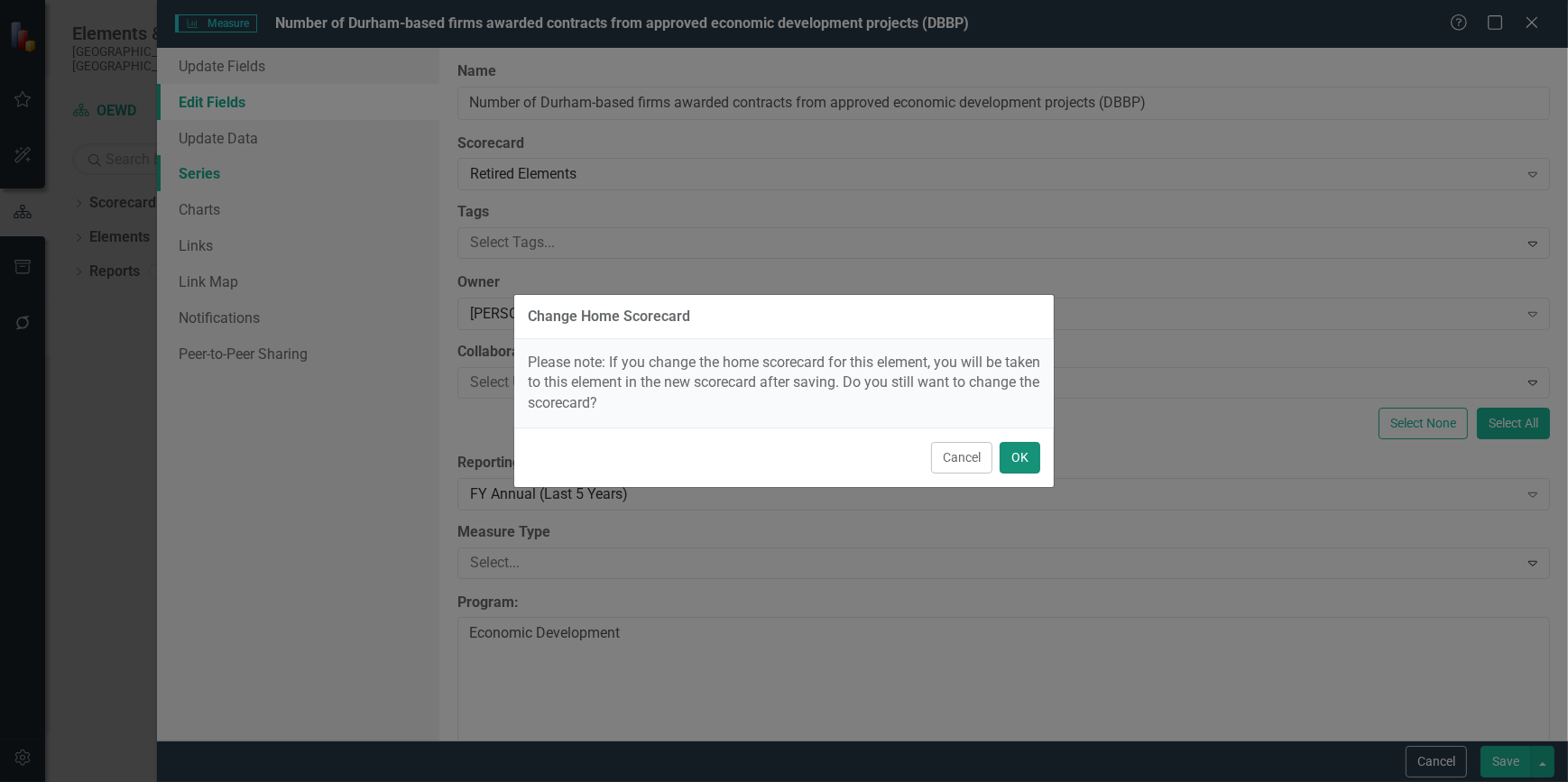 click on "OK" at bounding box center [1019, 457] 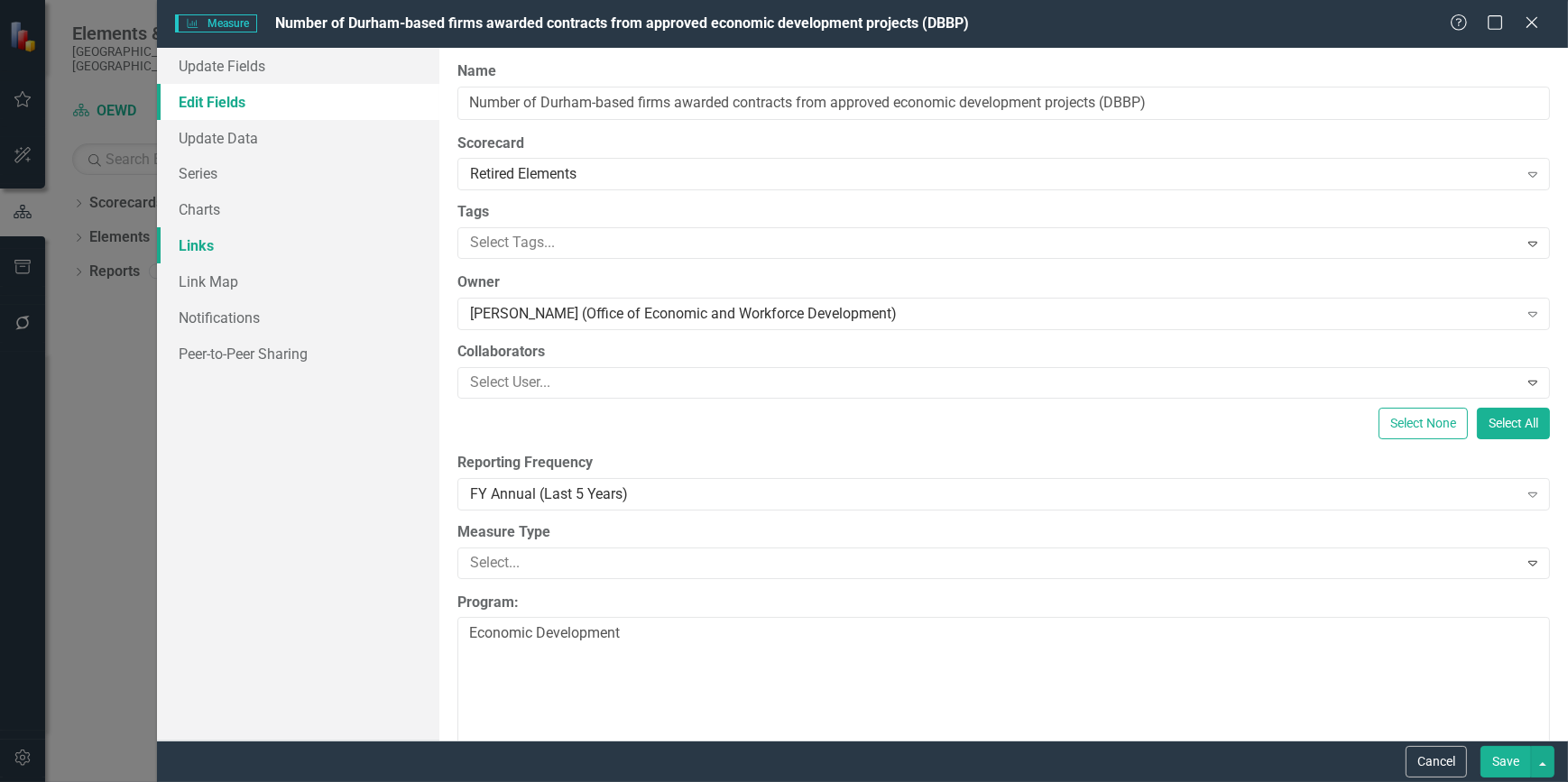 click on "Links" at bounding box center (298, 245) 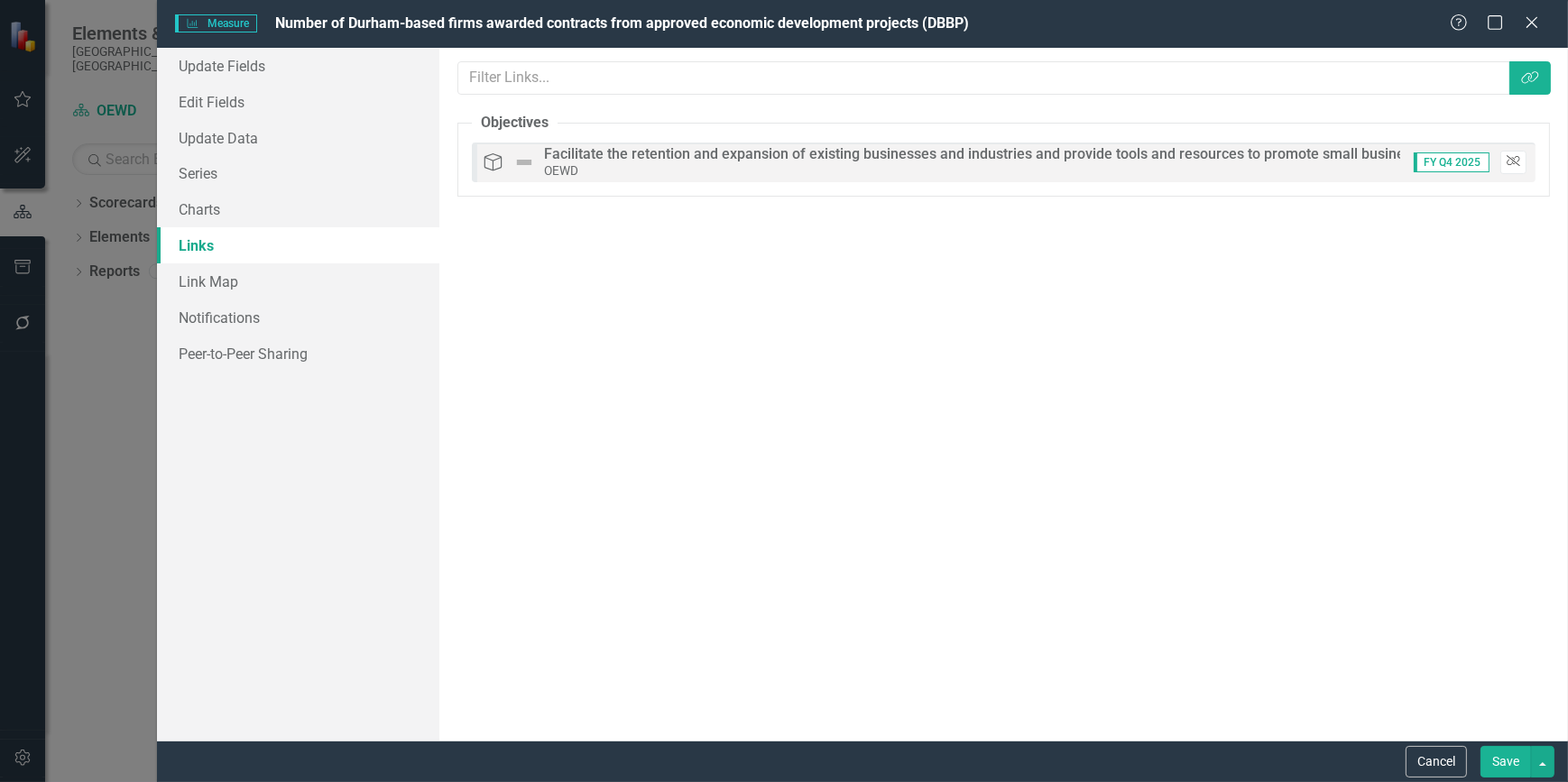 click on "Unlink" 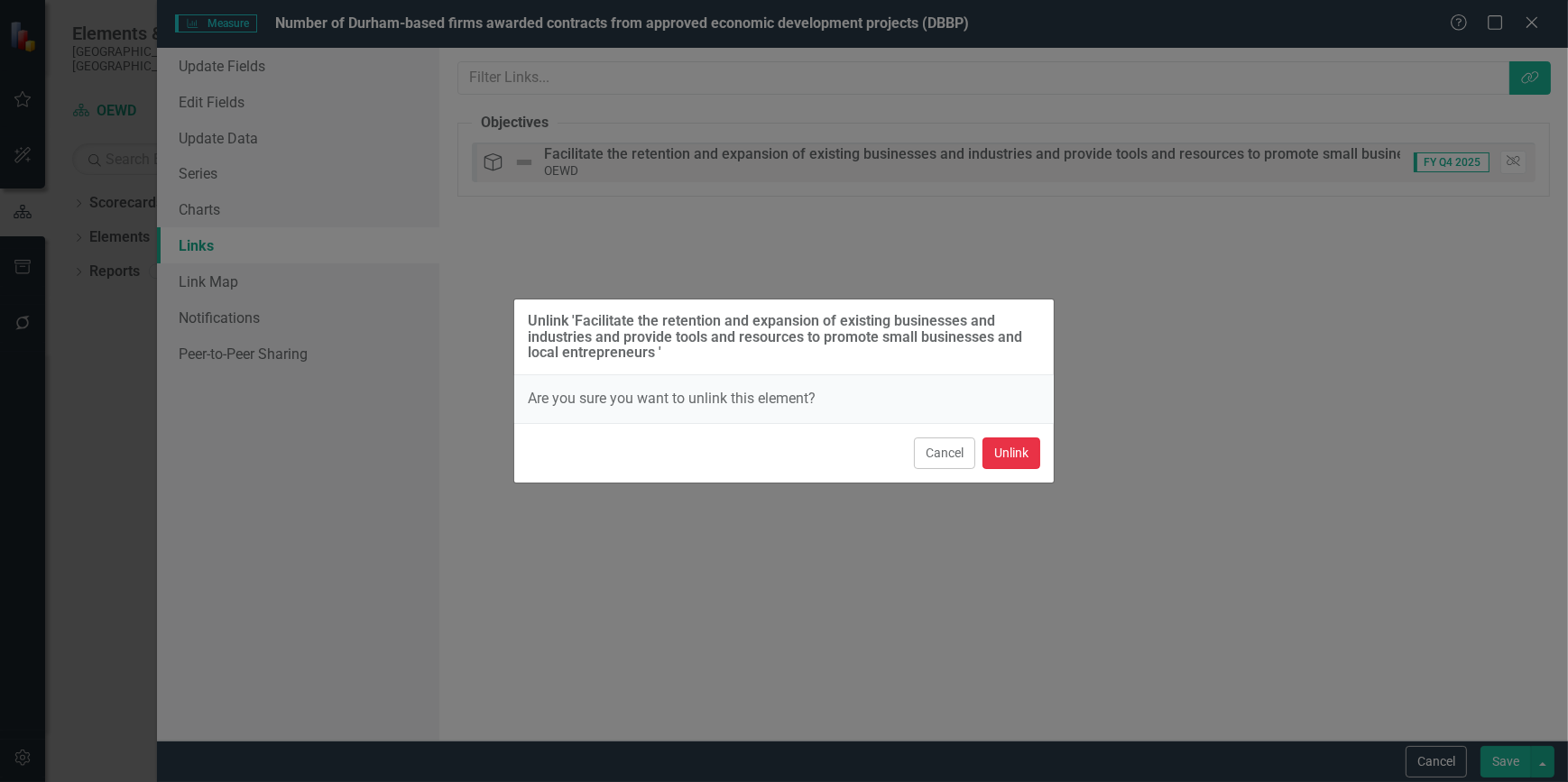 click on "Unlink" at bounding box center (1011, 453) 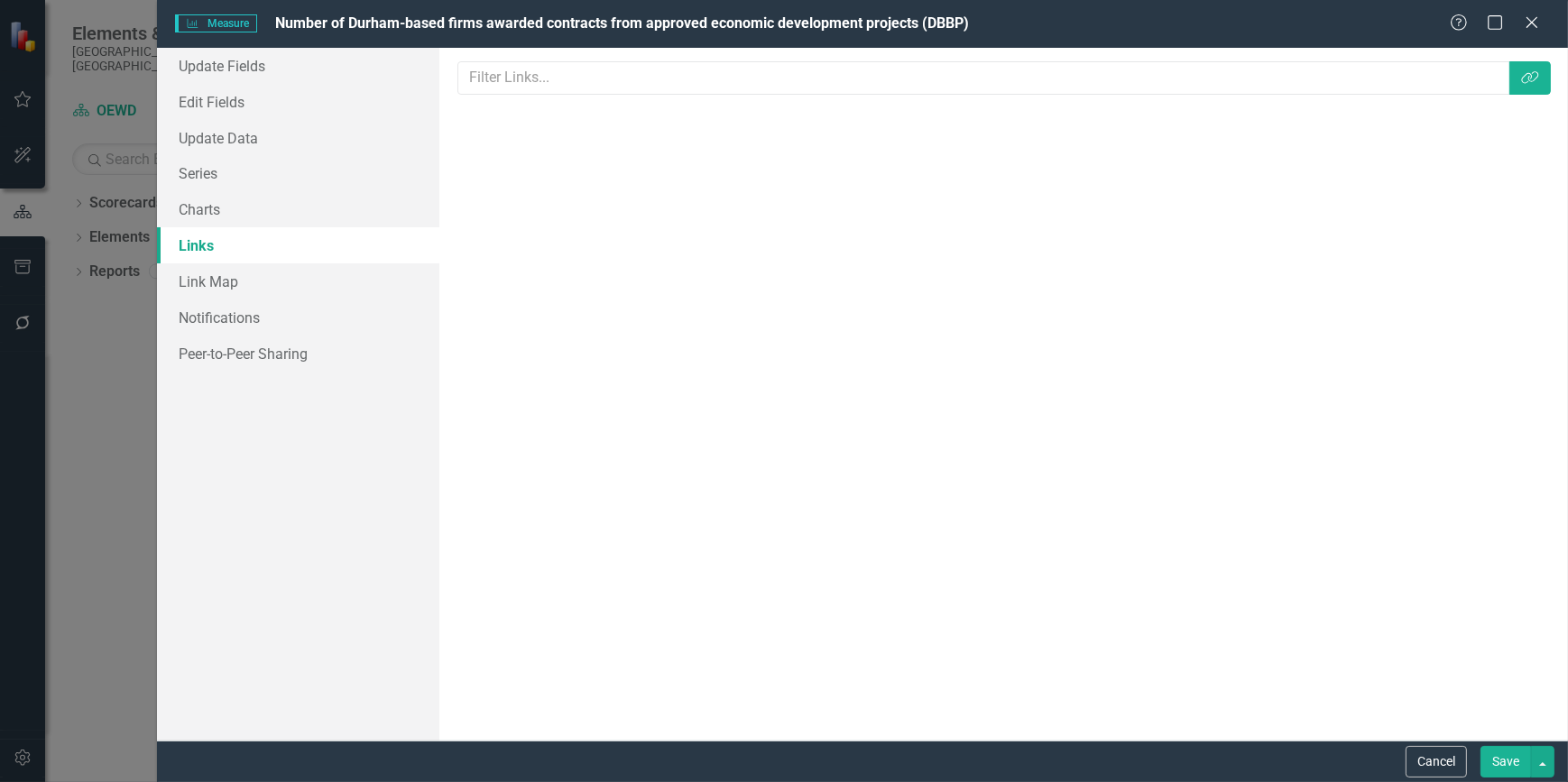 click on "Save" at bounding box center [1506, 761] 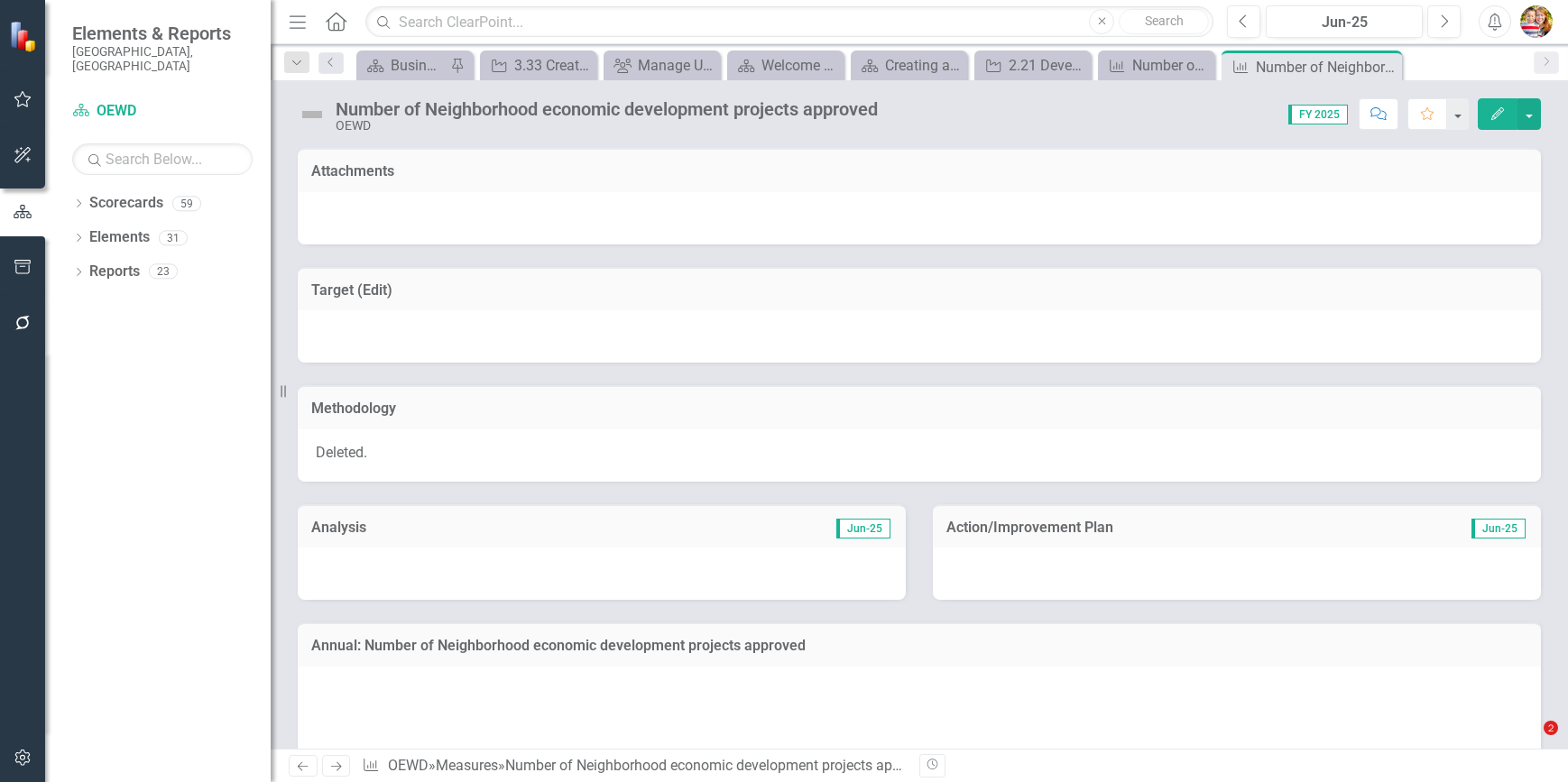 scroll, scrollTop: 0, scrollLeft: 0, axis: both 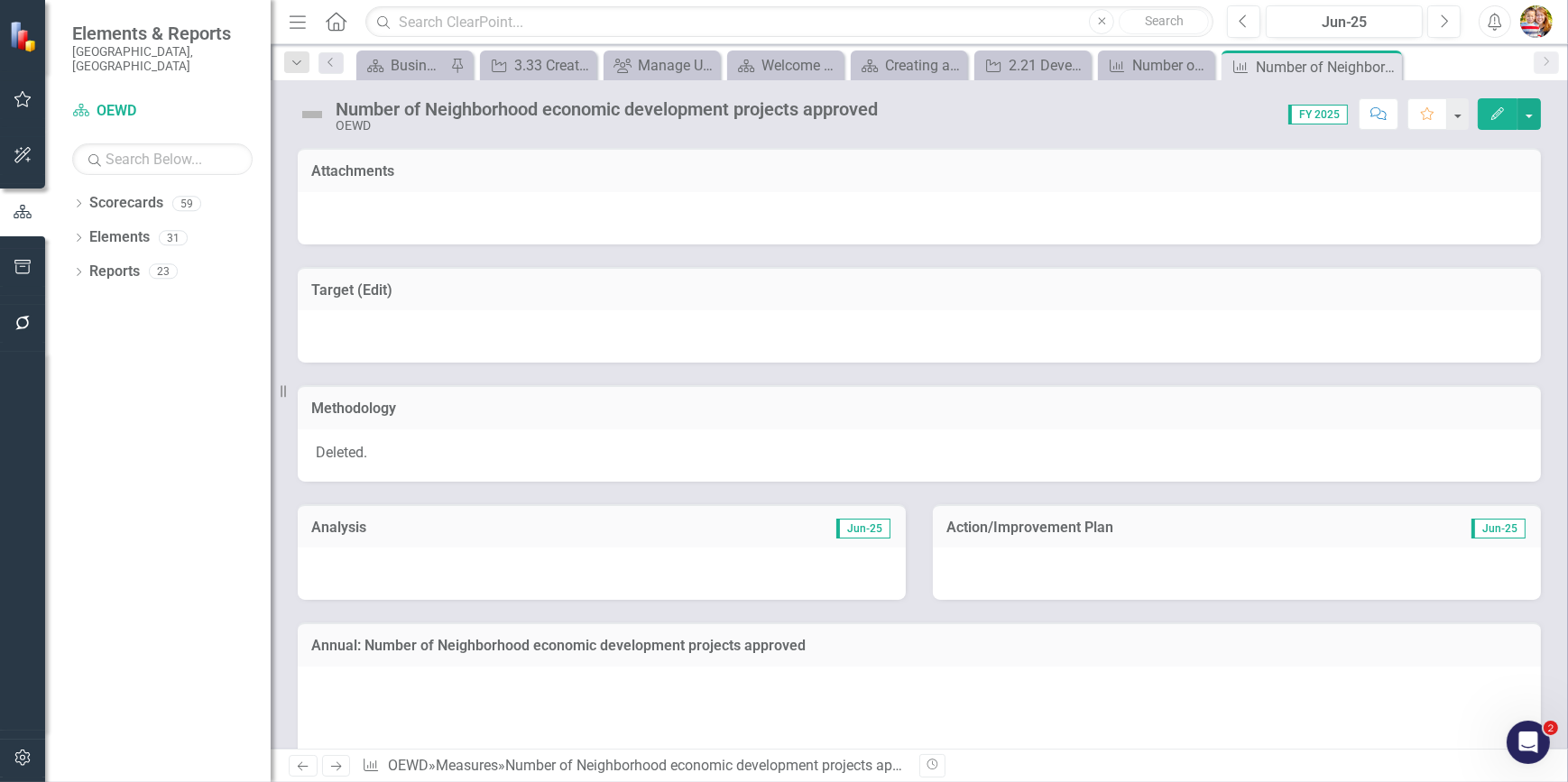 click on "Edit" 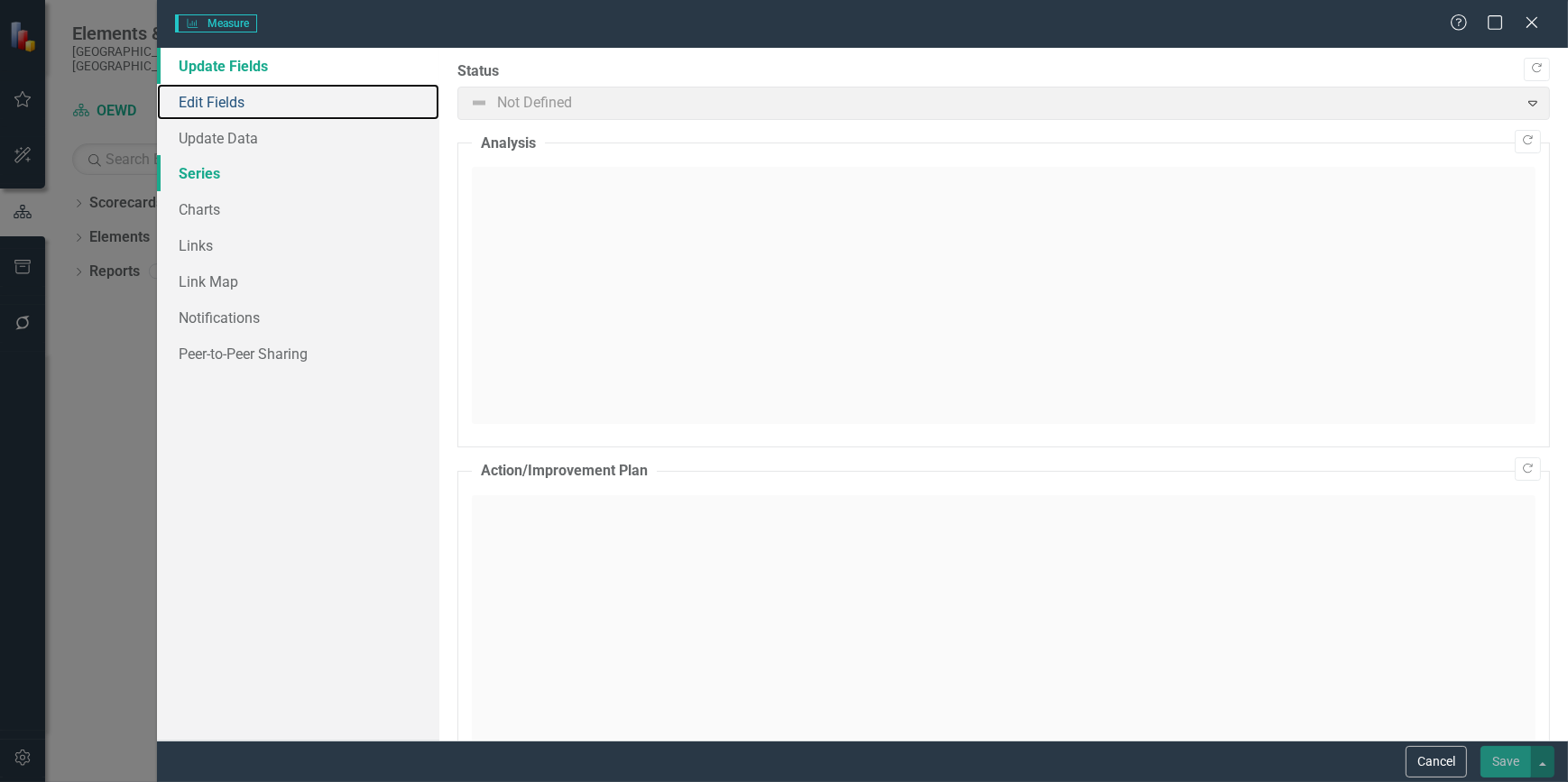 click on "Edit Fields" at bounding box center (298, 102) 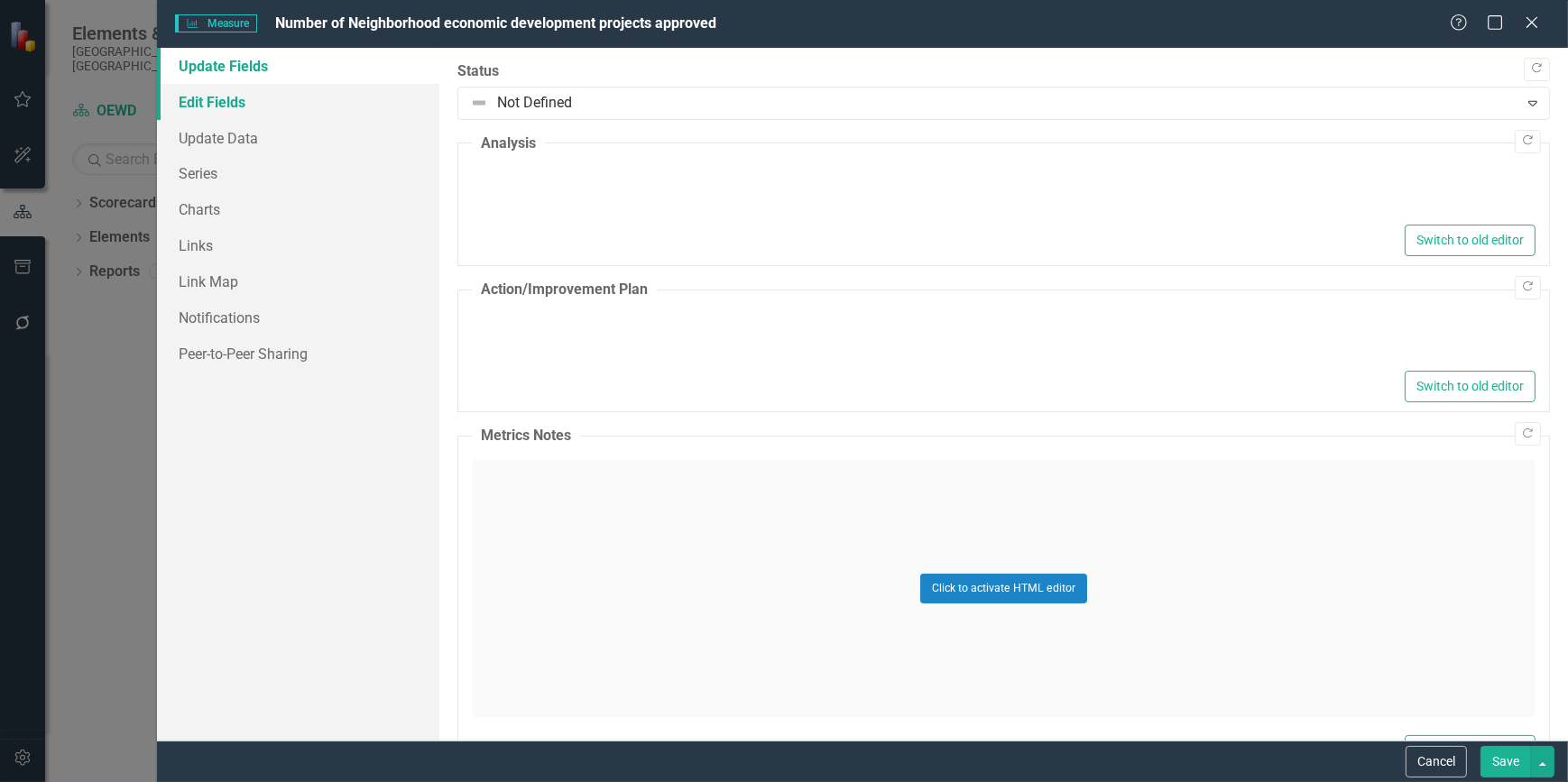 click on "Edit Fields" at bounding box center [298, 102] 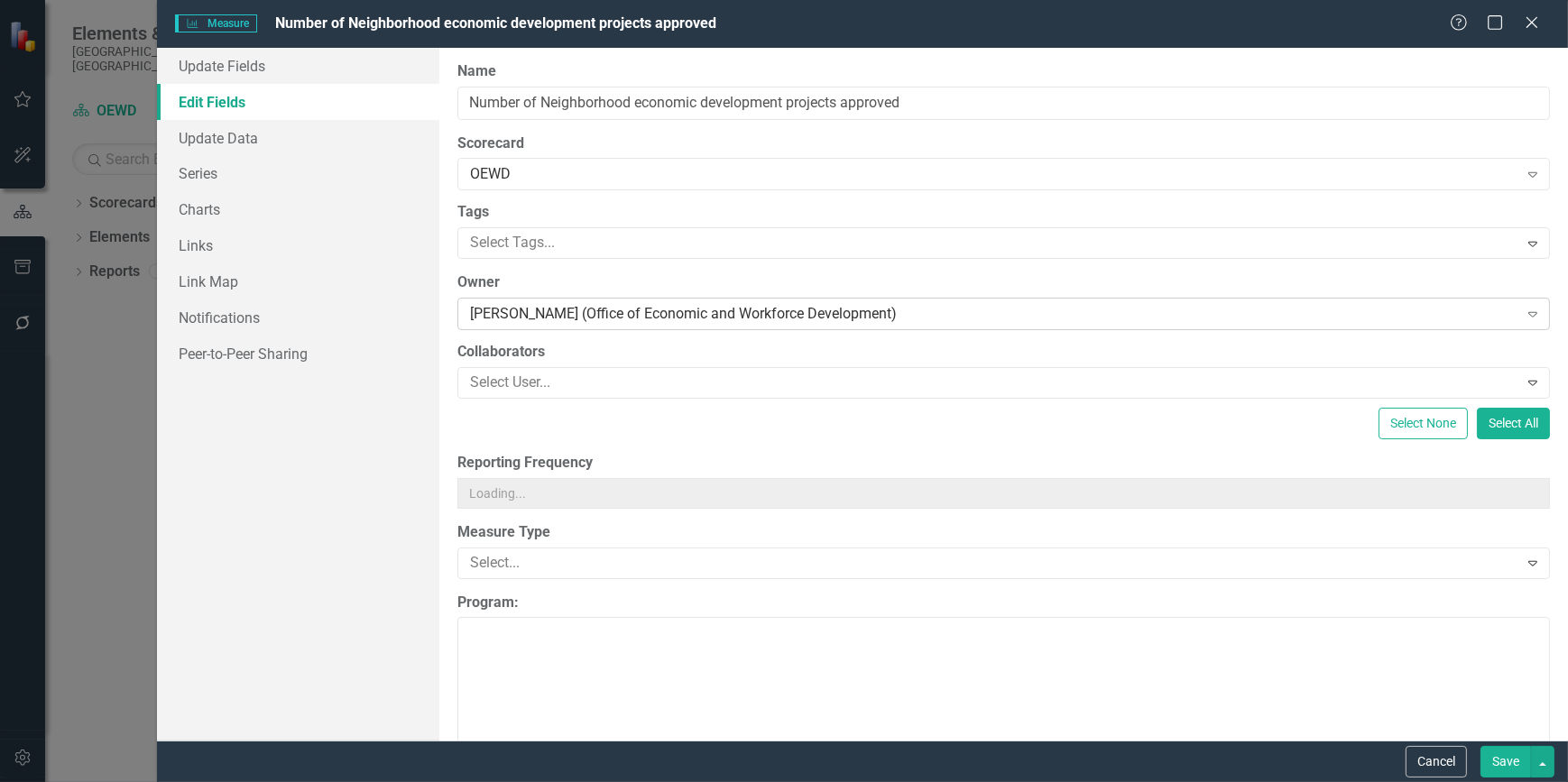 click on "[PERSON_NAME] (Office of Economic and Workforce Development)" at bounding box center [994, 314] 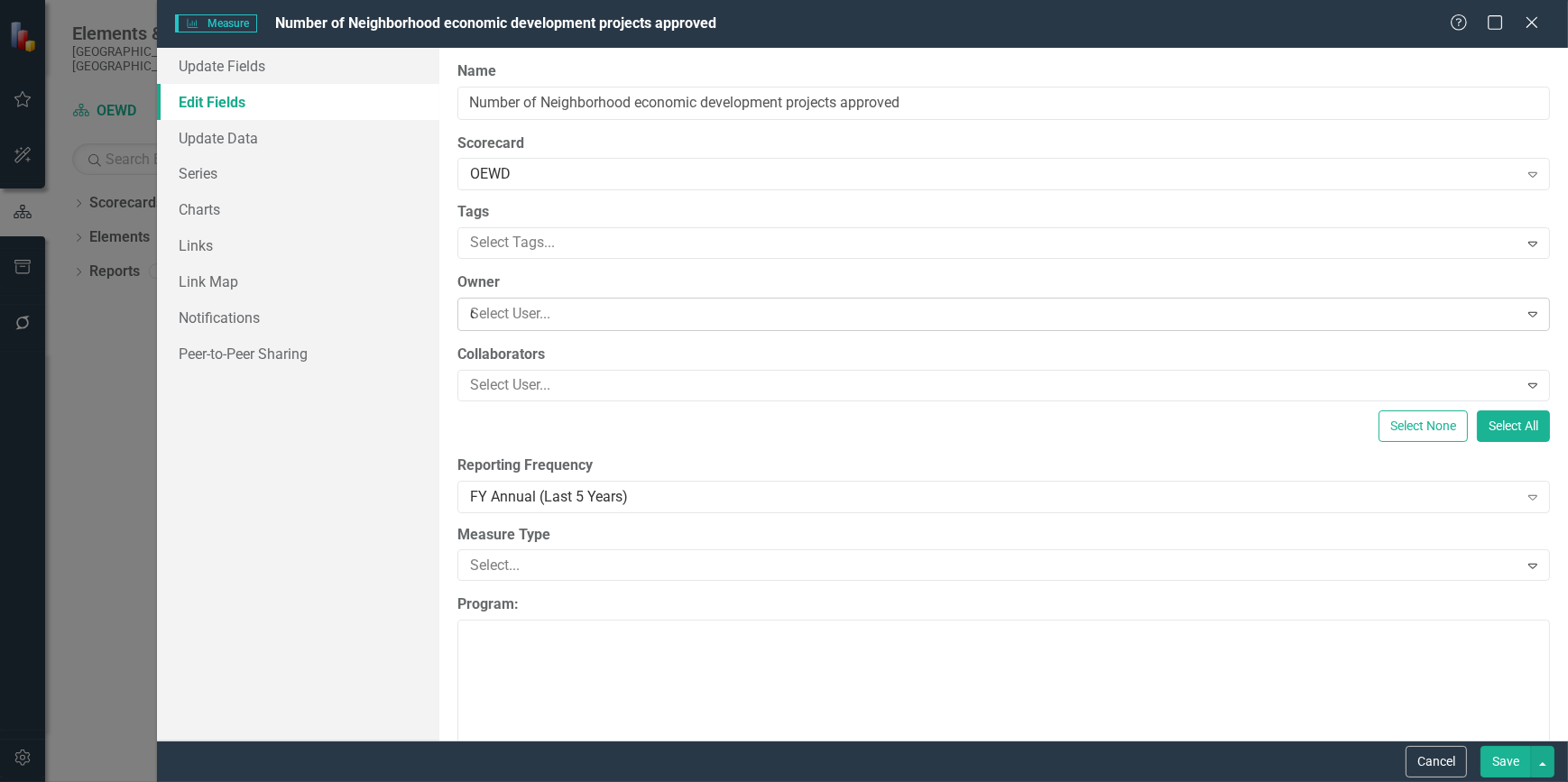 type on "chri" 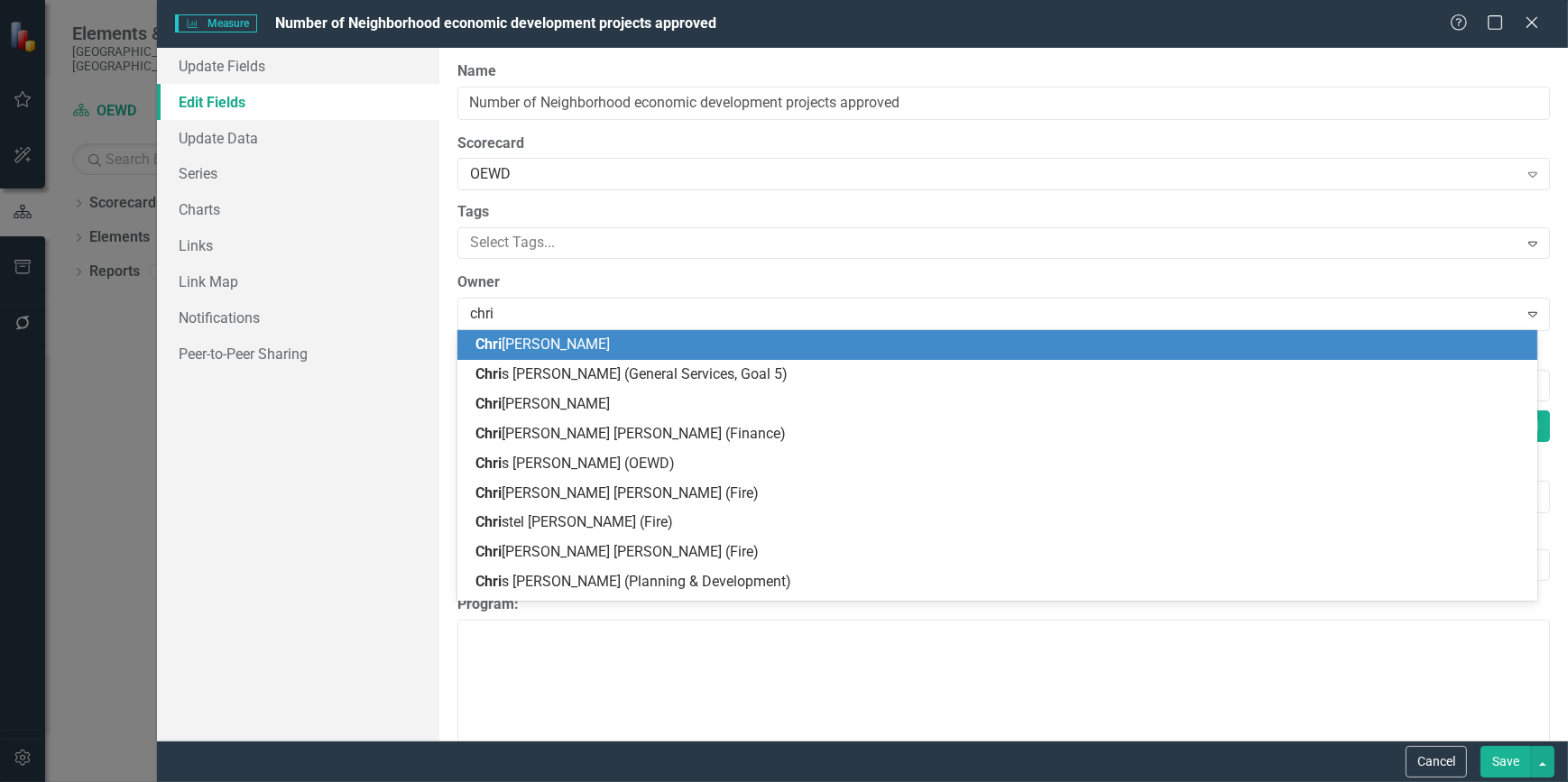 scroll, scrollTop: 115, scrollLeft: 0, axis: vertical 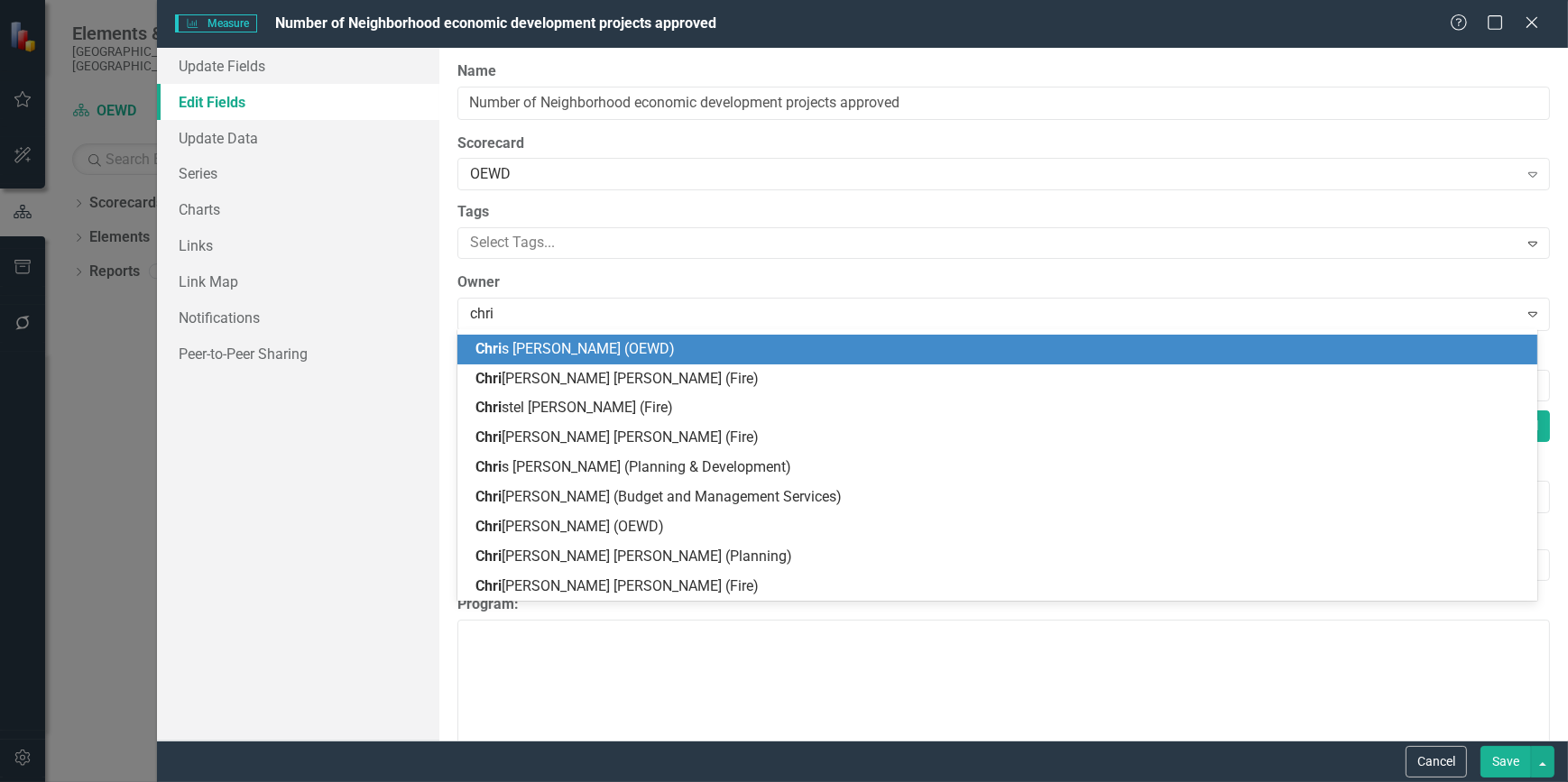 click on "Chri s Dickey (OEWD)" at bounding box center (1001, 349) 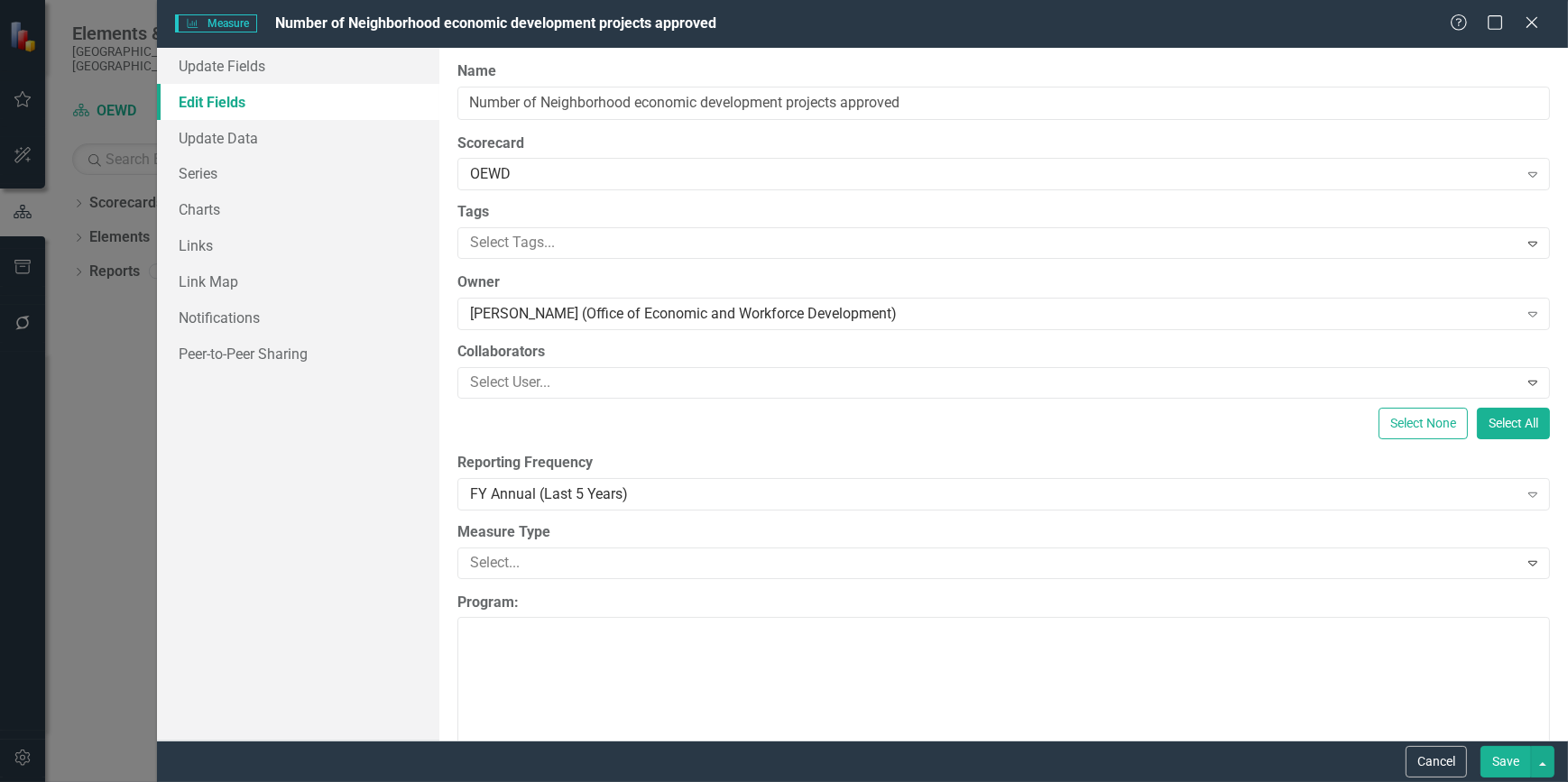 scroll, scrollTop: 0, scrollLeft: 0, axis: both 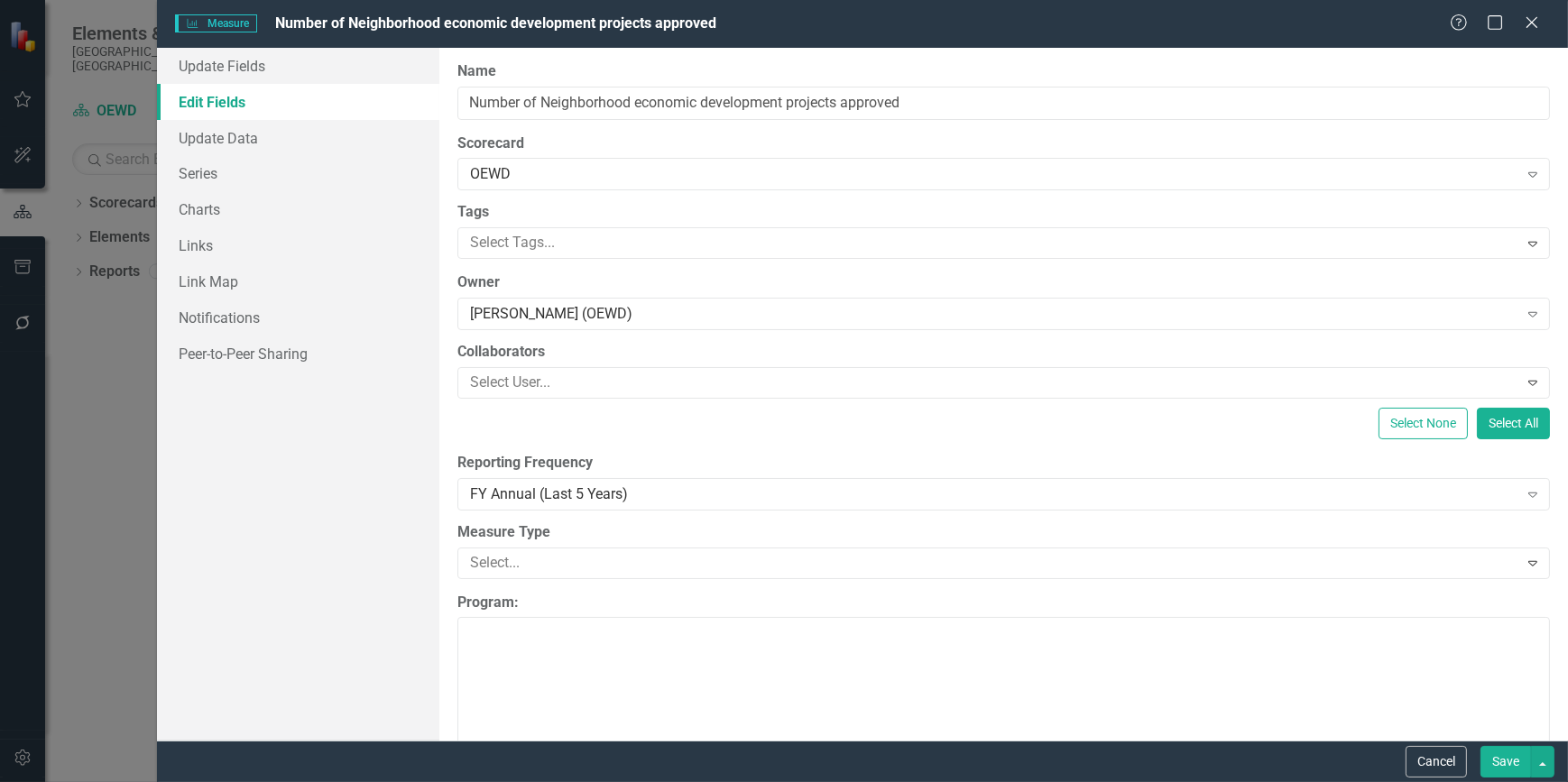 click on "Save" at bounding box center [1506, 761] 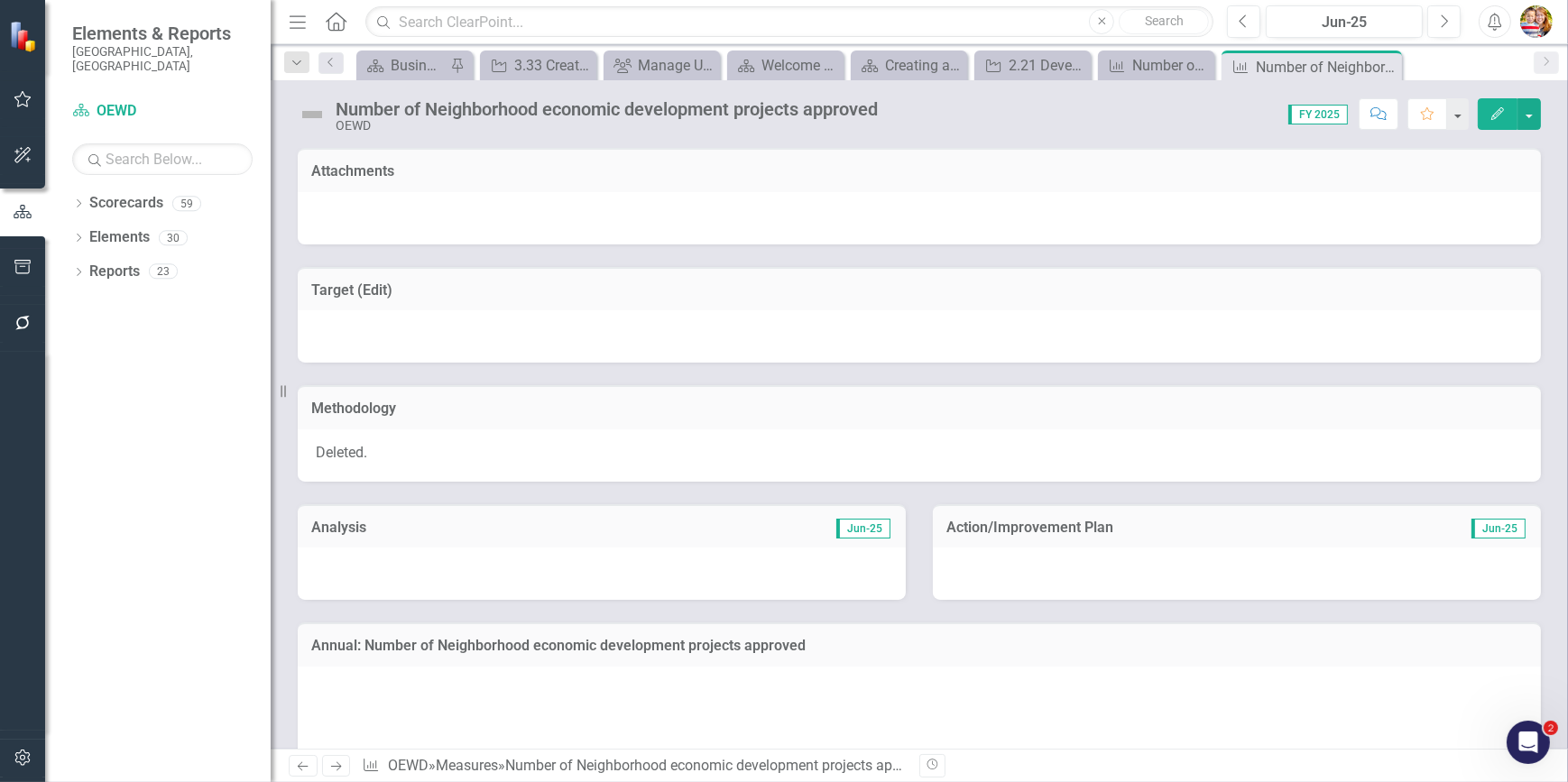 scroll, scrollTop: 409, scrollLeft: 0, axis: vertical 